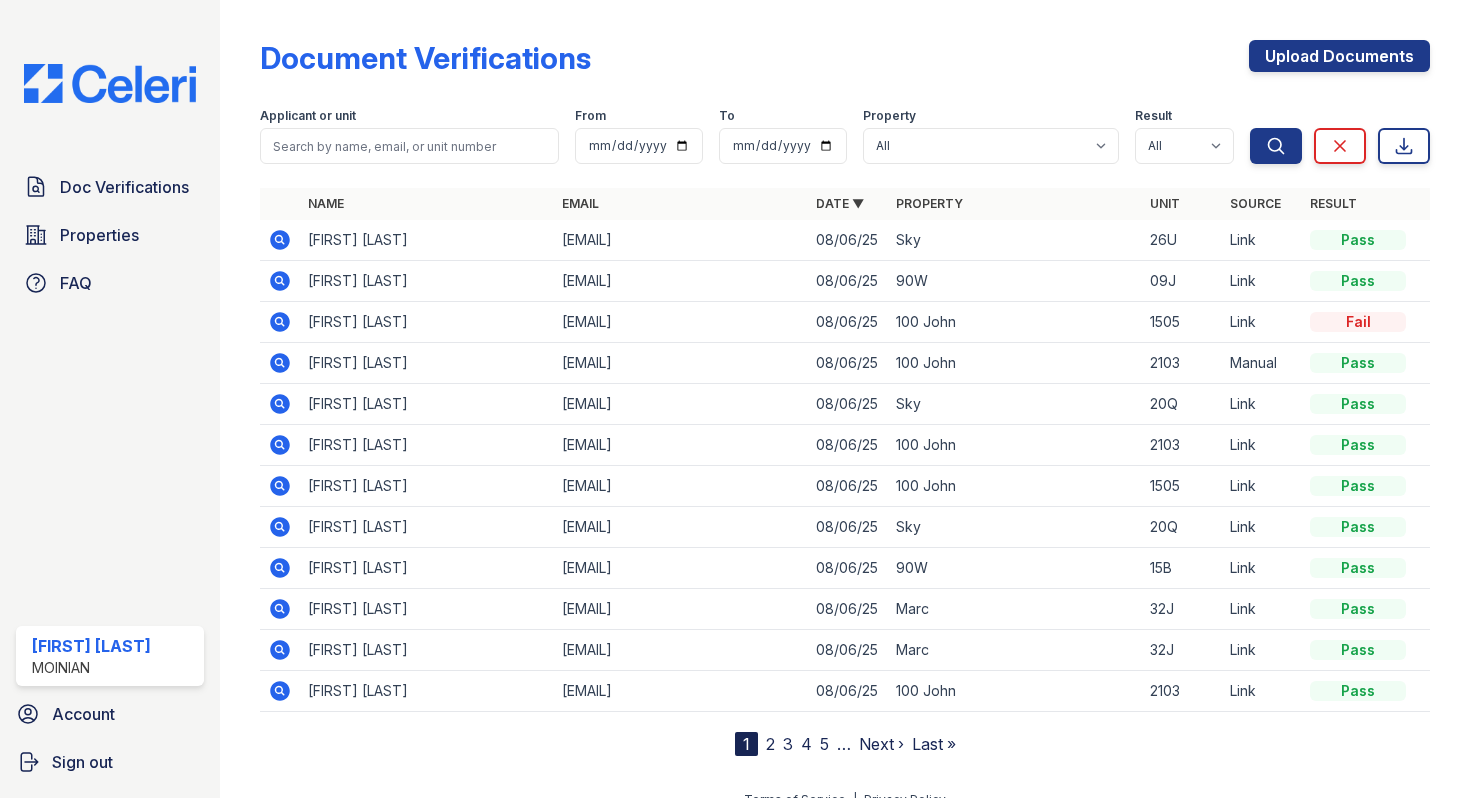 scroll, scrollTop: 0, scrollLeft: 0, axis: both 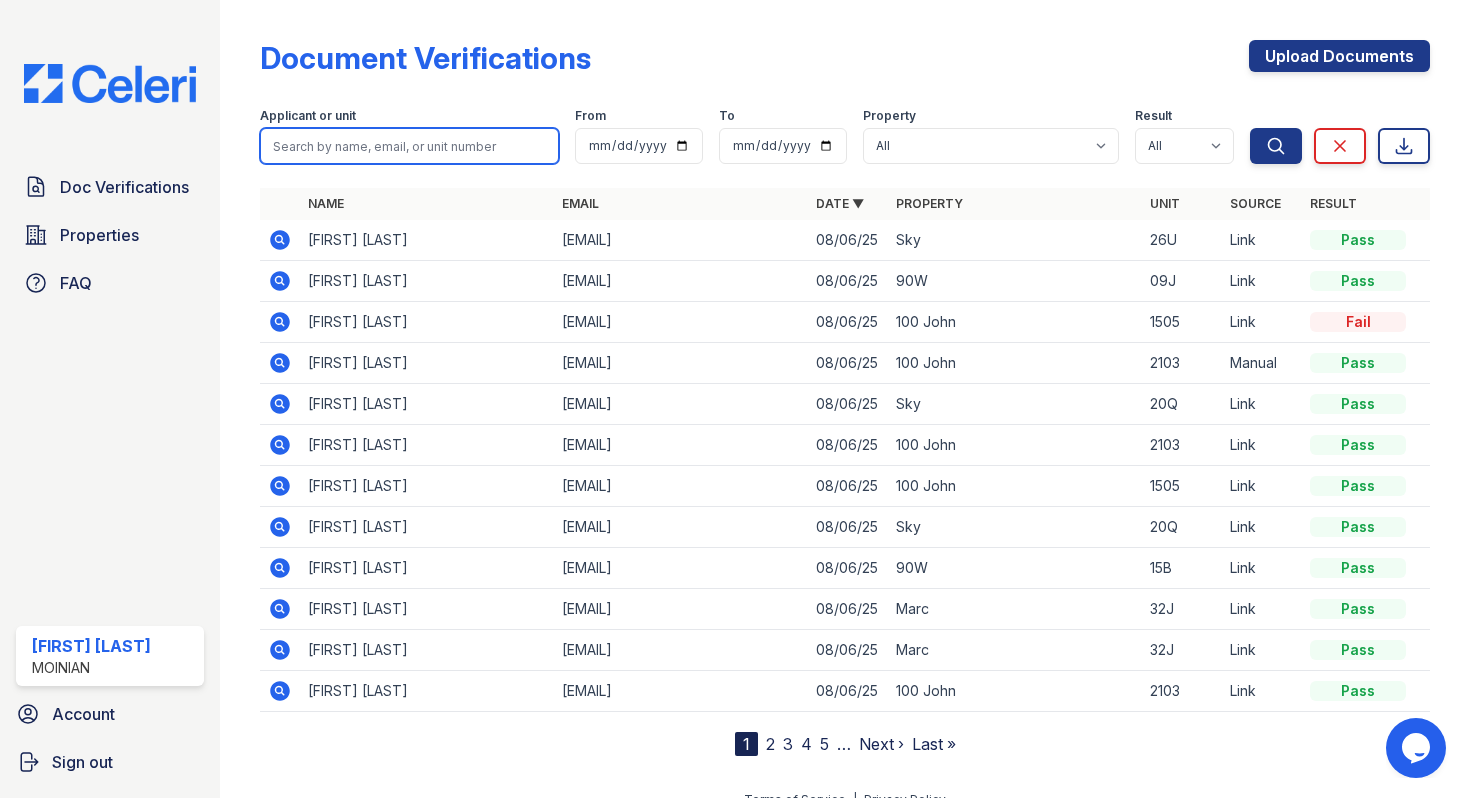 click at bounding box center [409, 146] 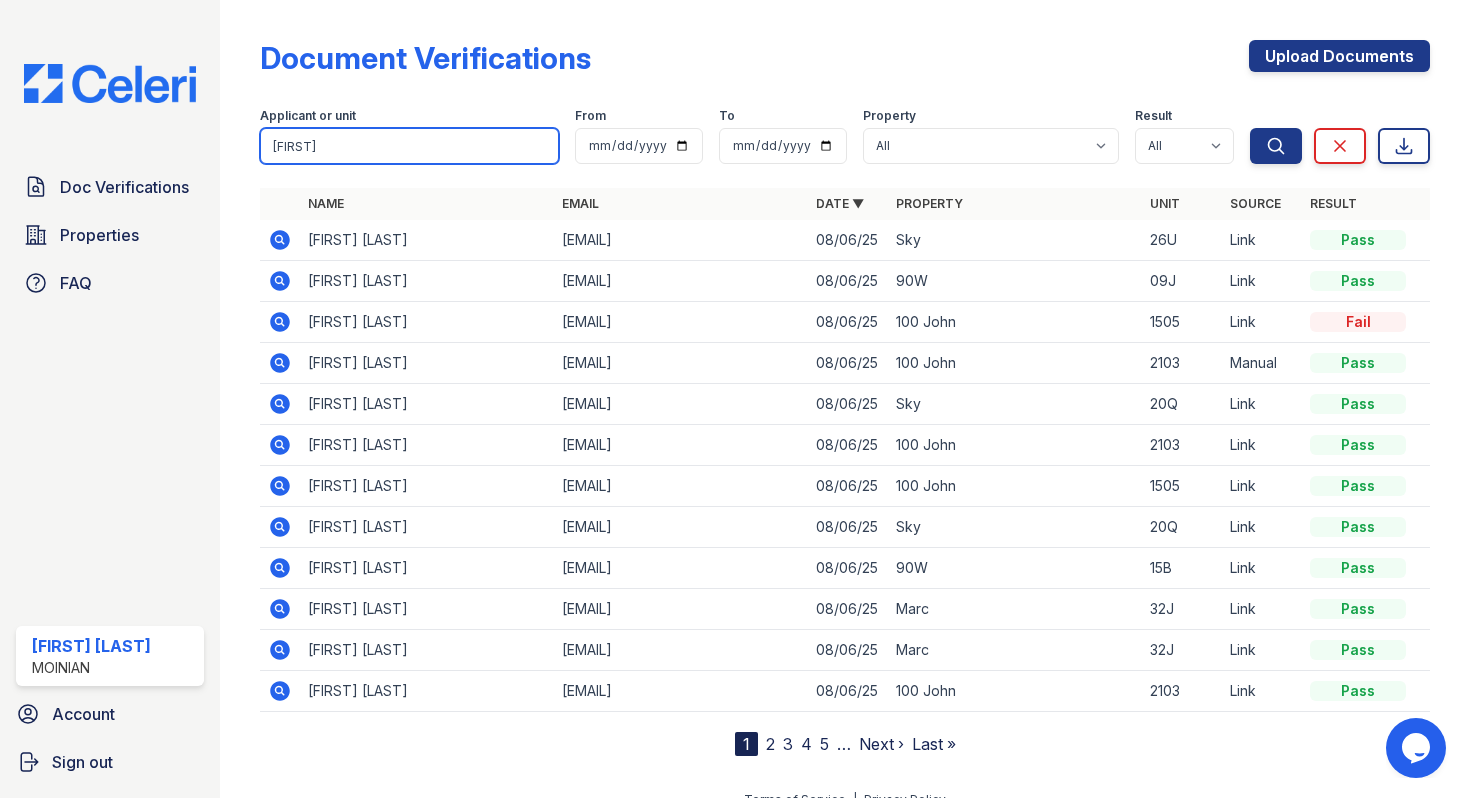 type on "[FIRST]" 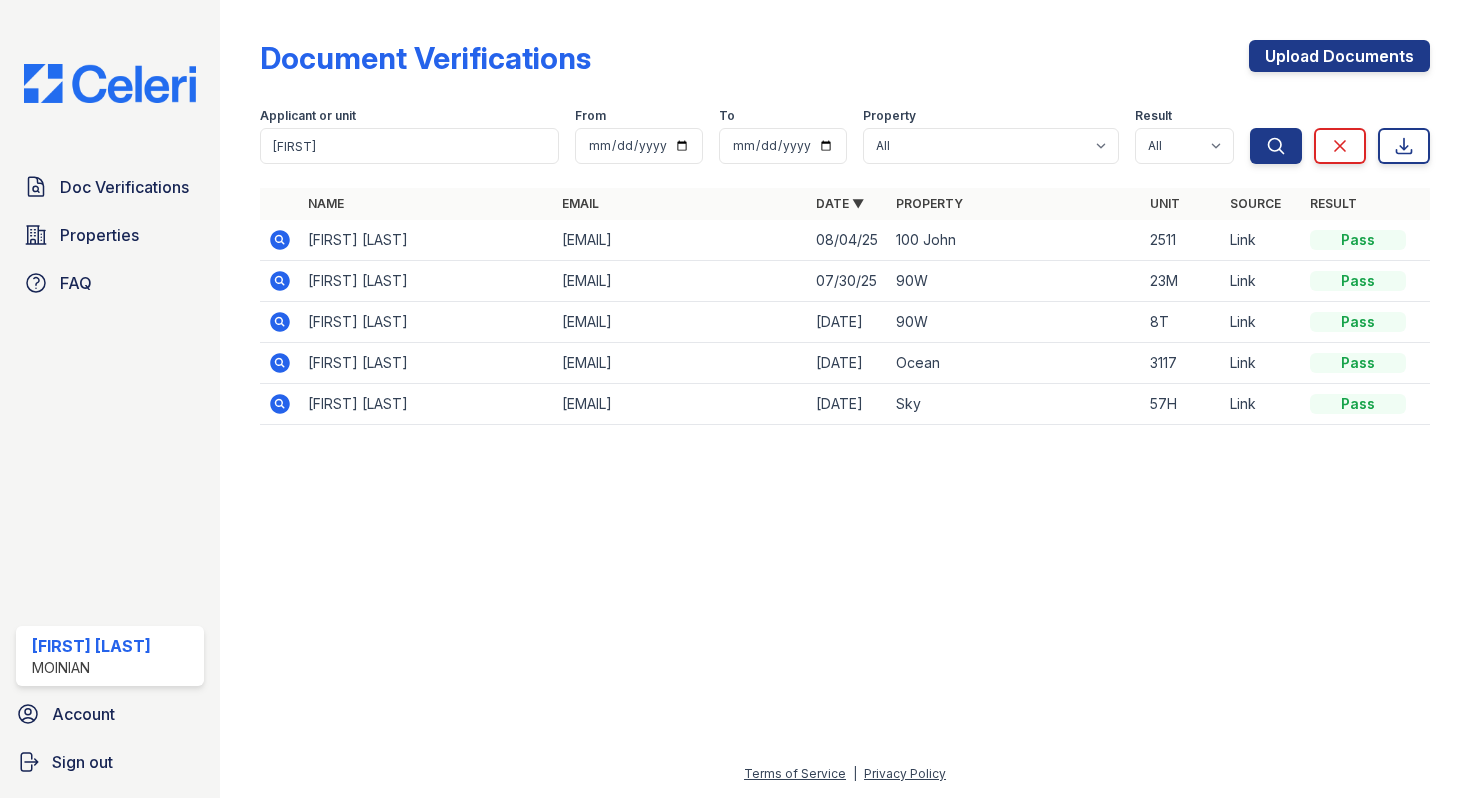 click 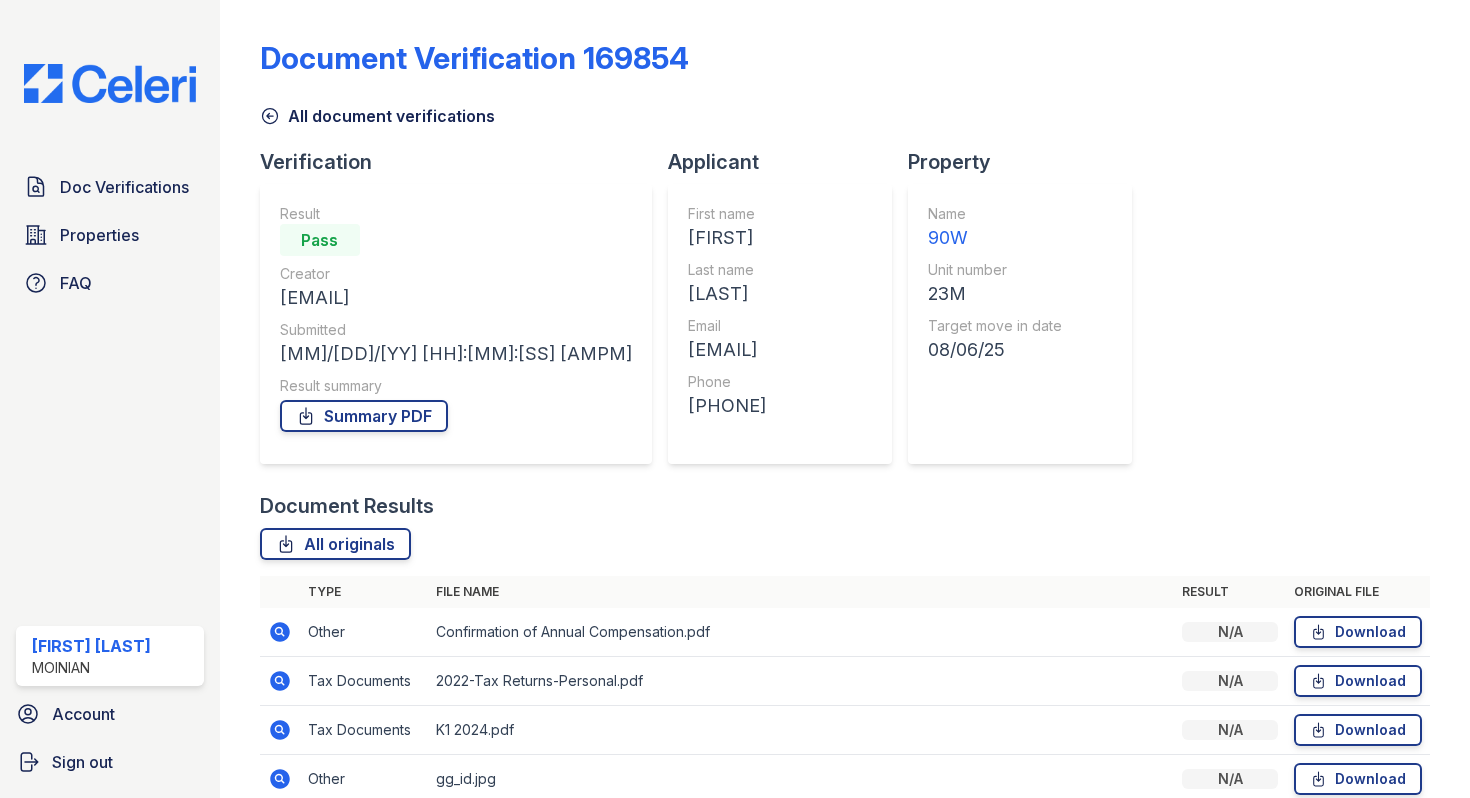 scroll, scrollTop: 0, scrollLeft: 0, axis: both 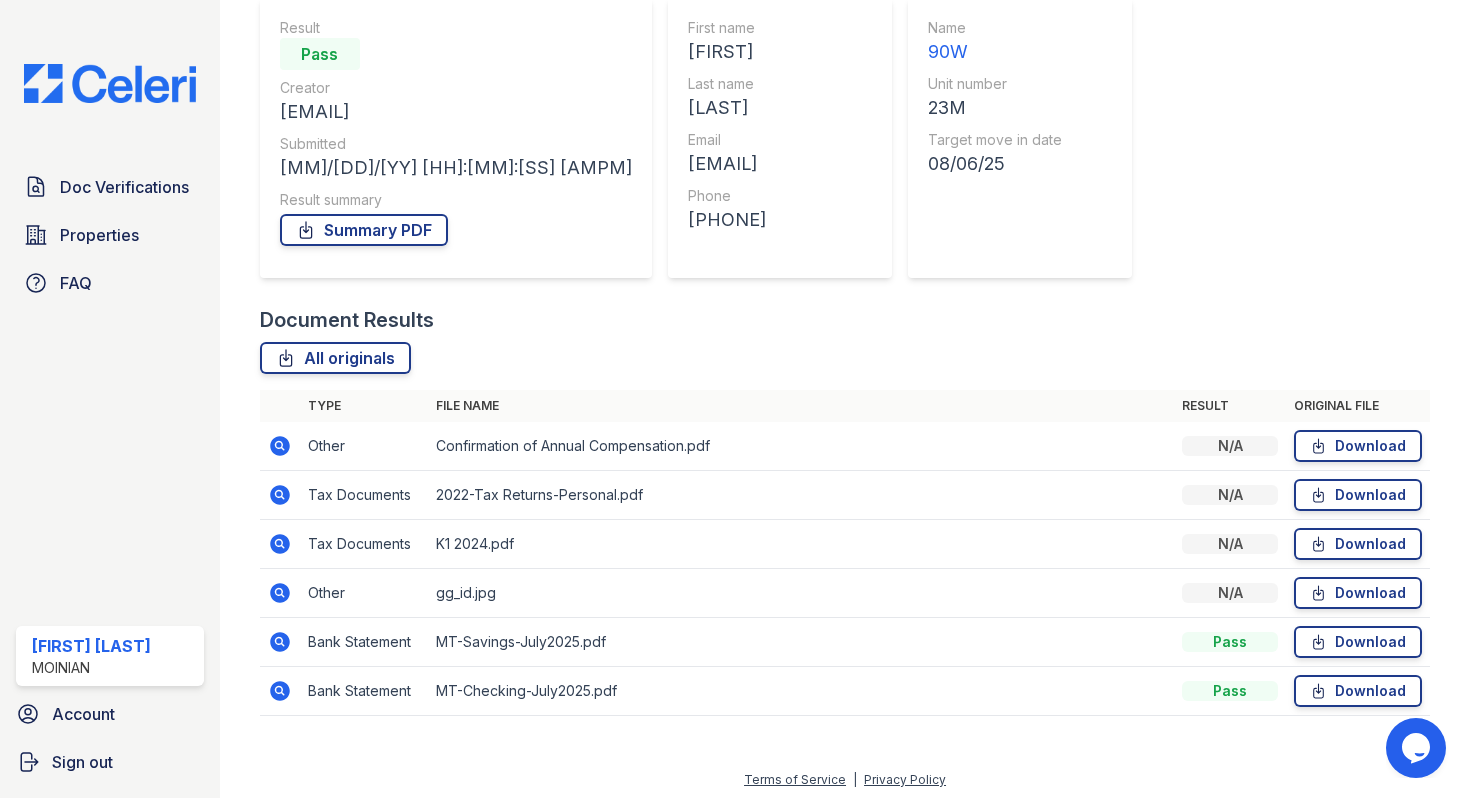 click 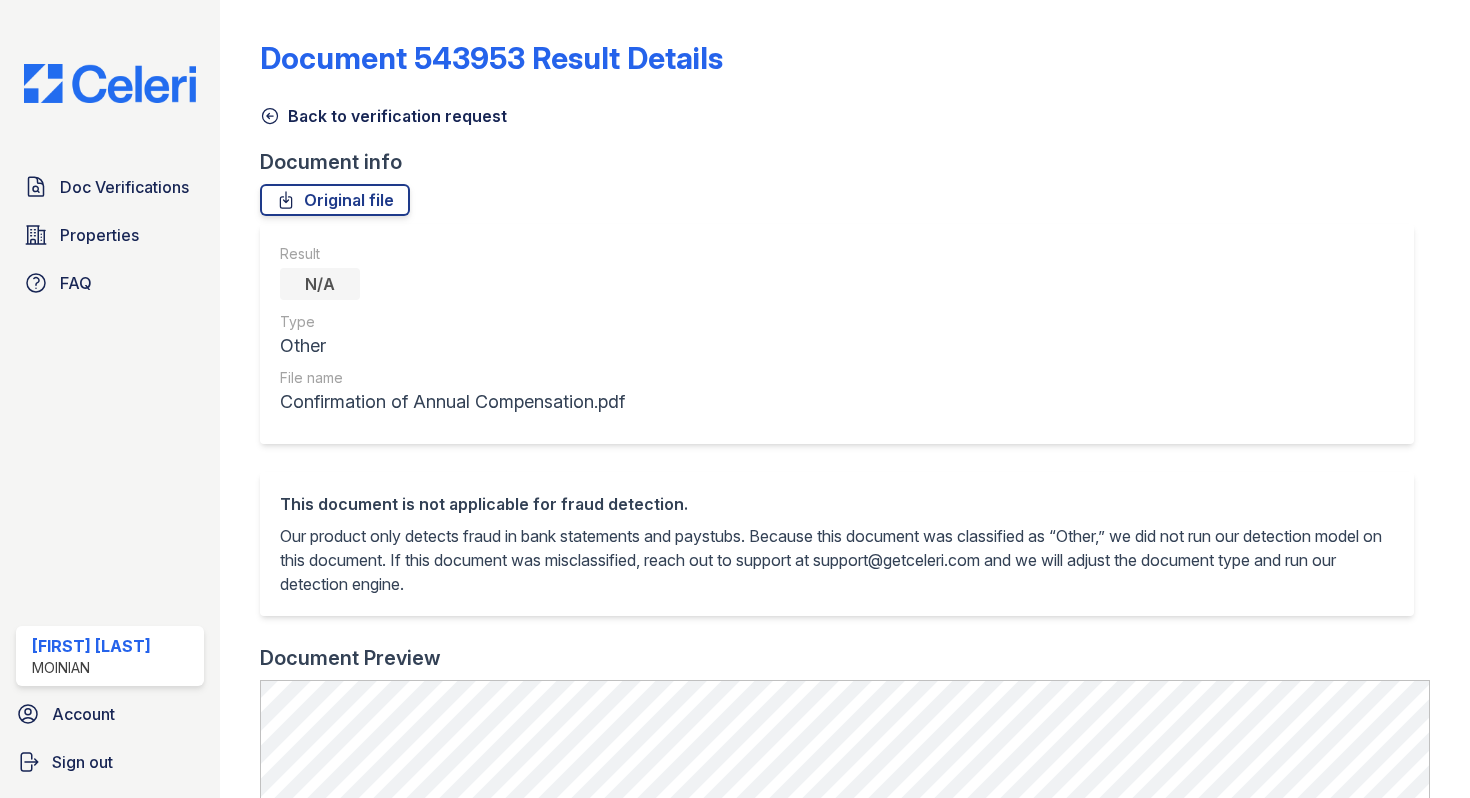 scroll, scrollTop: 0, scrollLeft: 0, axis: both 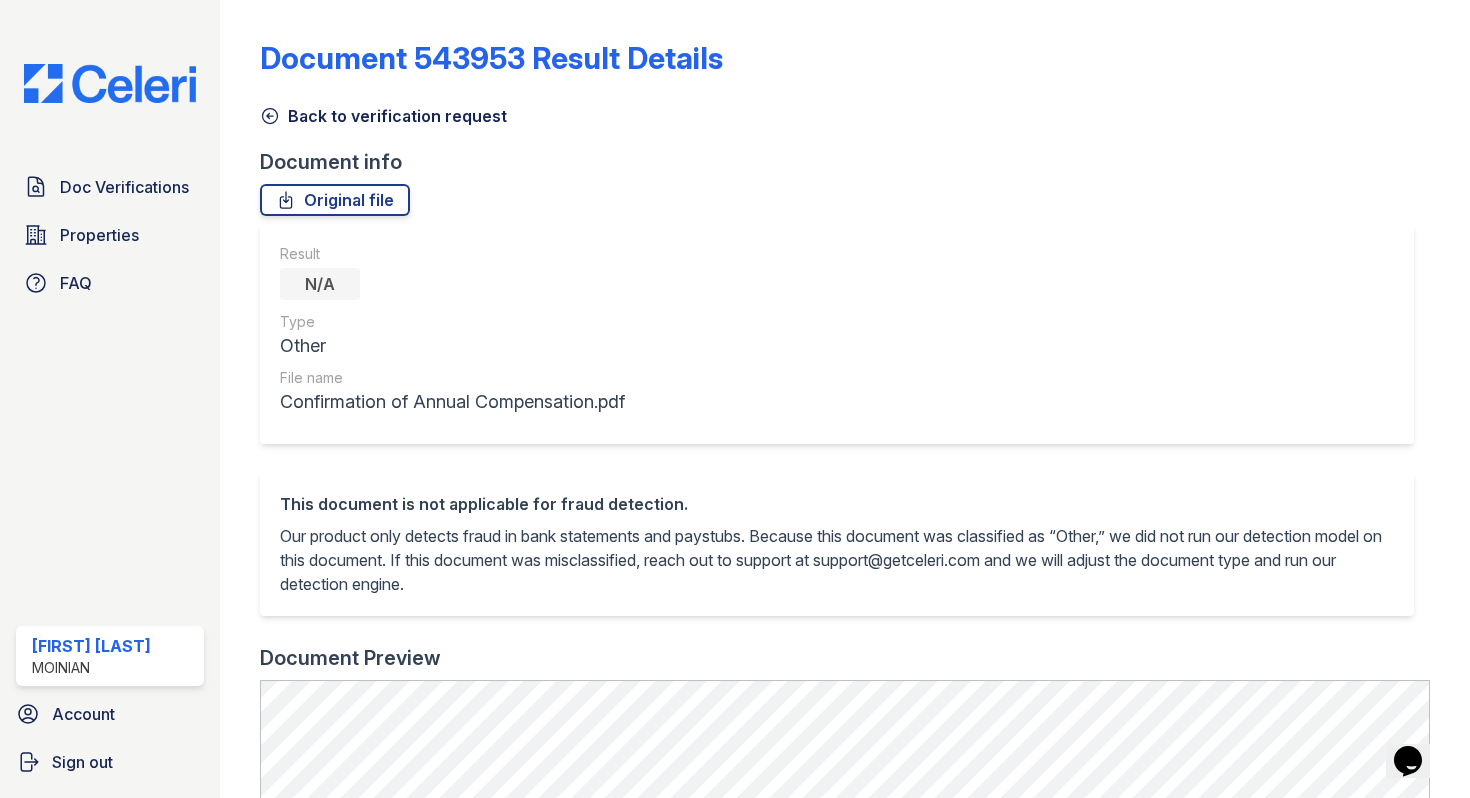 click 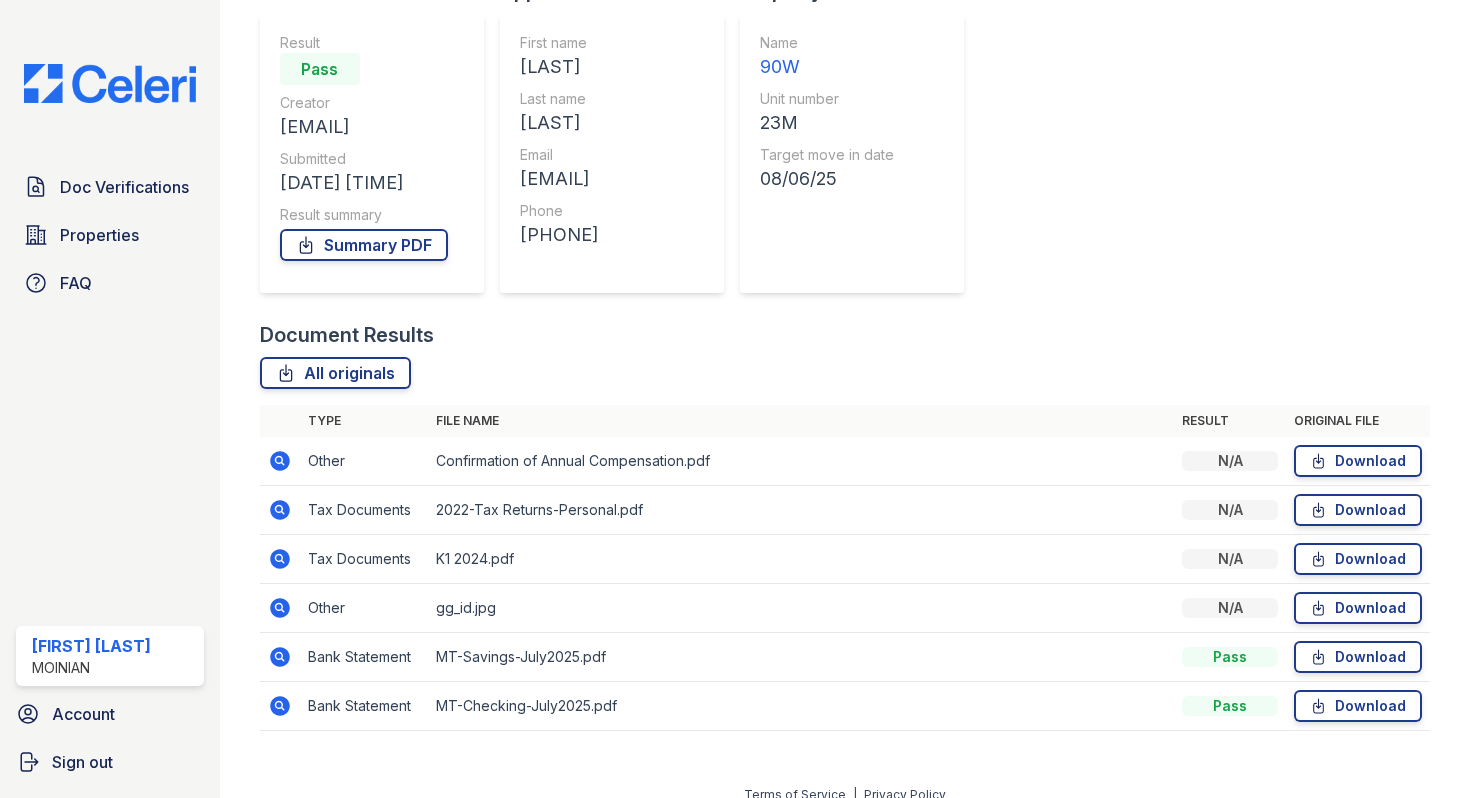 scroll, scrollTop: 192, scrollLeft: 0, axis: vertical 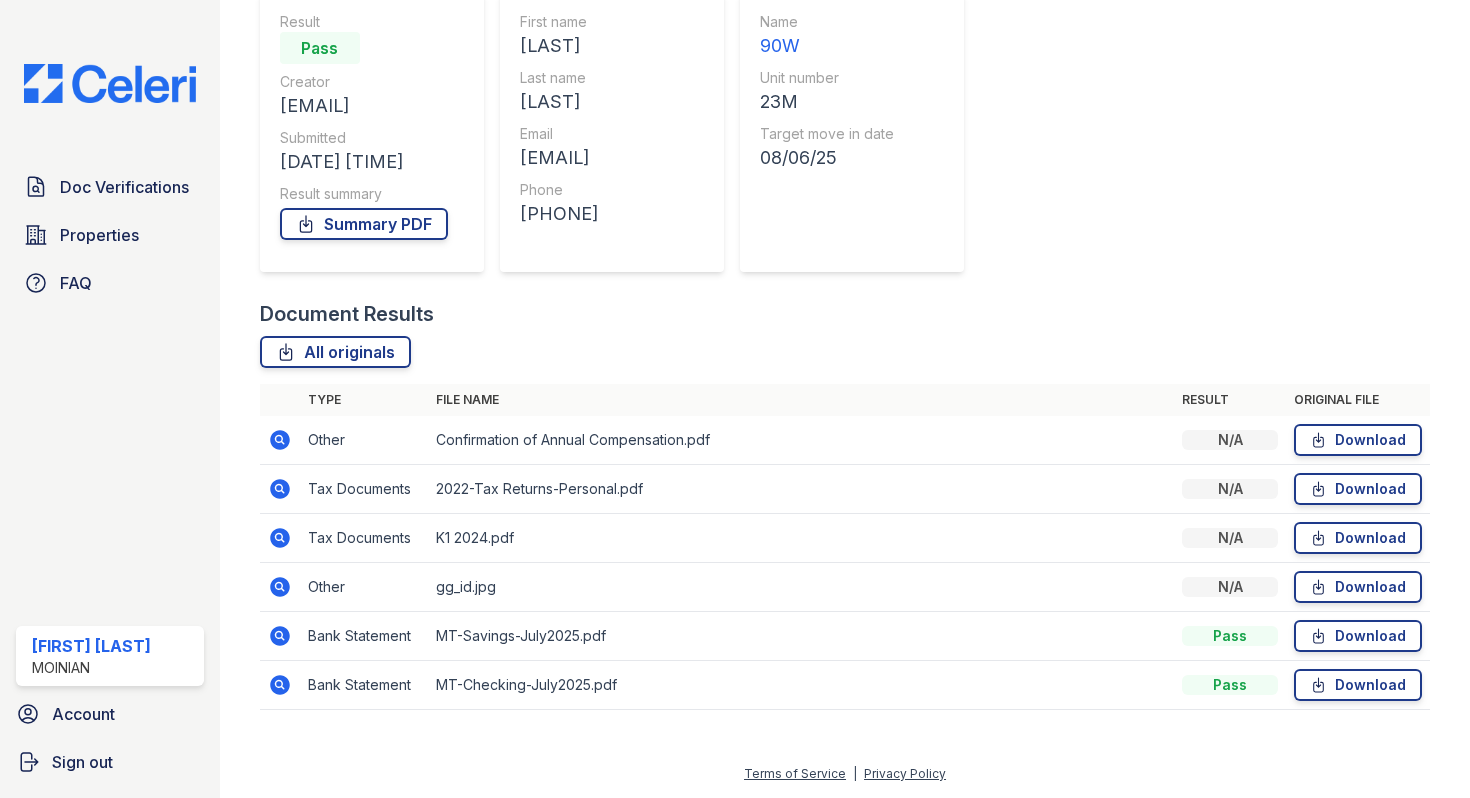 click 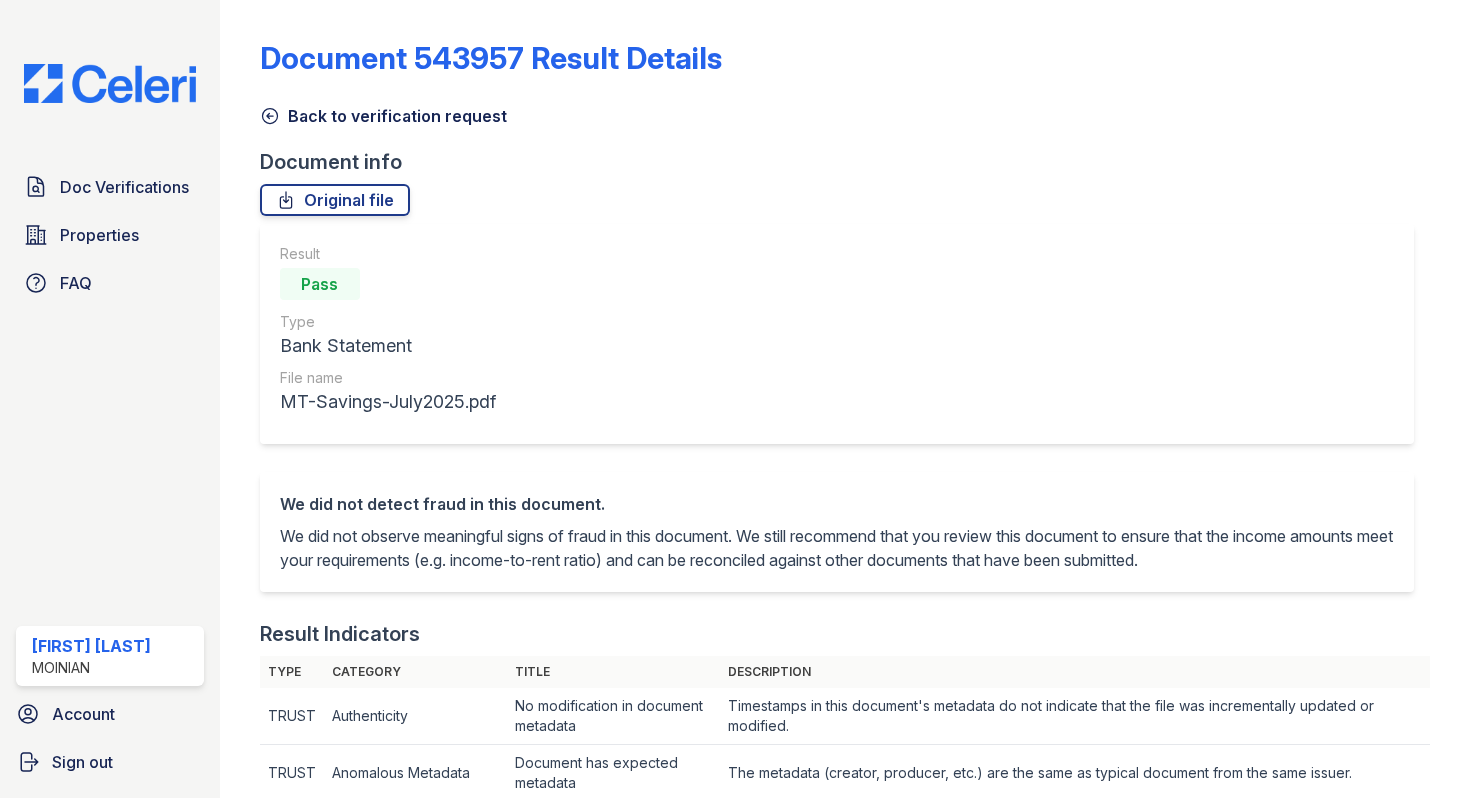 scroll, scrollTop: 0, scrollLeft: 0, axis: both 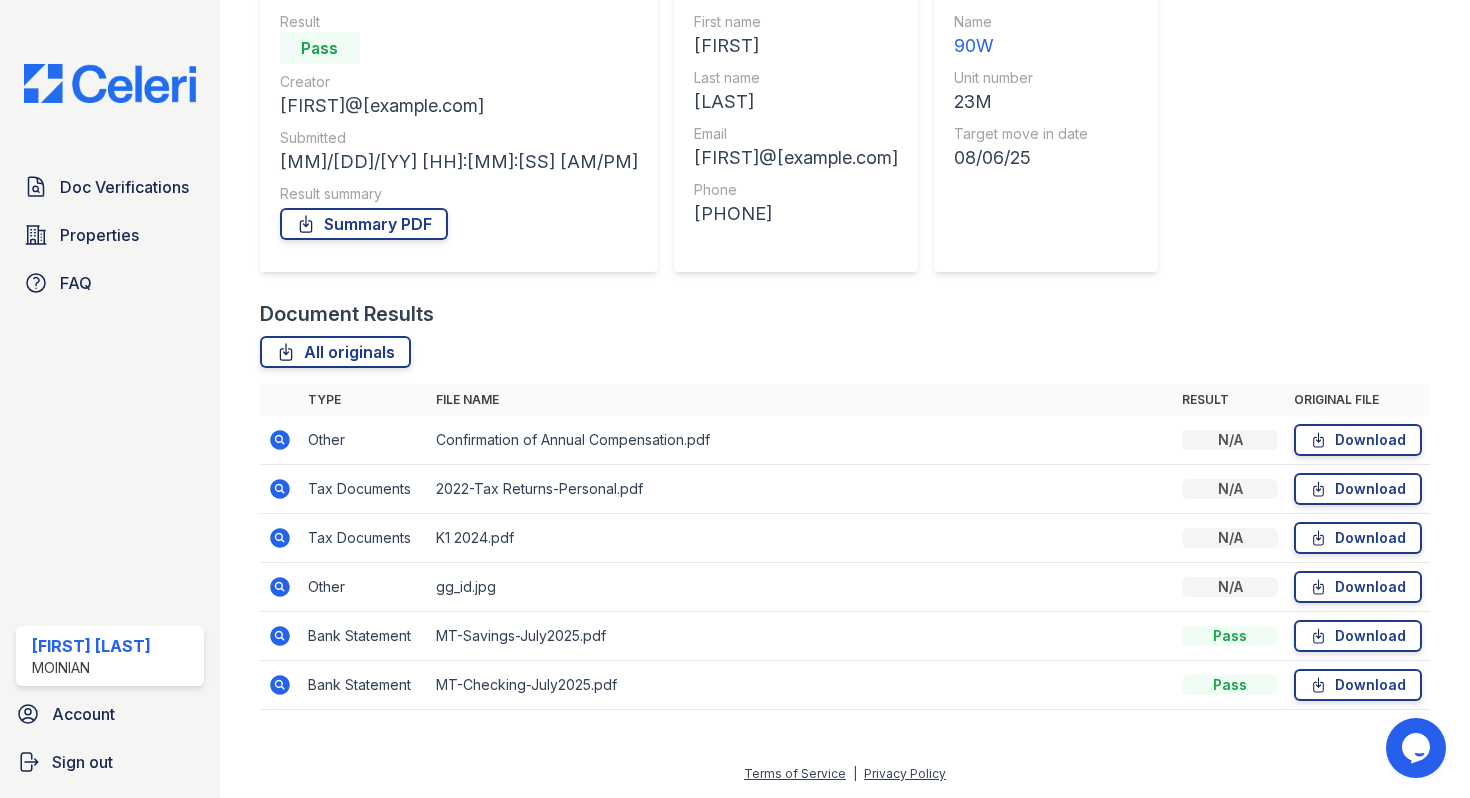 click 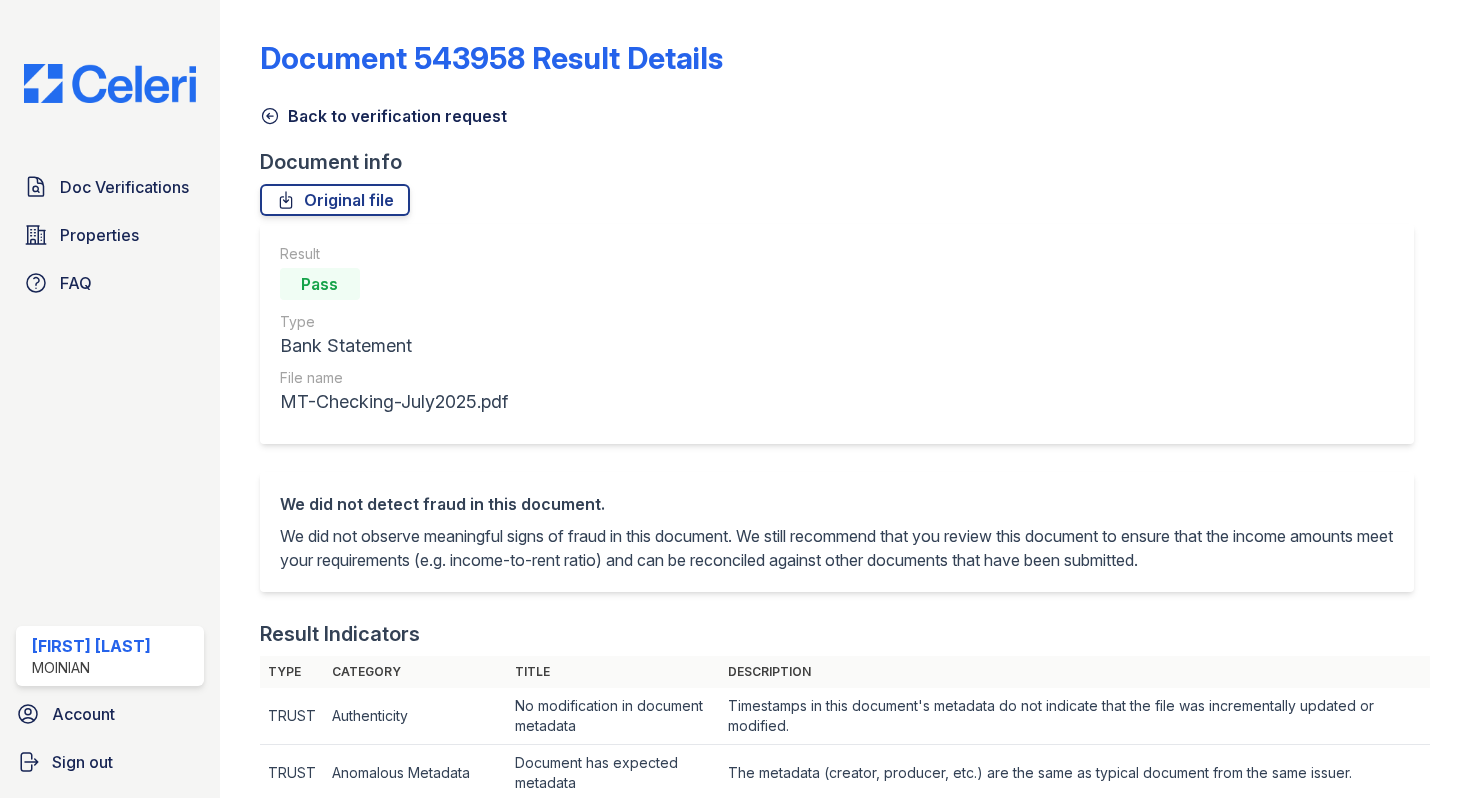 scroll, scrollTop: 0, scrollLeft: 0, axis: both 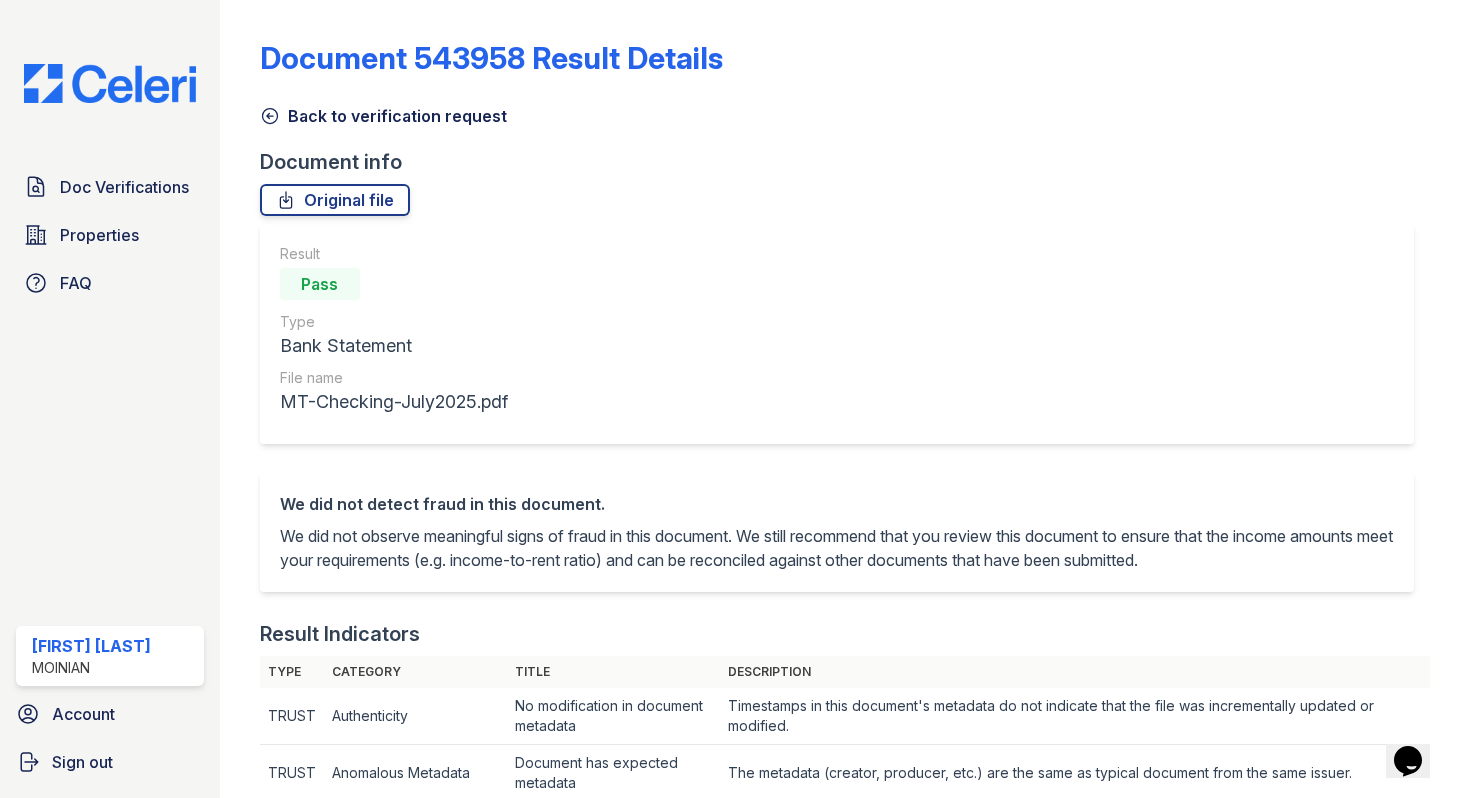 click 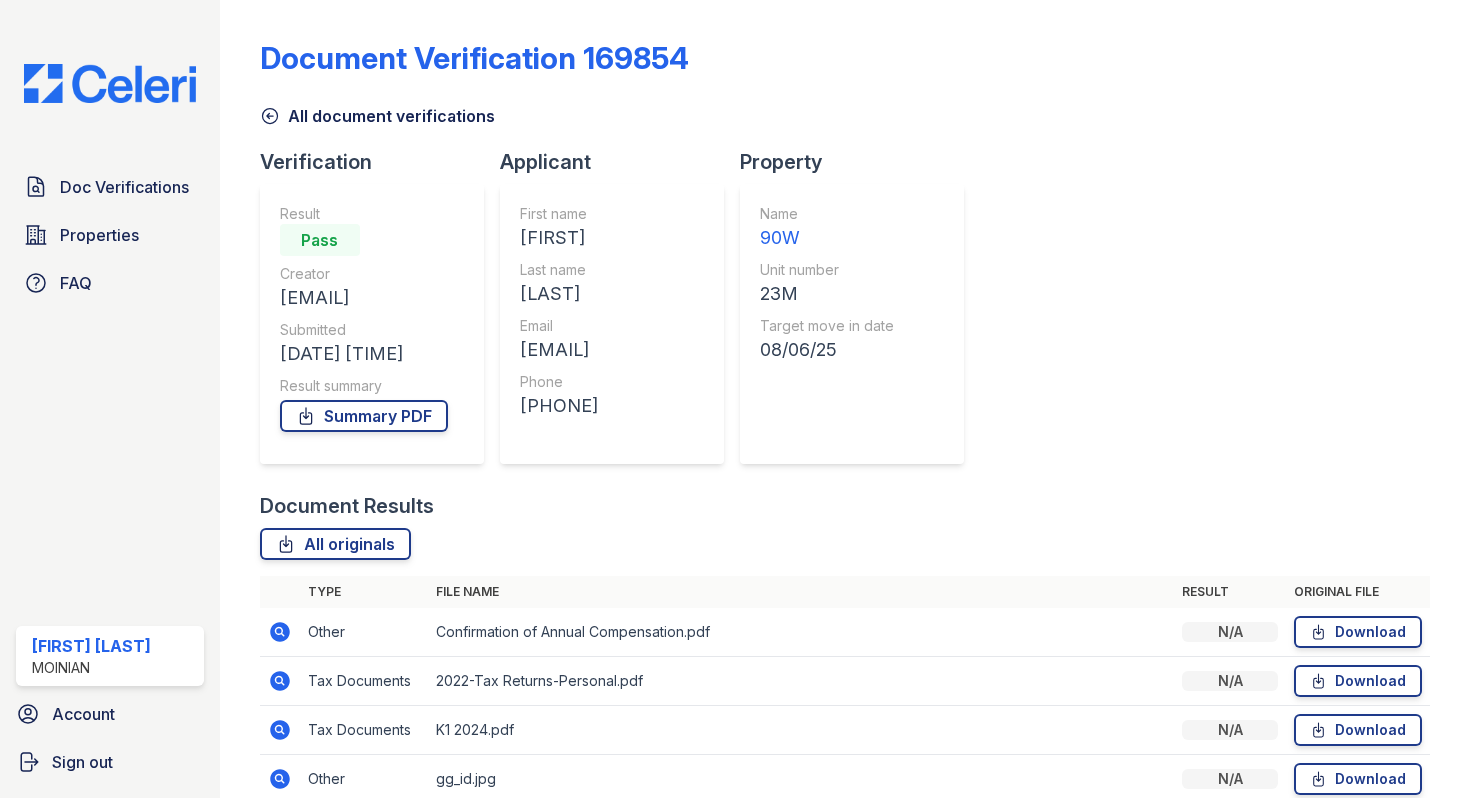 click on "All document verifications" at bounding box center [377, 116] 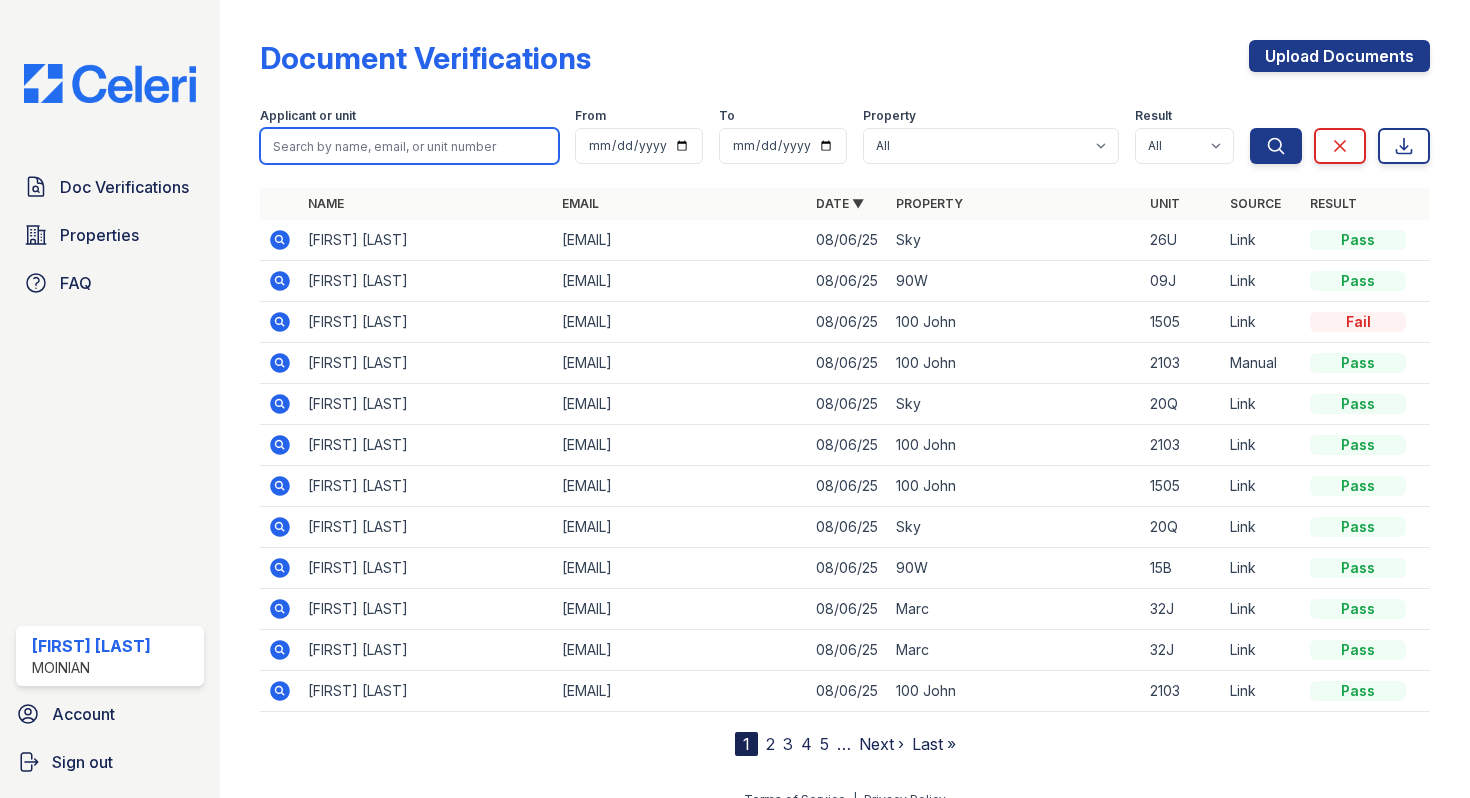 click at bounding box center (409, 146) 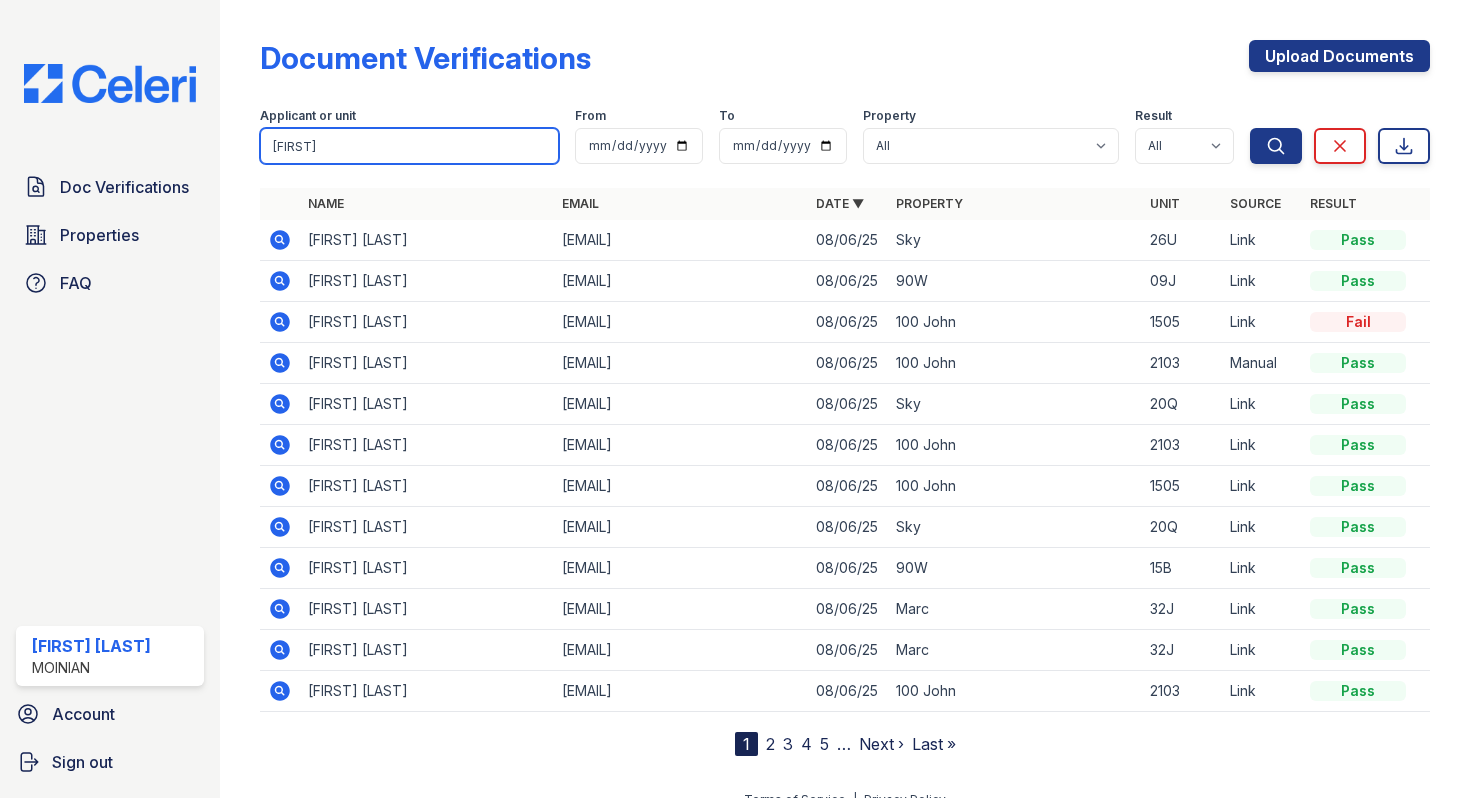 type on "adam" 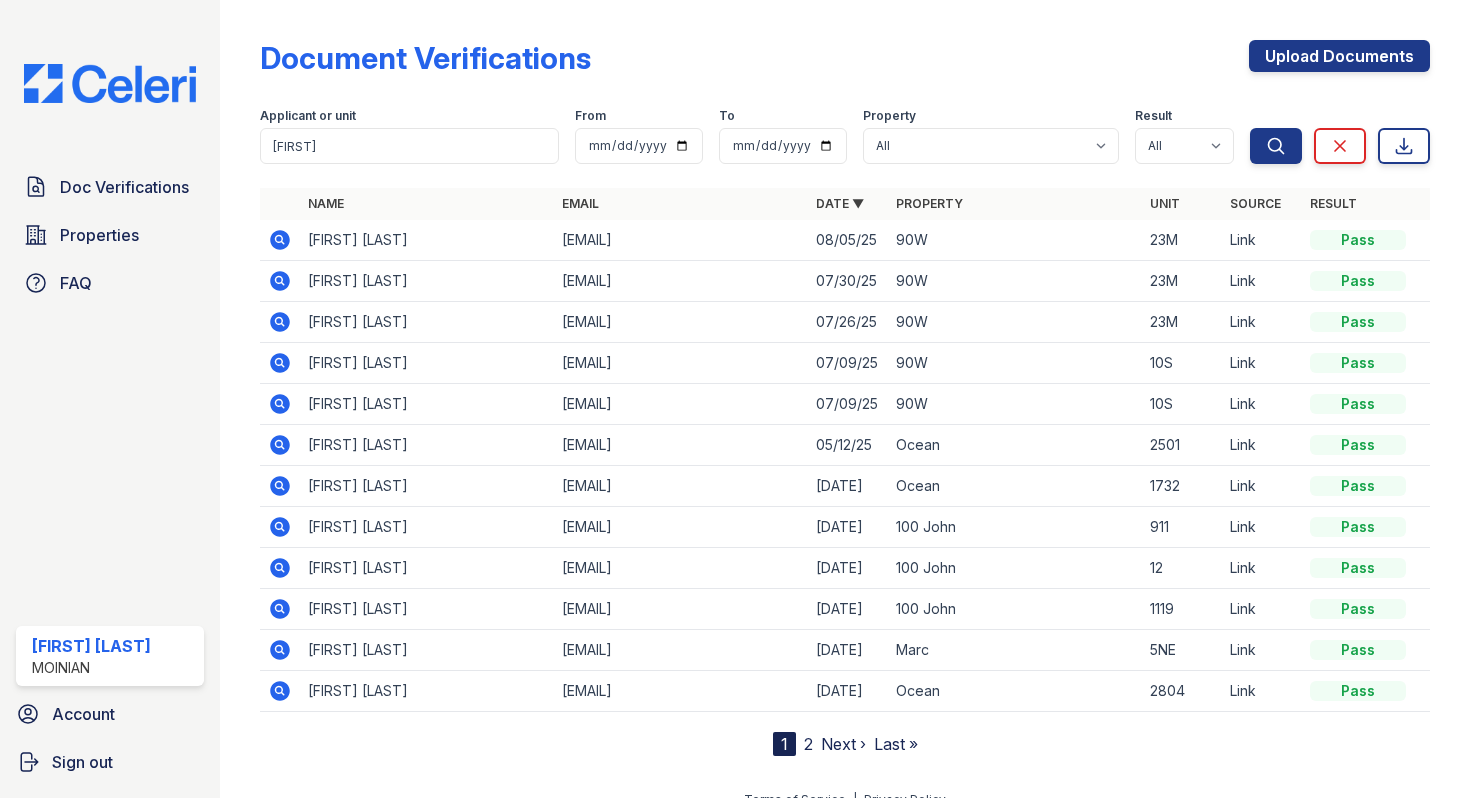 click 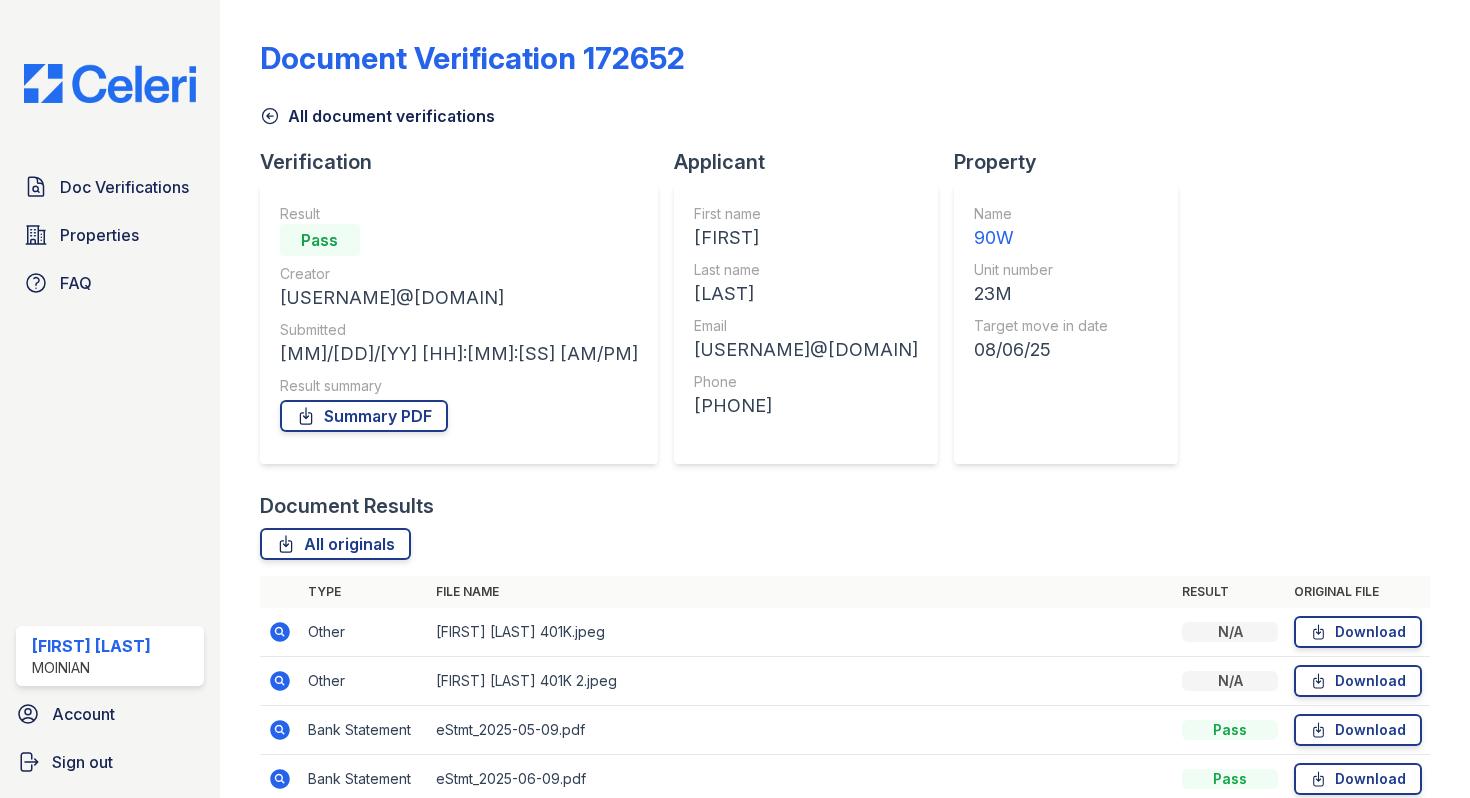 scroll, scrollTop: 0, scrollLeft: 0, axis: both 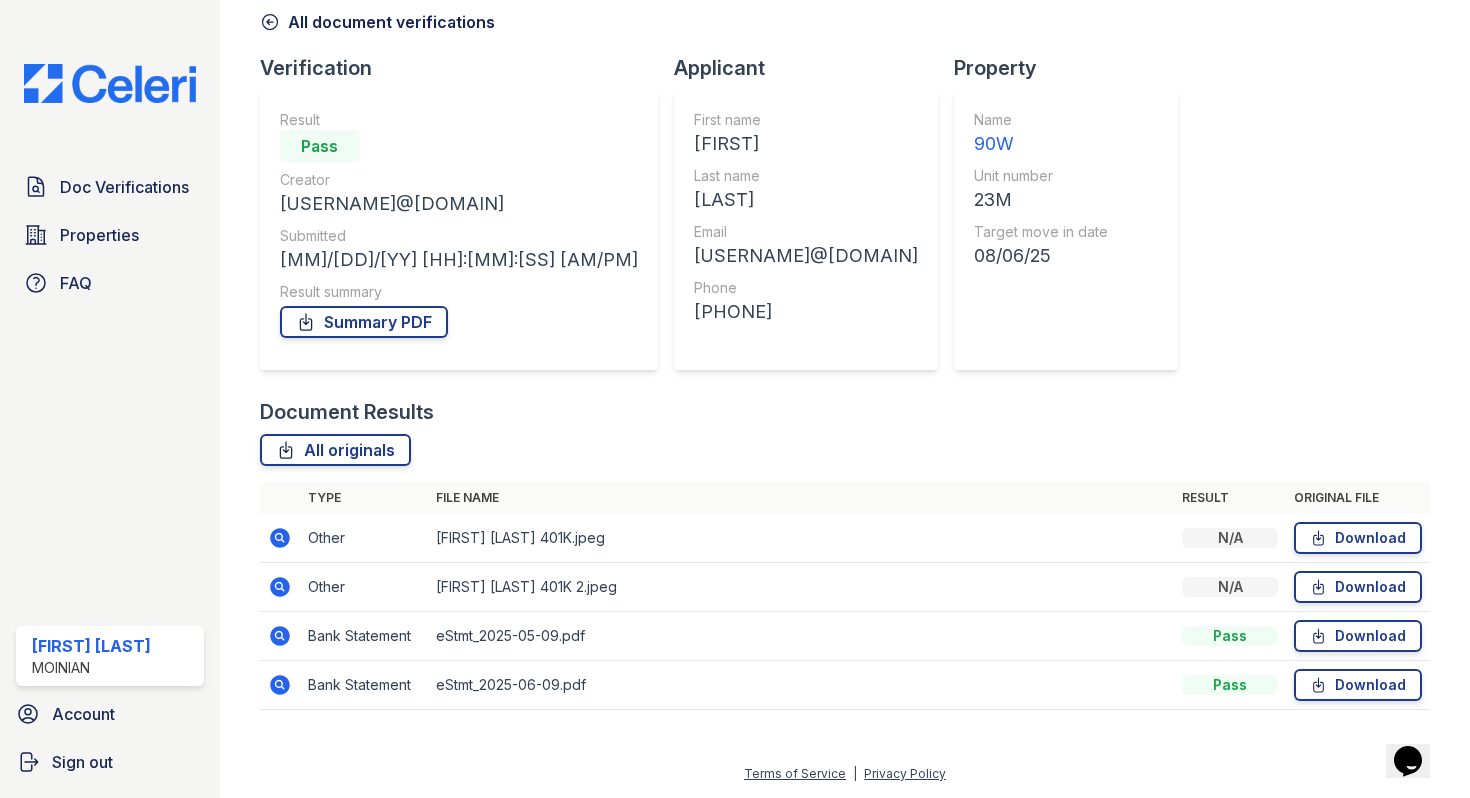 click 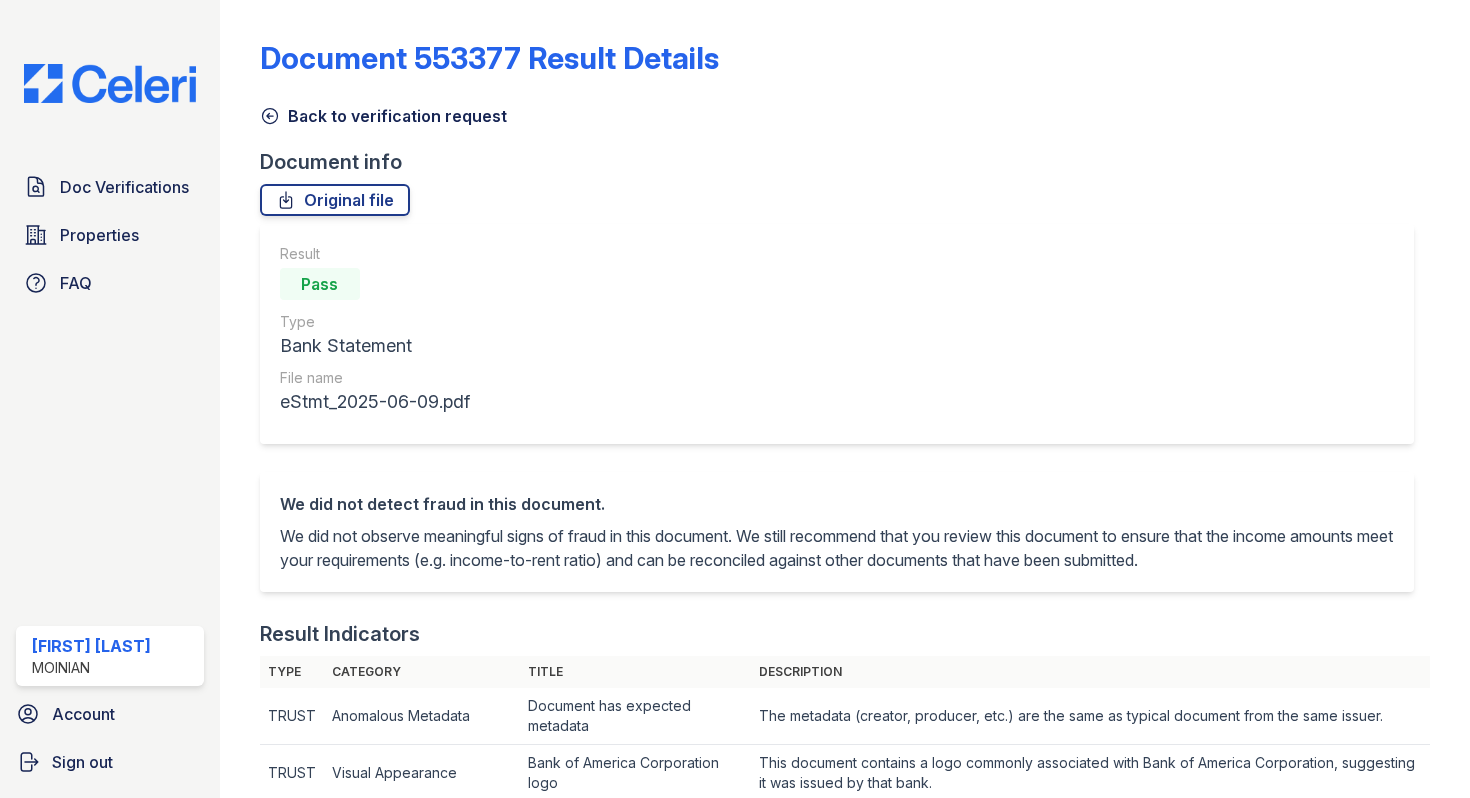 scroll, scrollTop: 0, scrollLeft: 0, axis: both 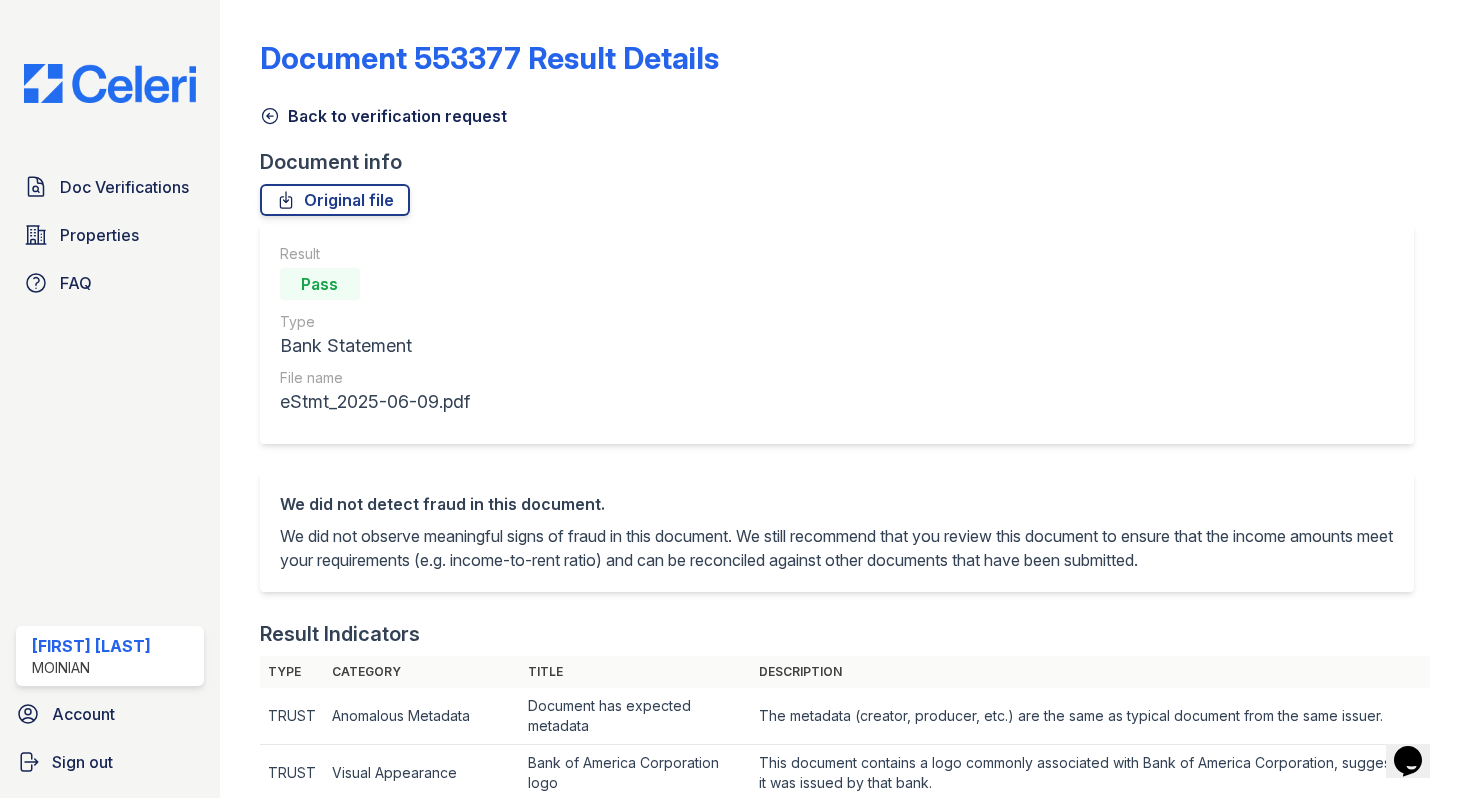 click 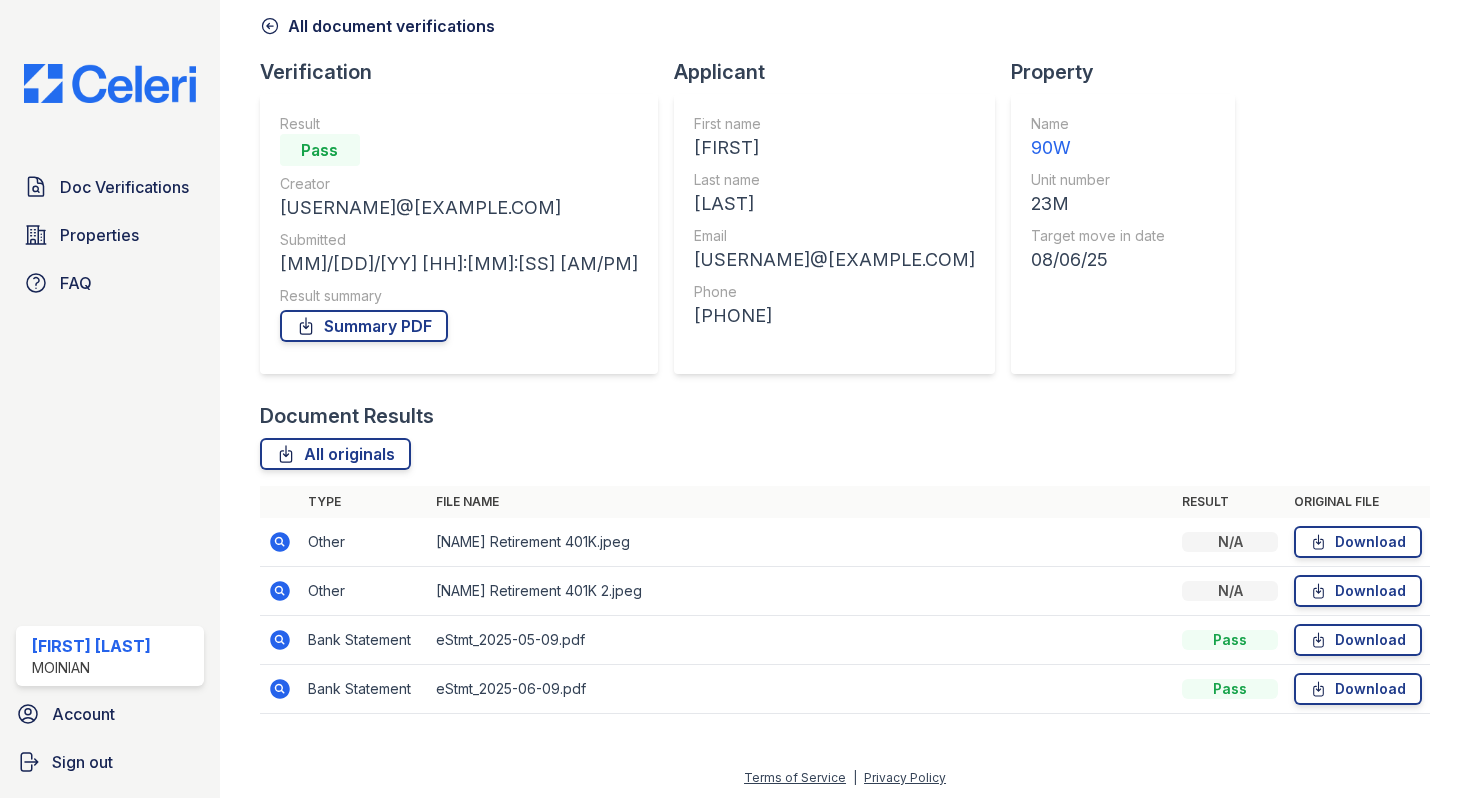 scroll, scrollTop: 88, scrollLeft: 0, axis: vertical 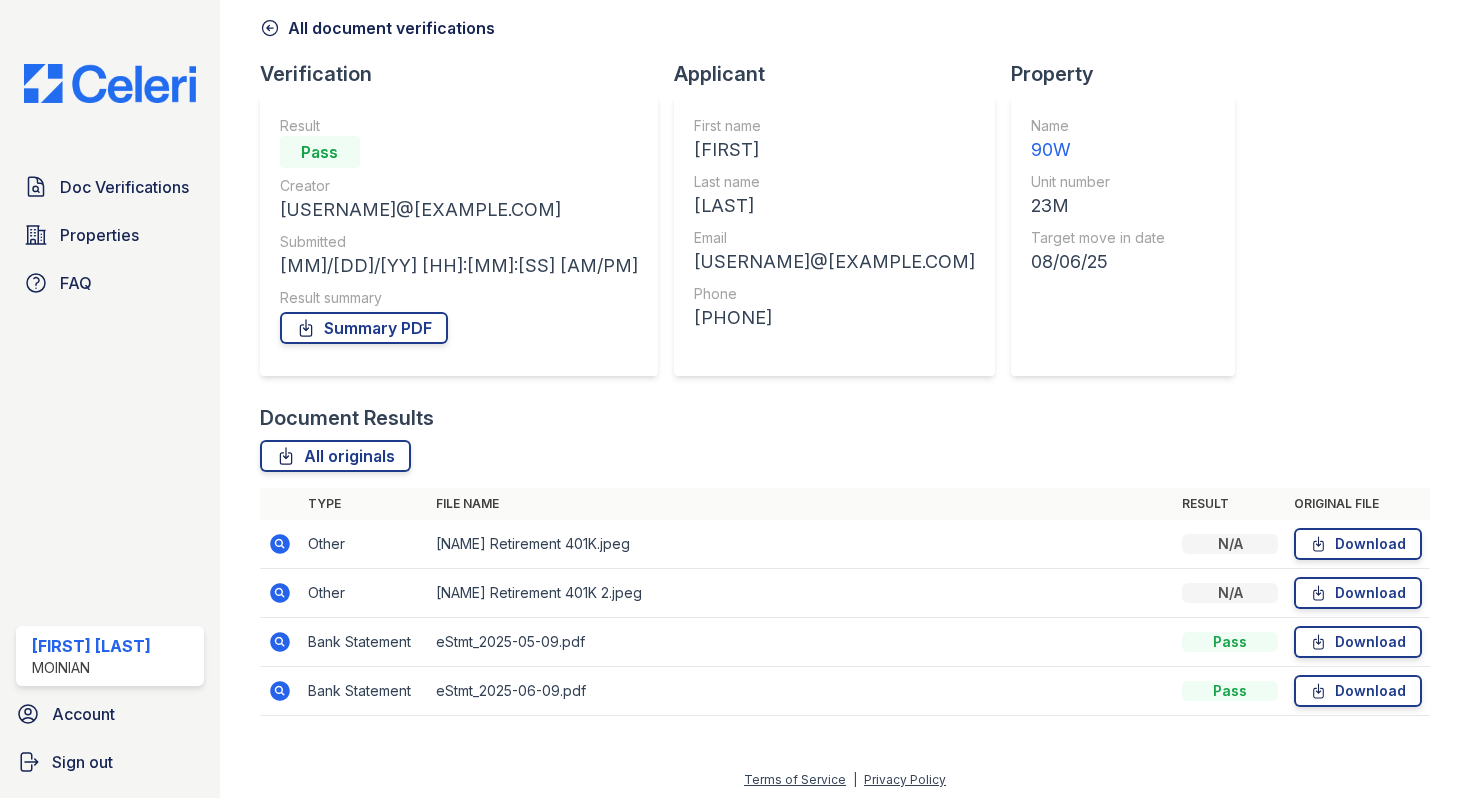 click 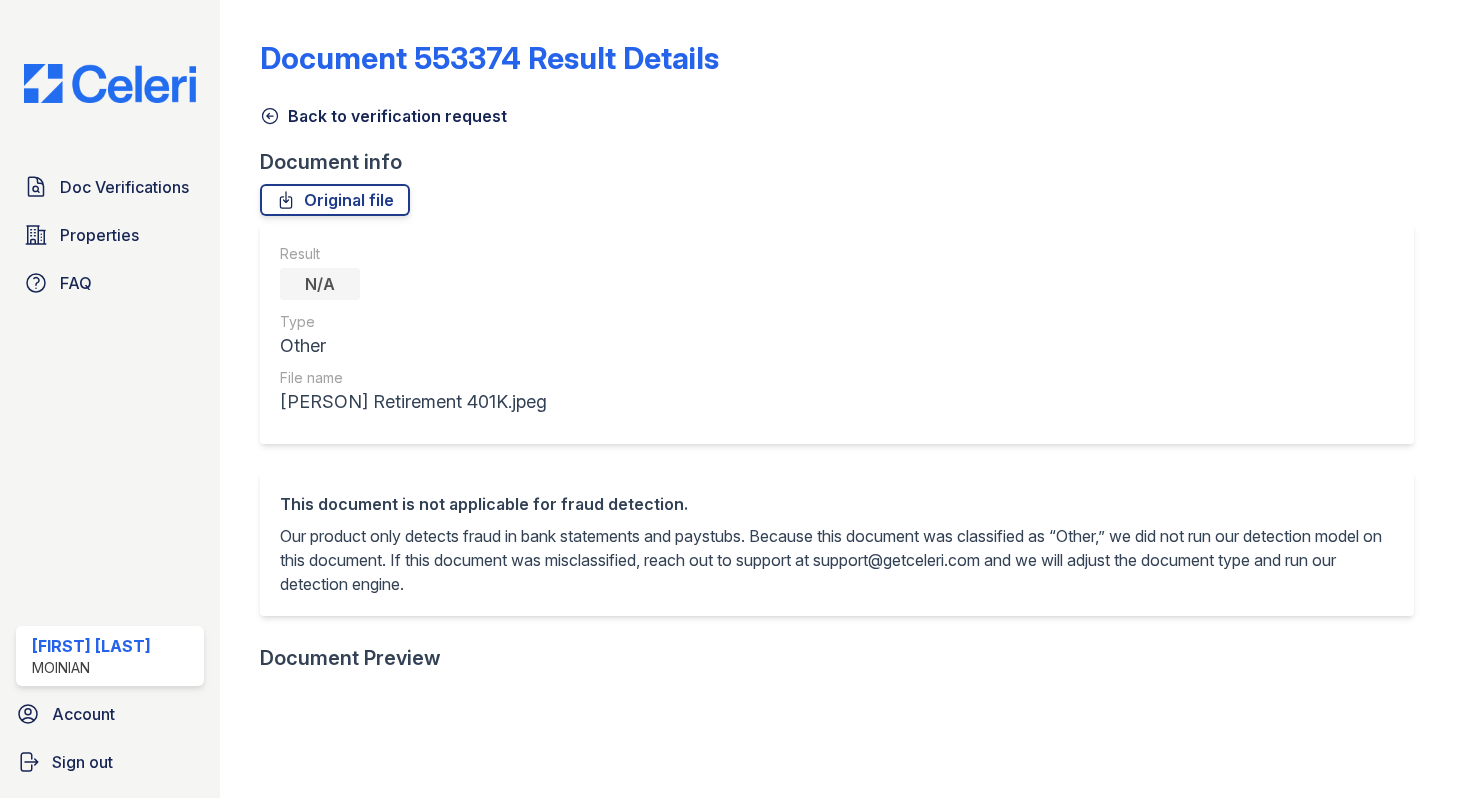 scroll, scrollTop: 0, scrollLeft: 0, axis: both 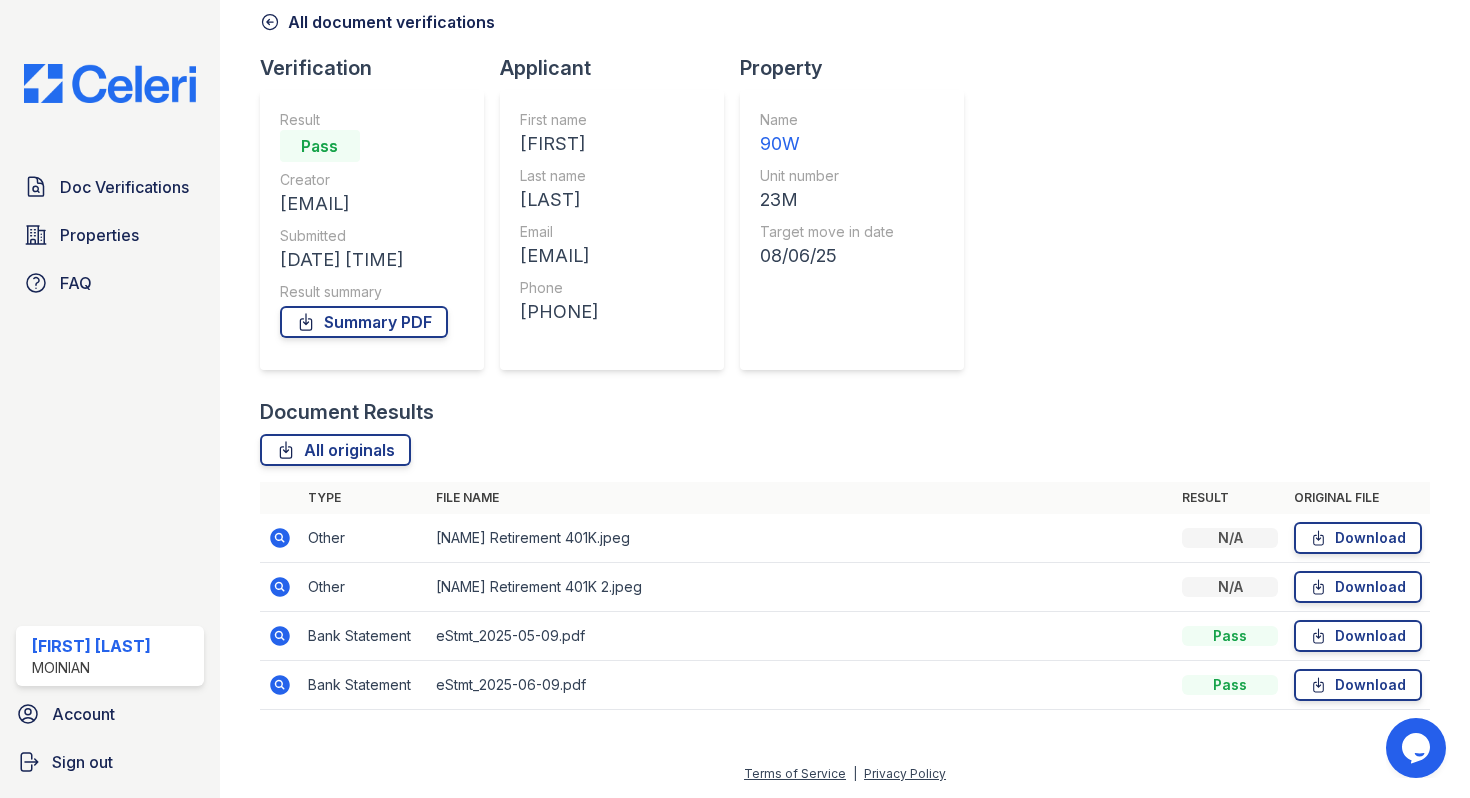 click 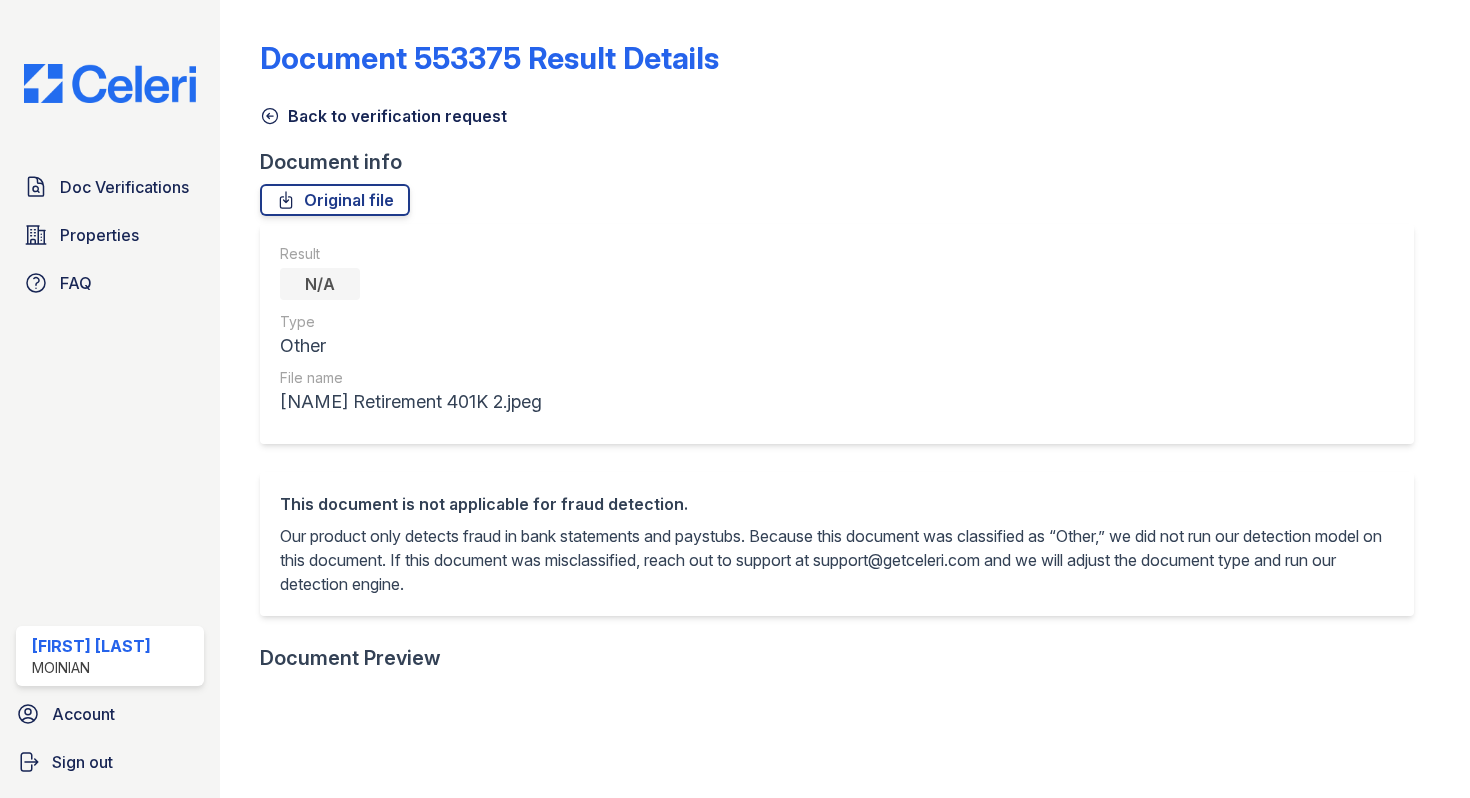 scroll, scrollTop: 0, scrollLeft: 0, axis: both 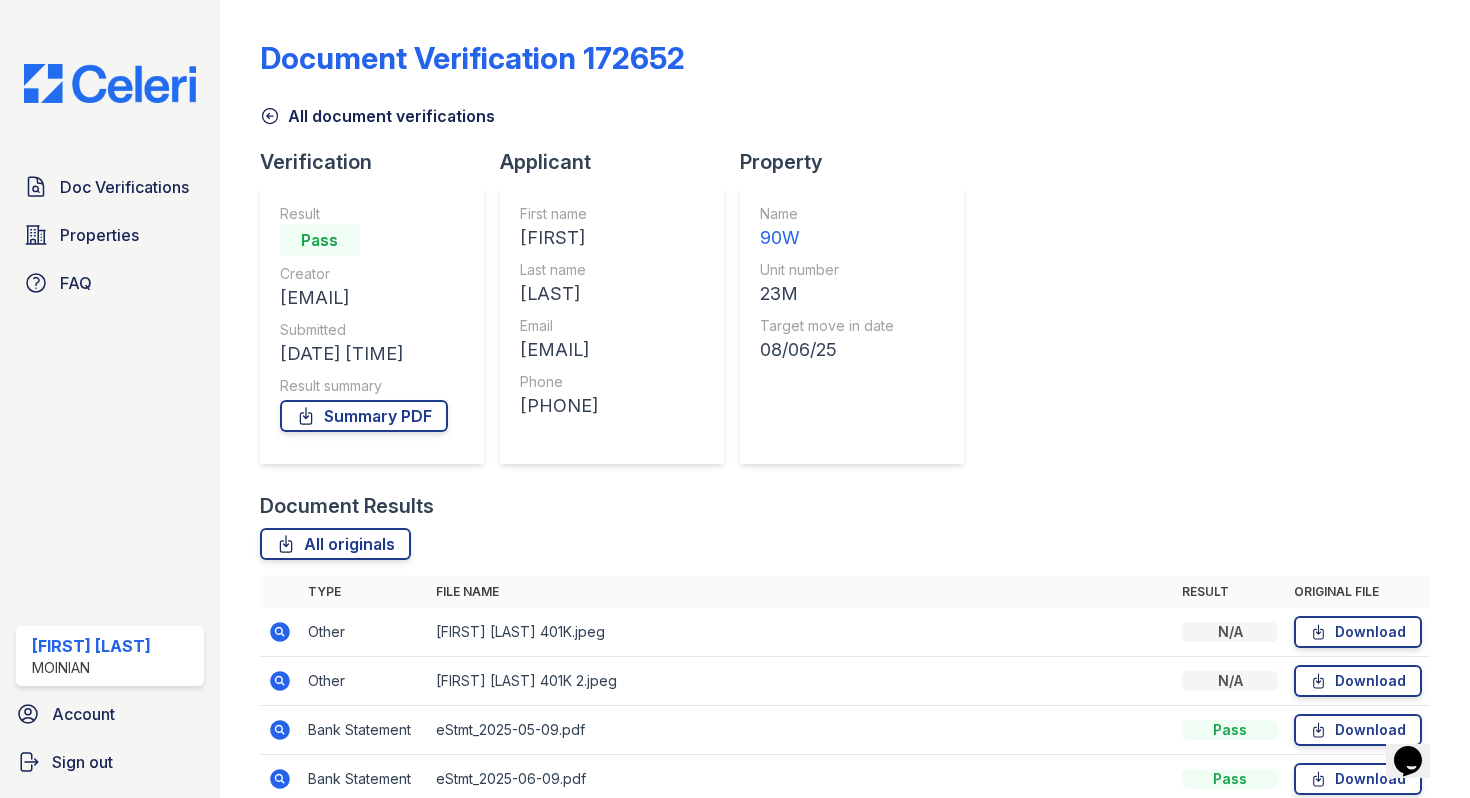 click 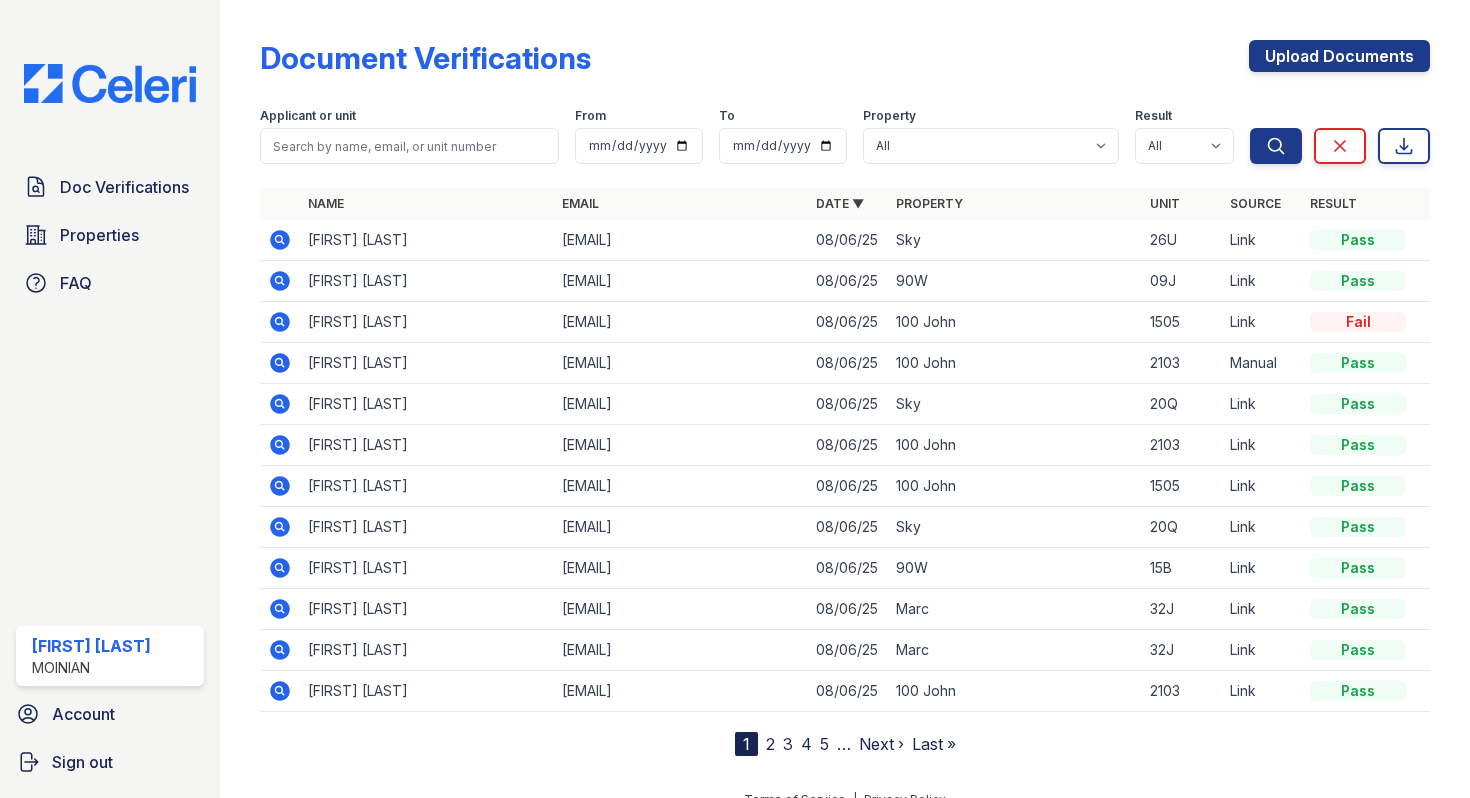 click on "Applicant or unit" at bounding box center [409, 118] 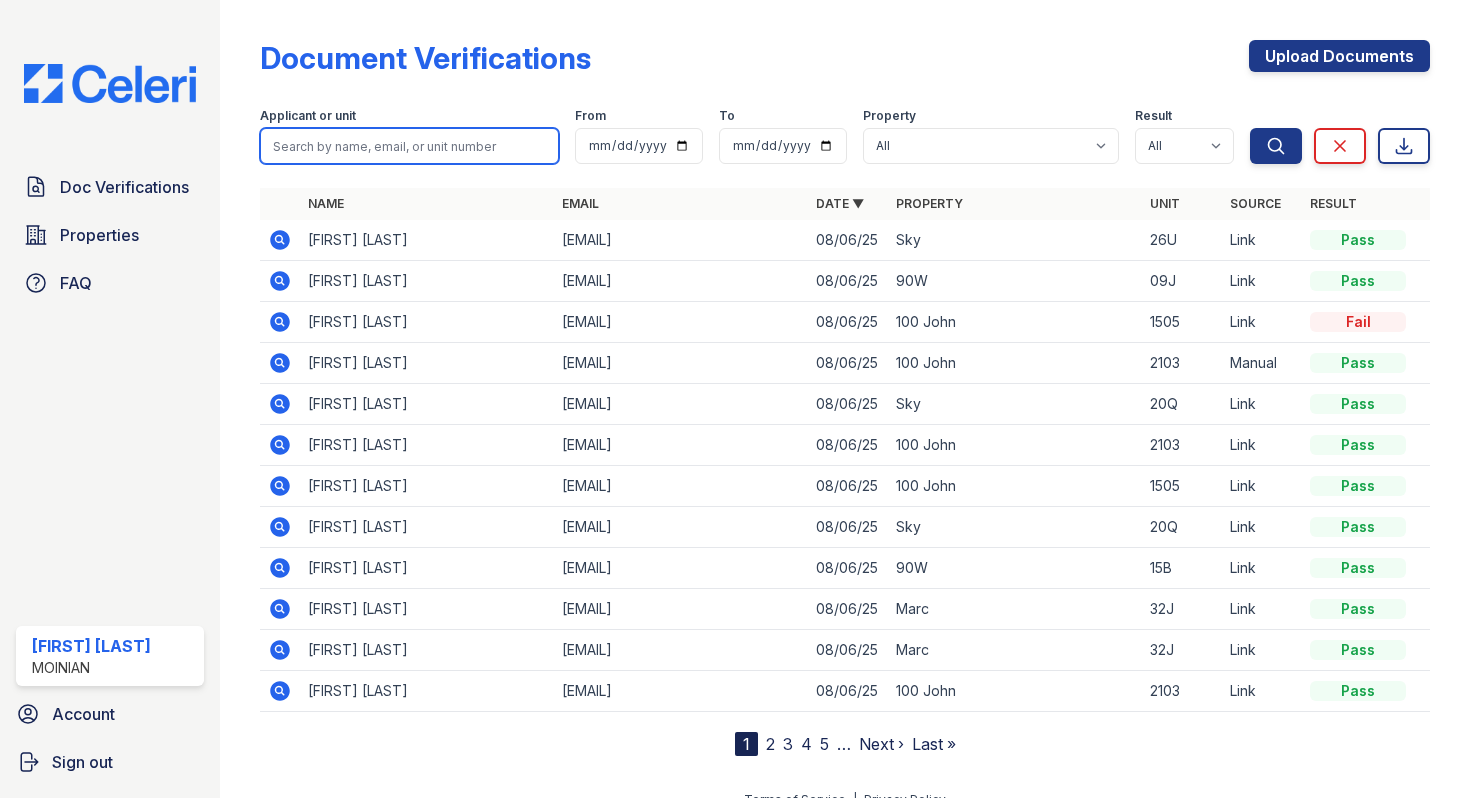 click at bounding box center [409, 146] 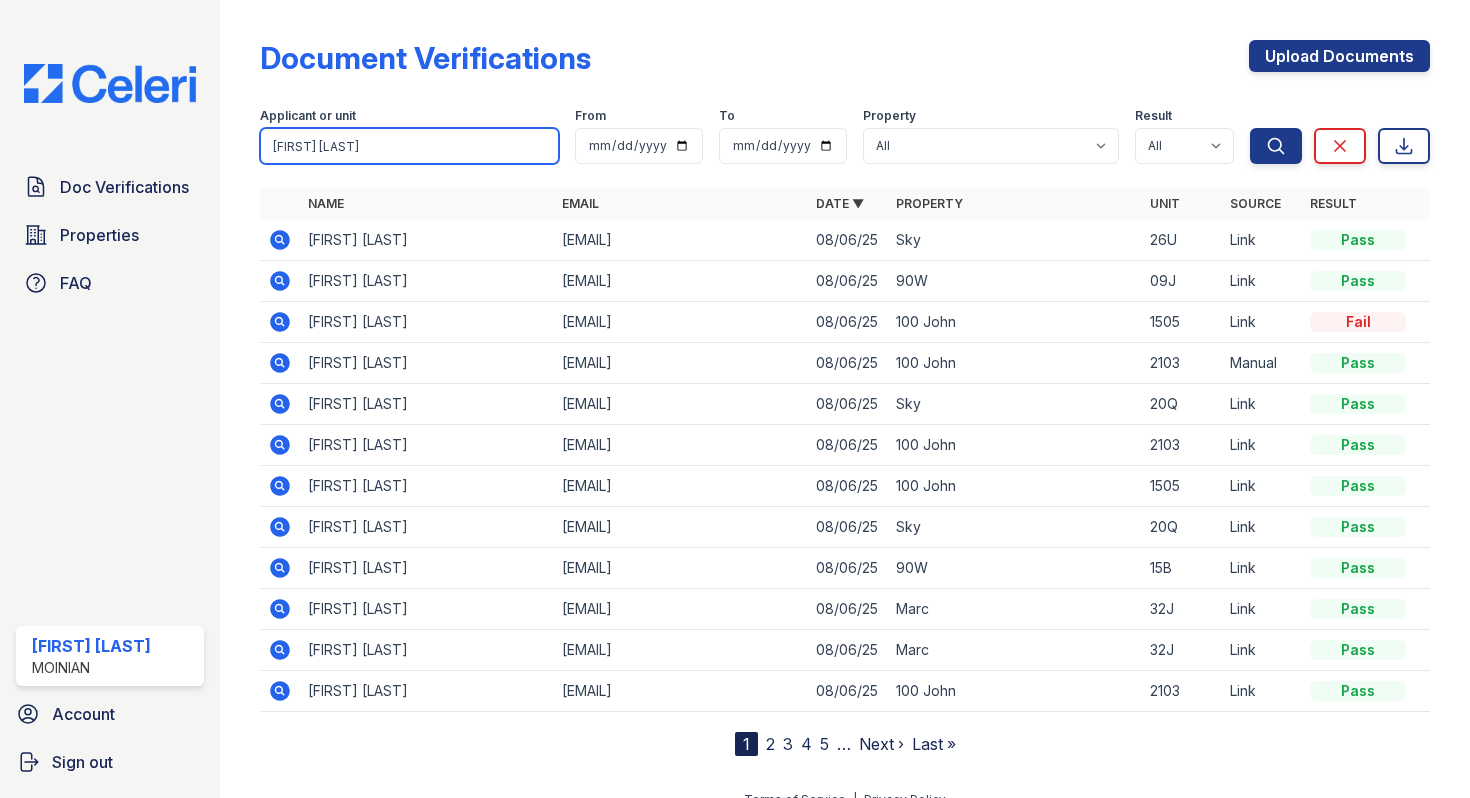 type on "[FIRST] [INITIAL]" 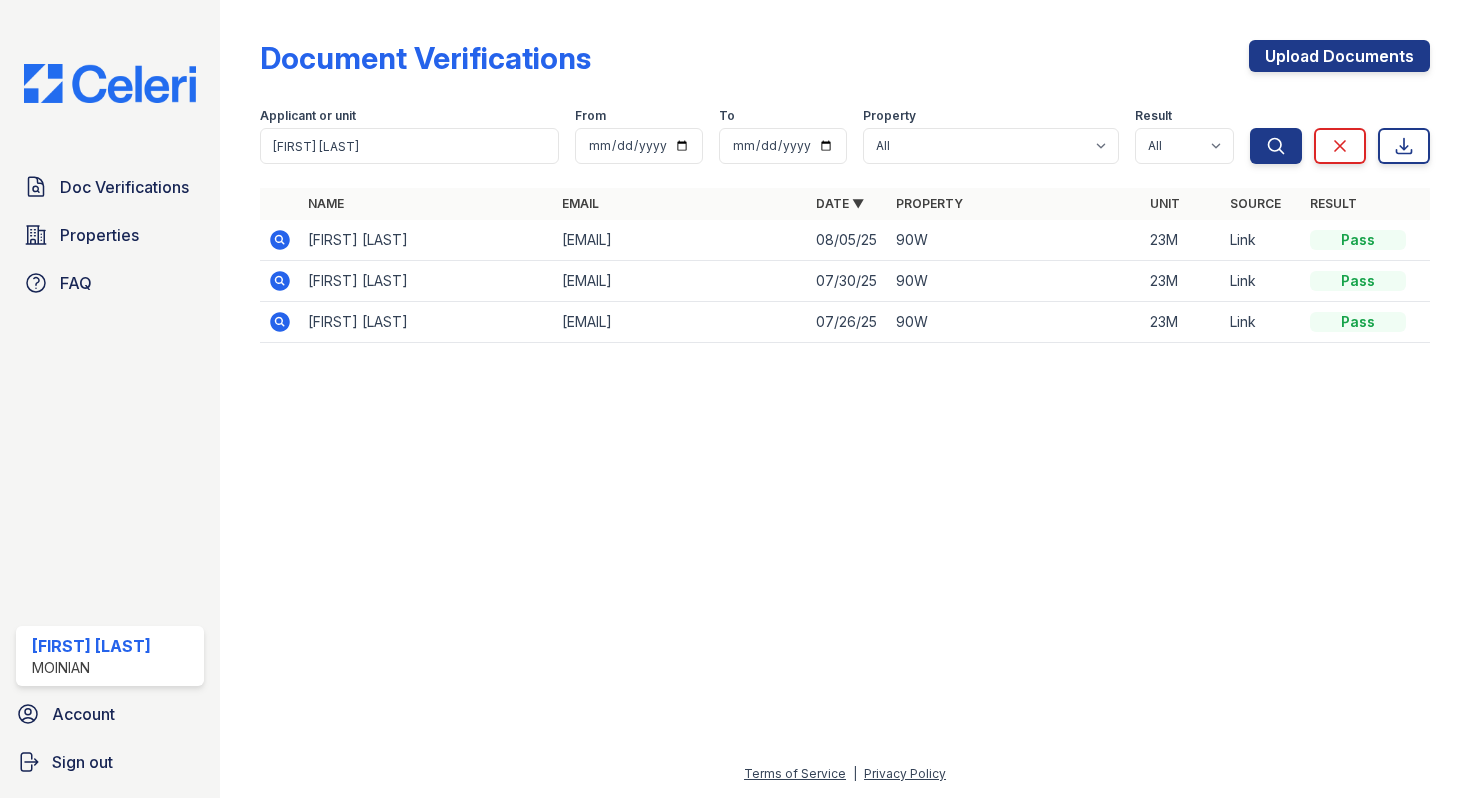 click 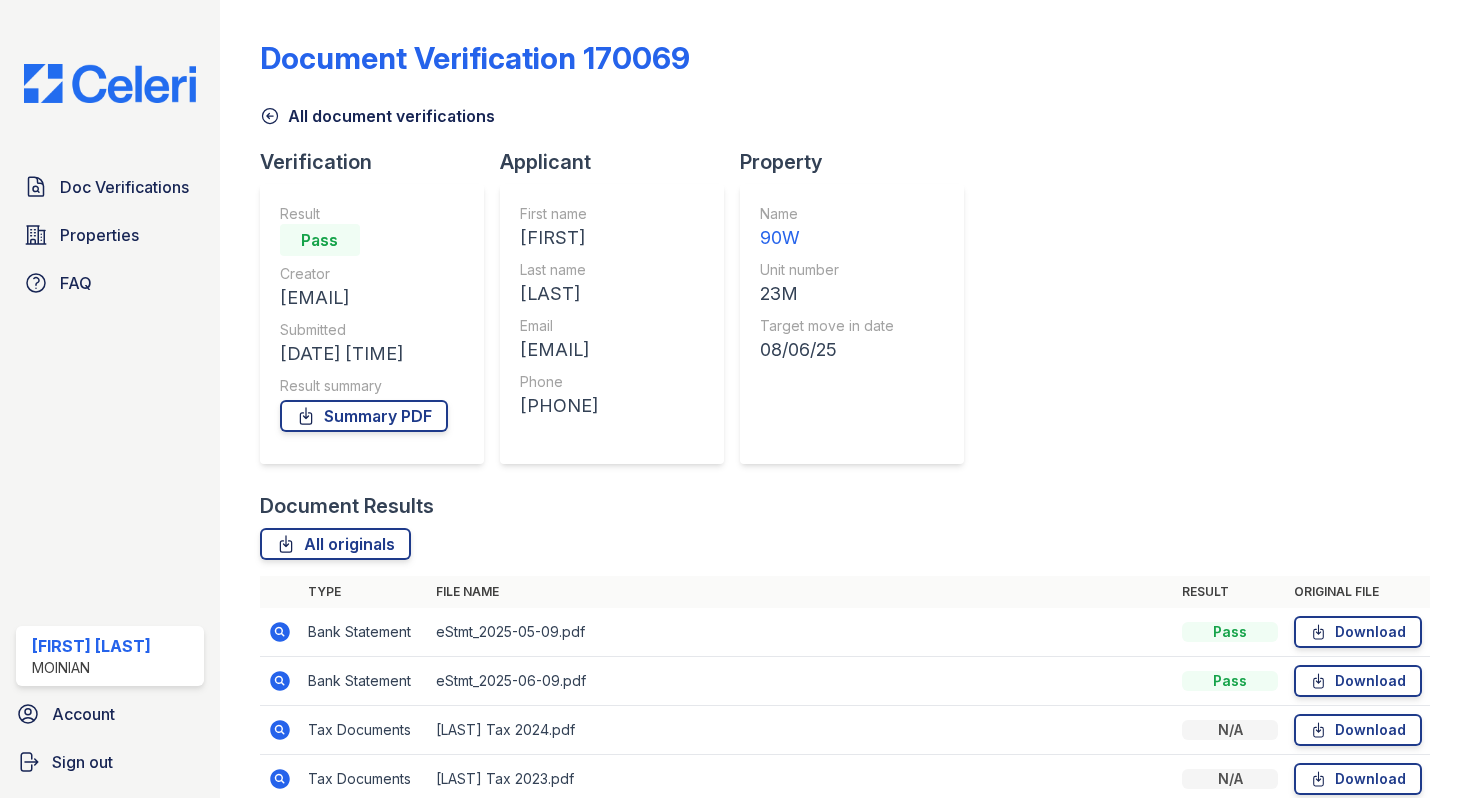 scroll, scrollTop: 0, scrollLeft: 0, axis: both 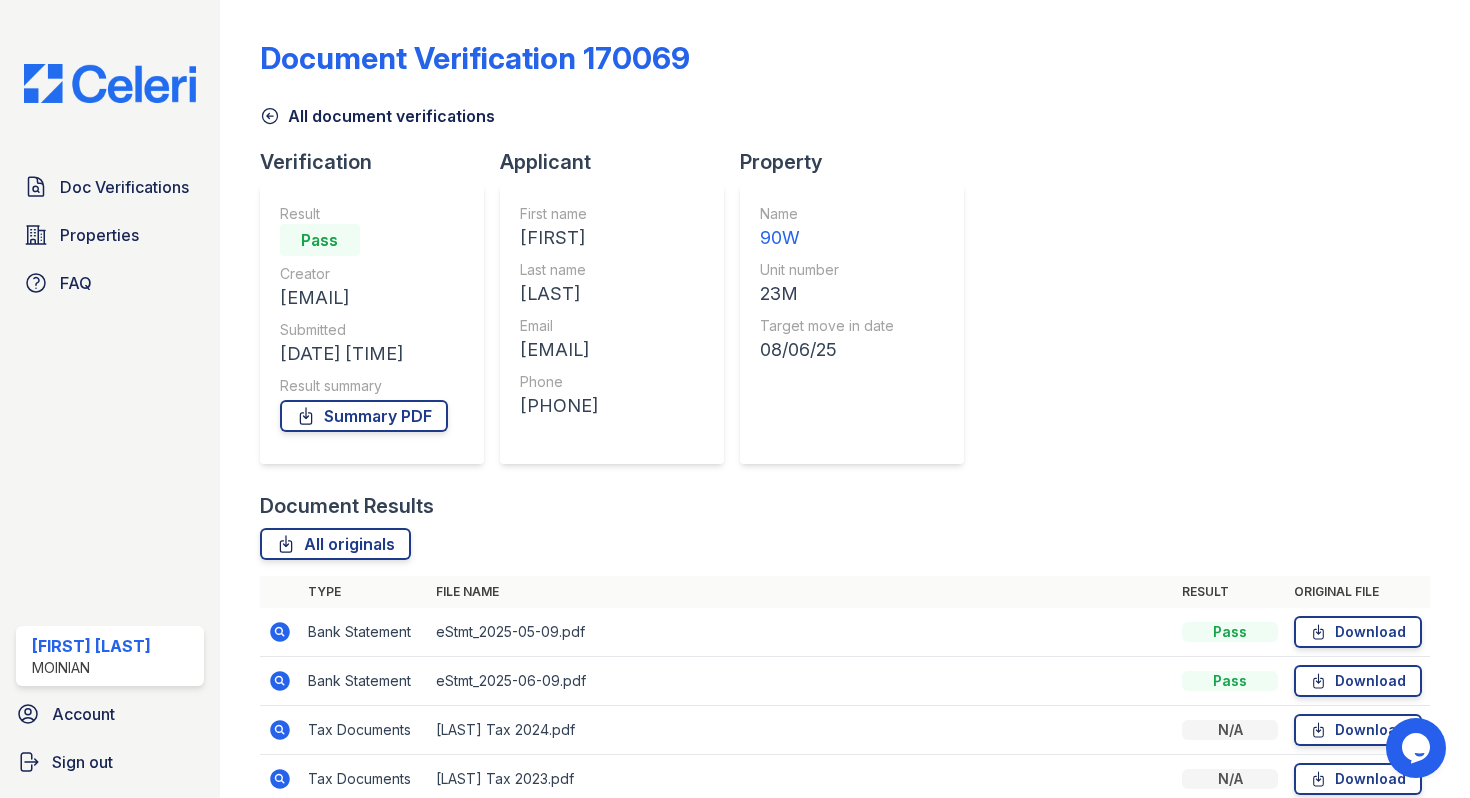 click 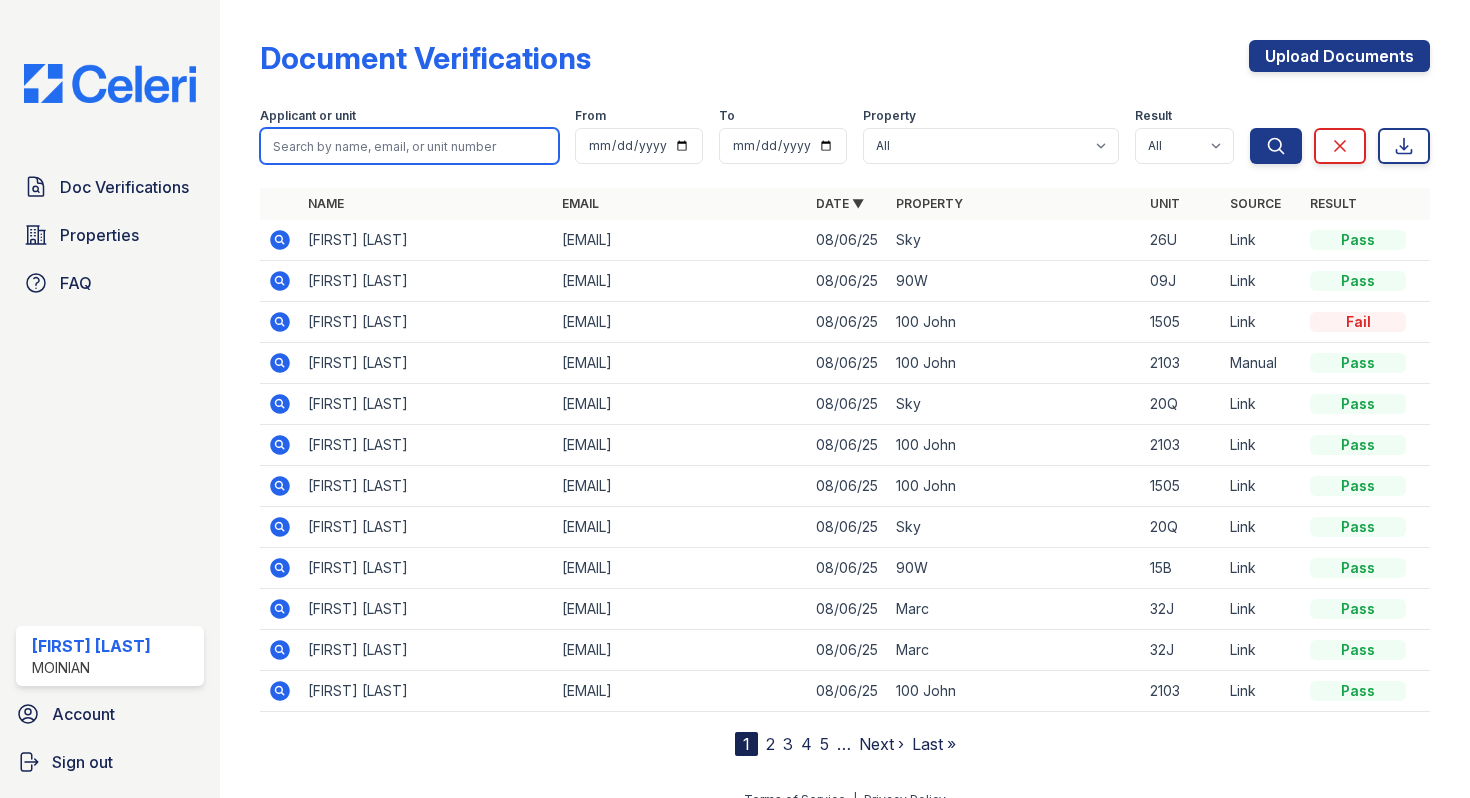 click at bounding box center [409, 146] 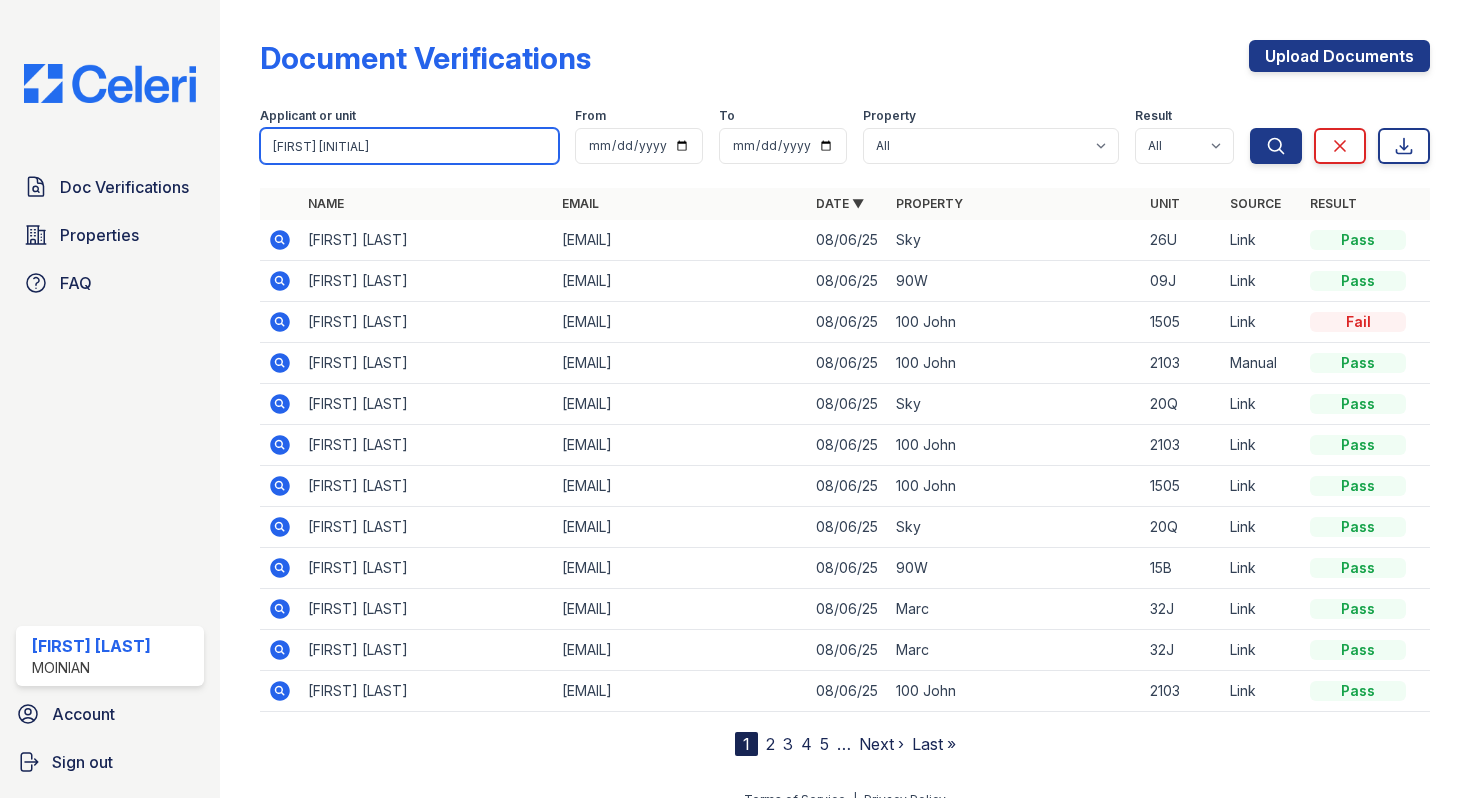 type on "[FIRST] [INITIAL]" 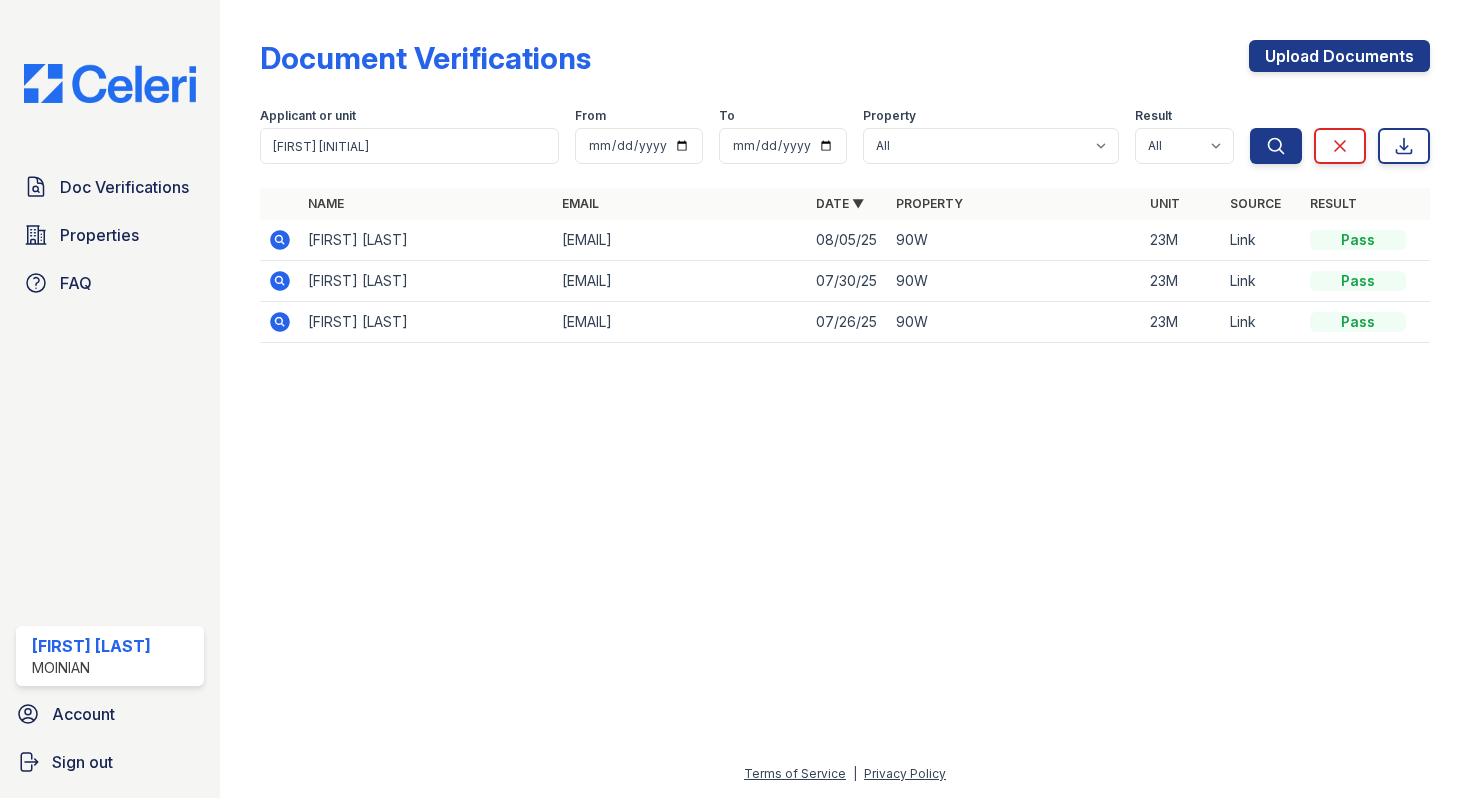 click 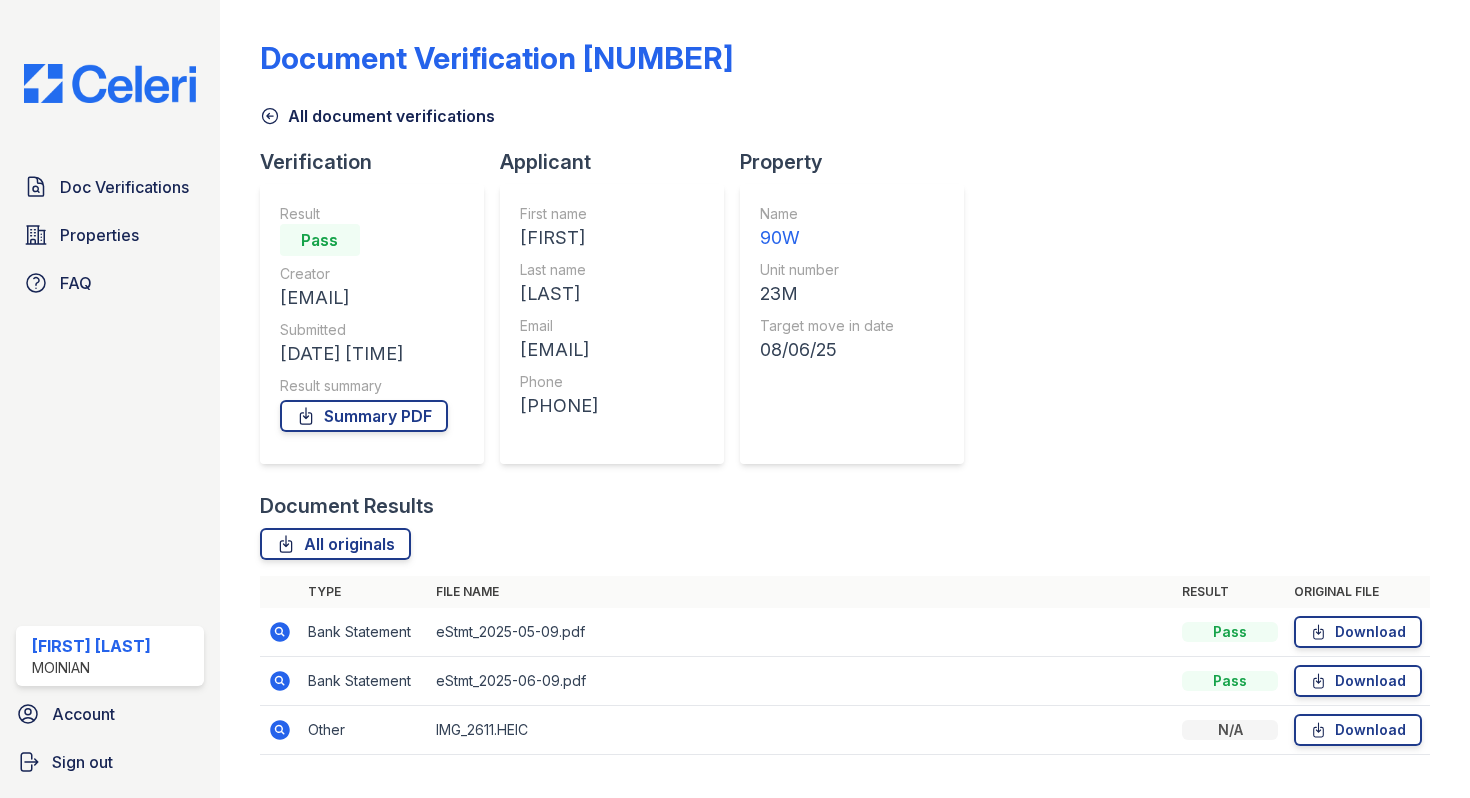 scroll, scrollTop: 0, scrollLeft: 0, axis: both 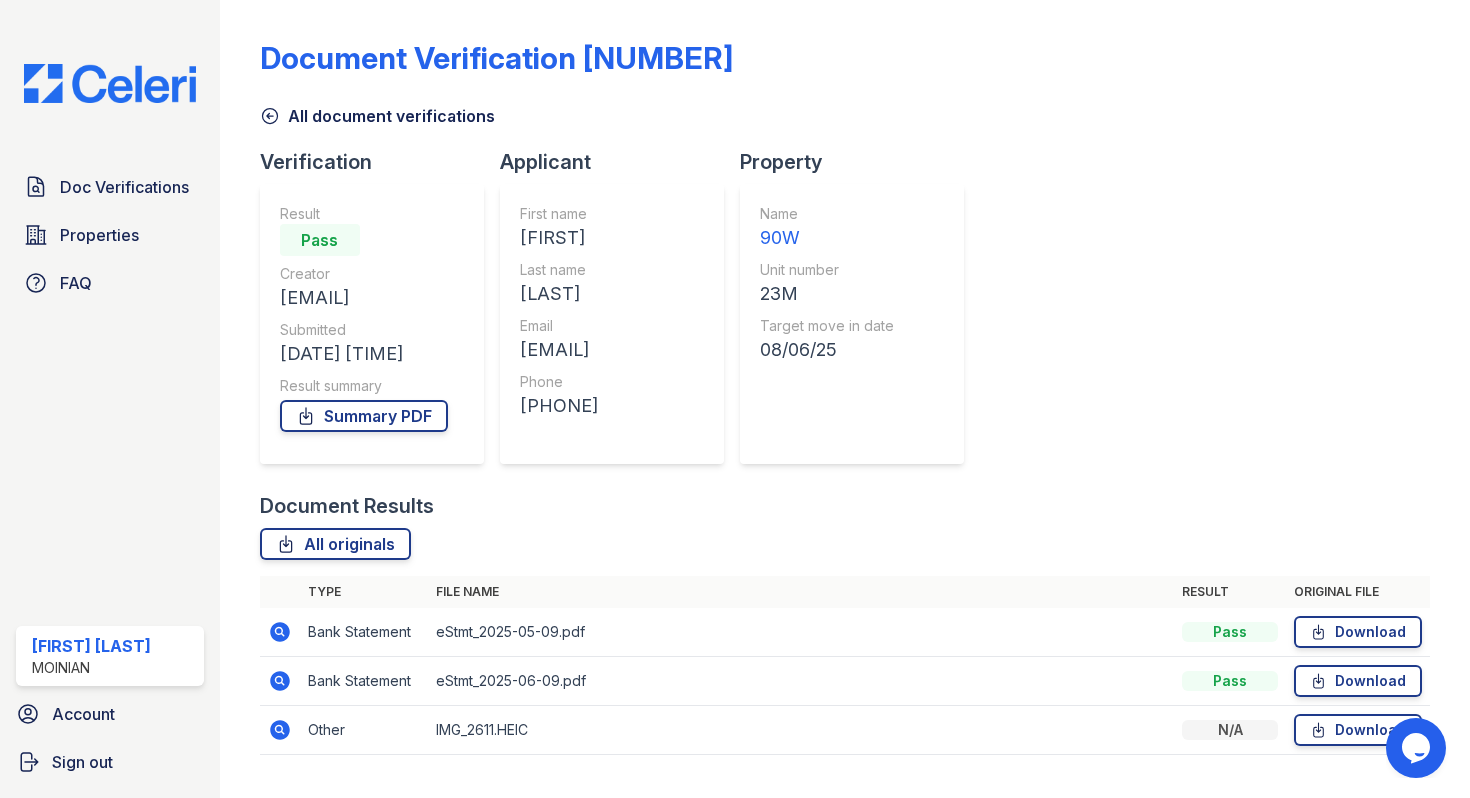 click 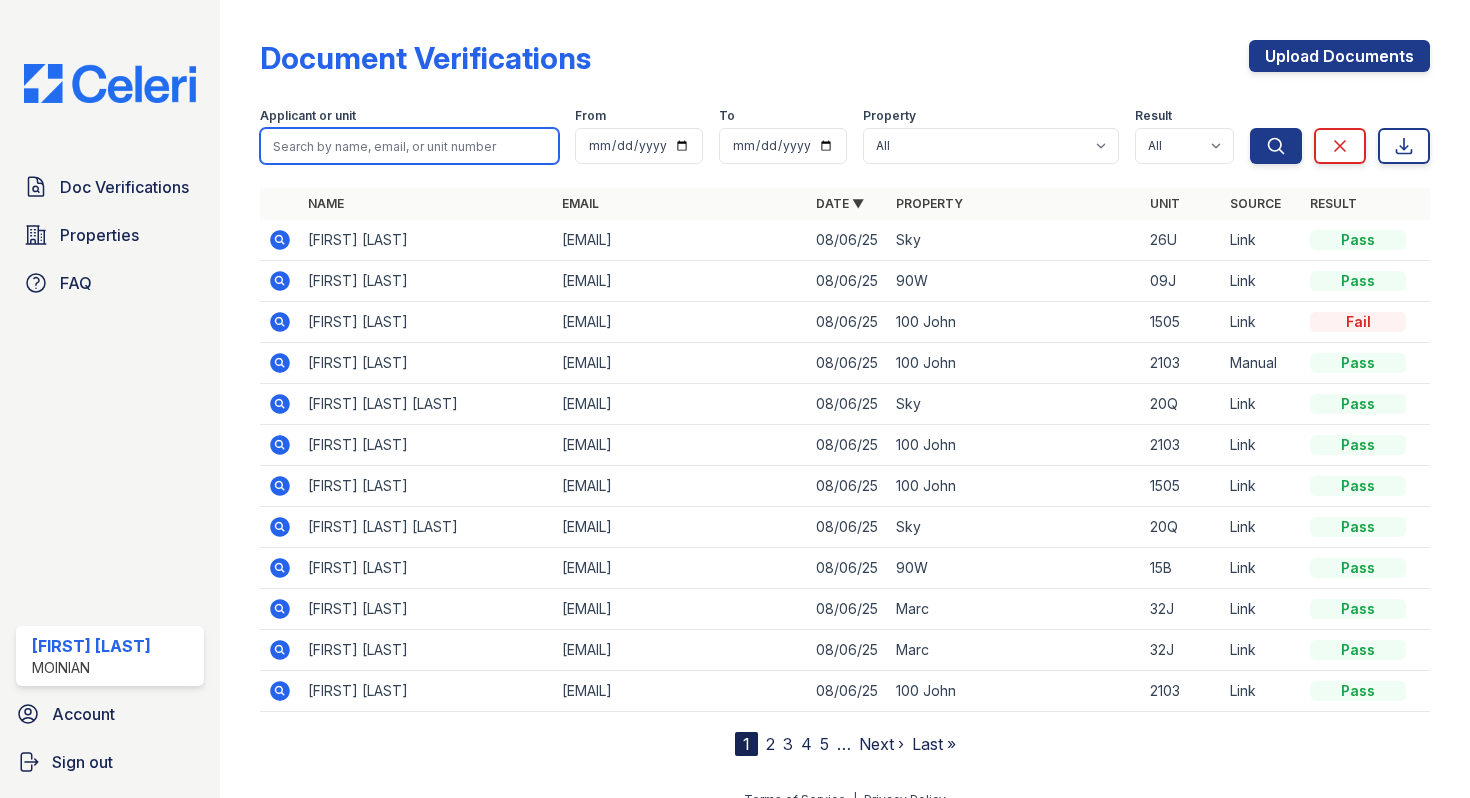 click at bounding box center [409, 146] 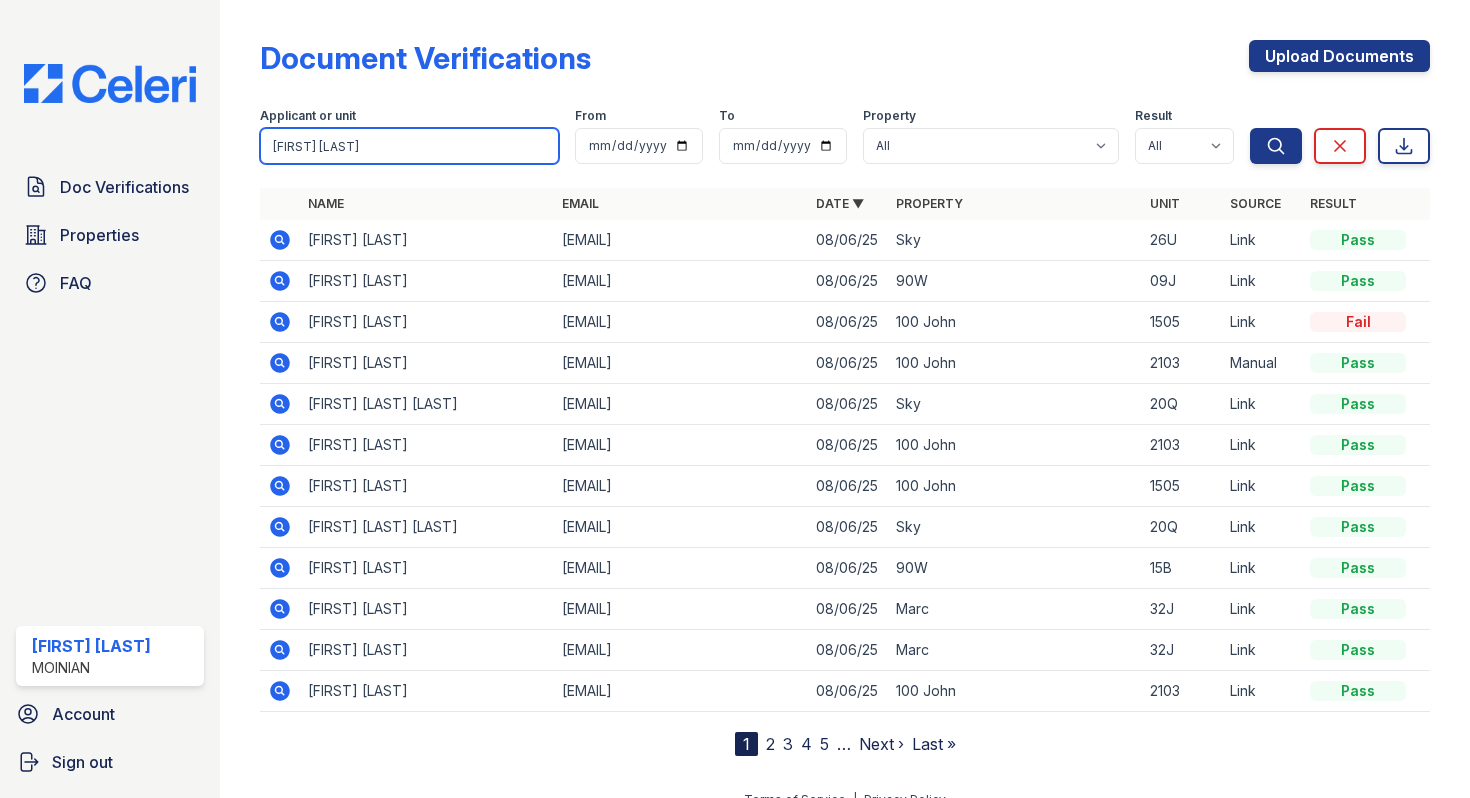 type on "adam g" 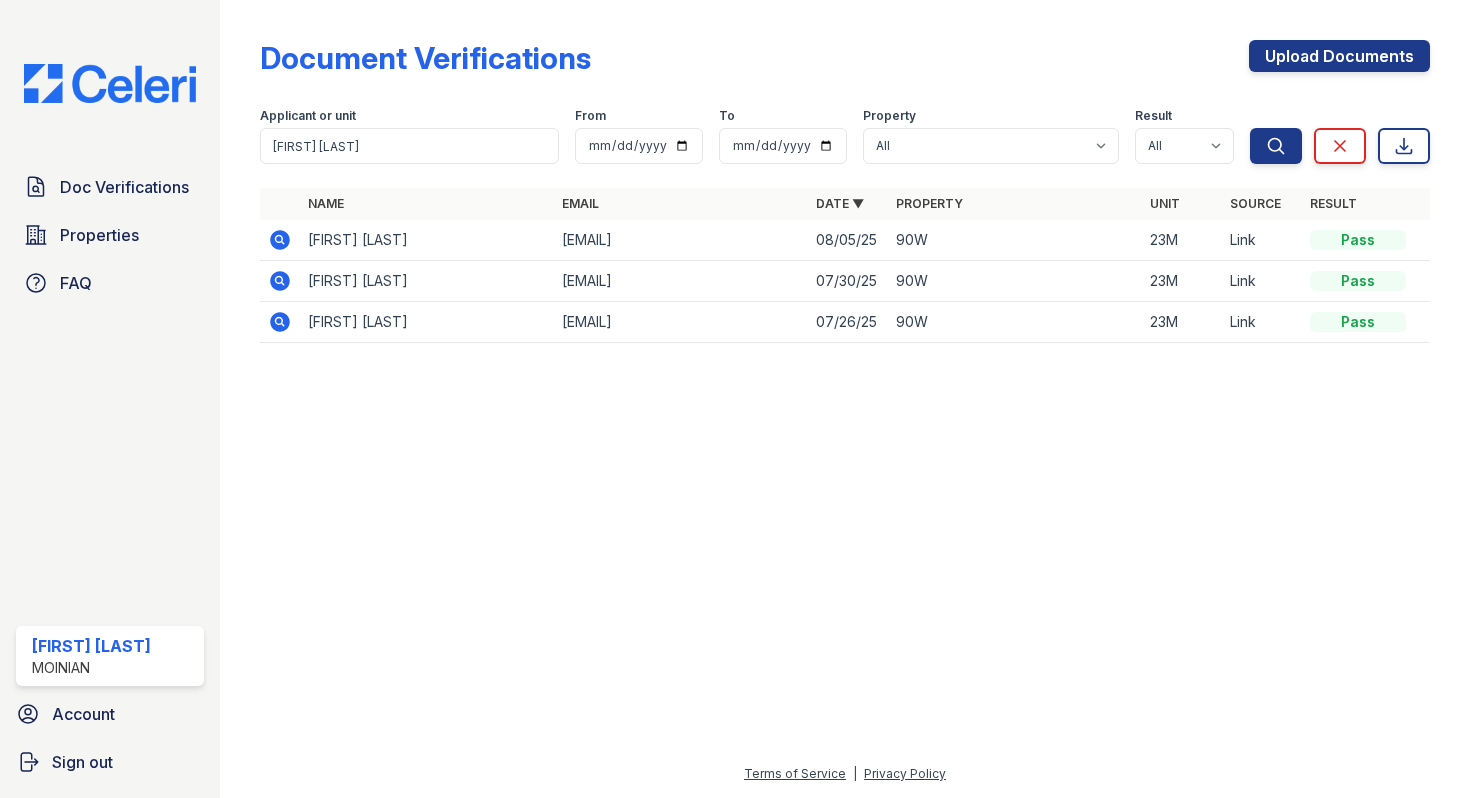 click 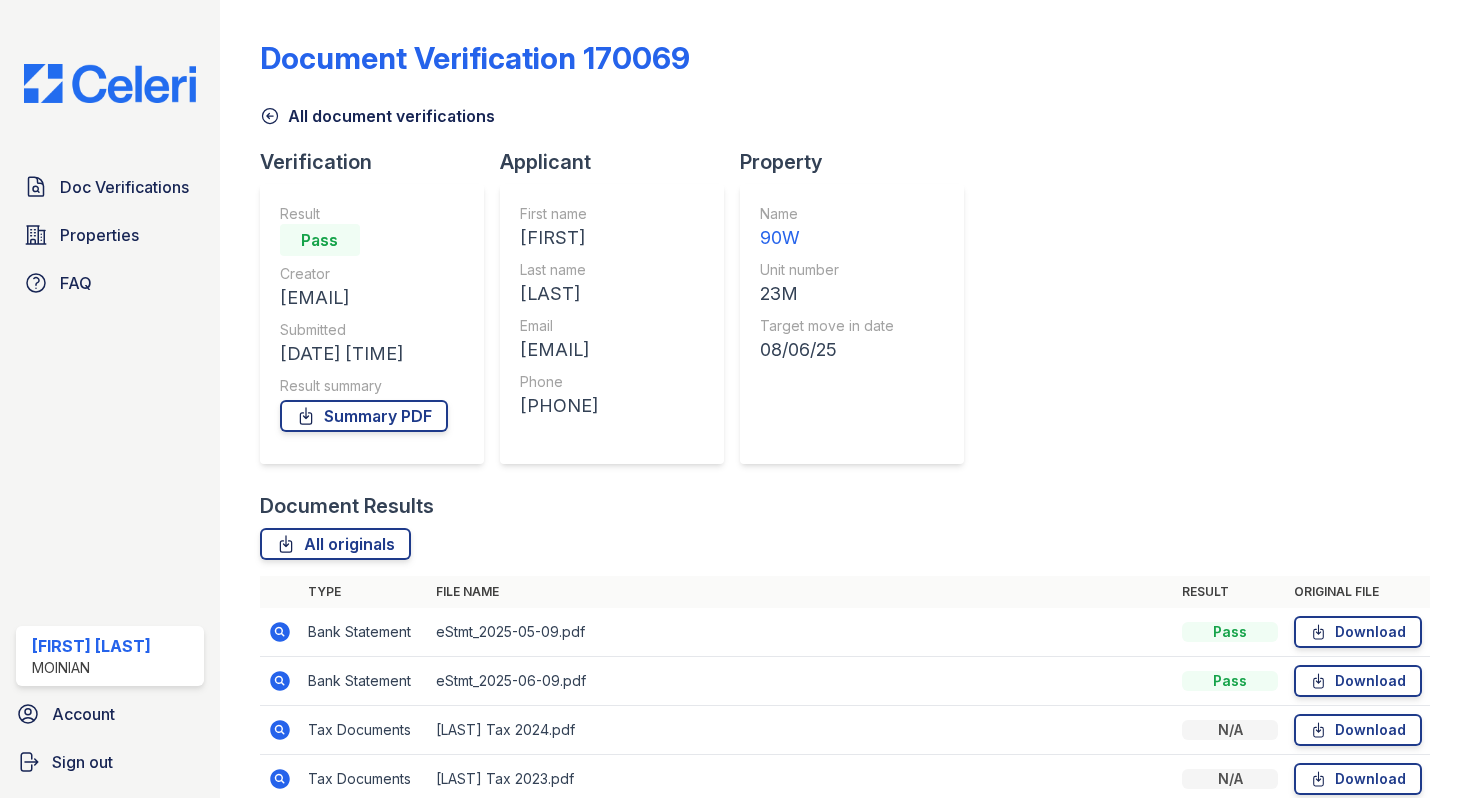 scroll, scrollTop: 0, scrollLeft: 0, axis: both 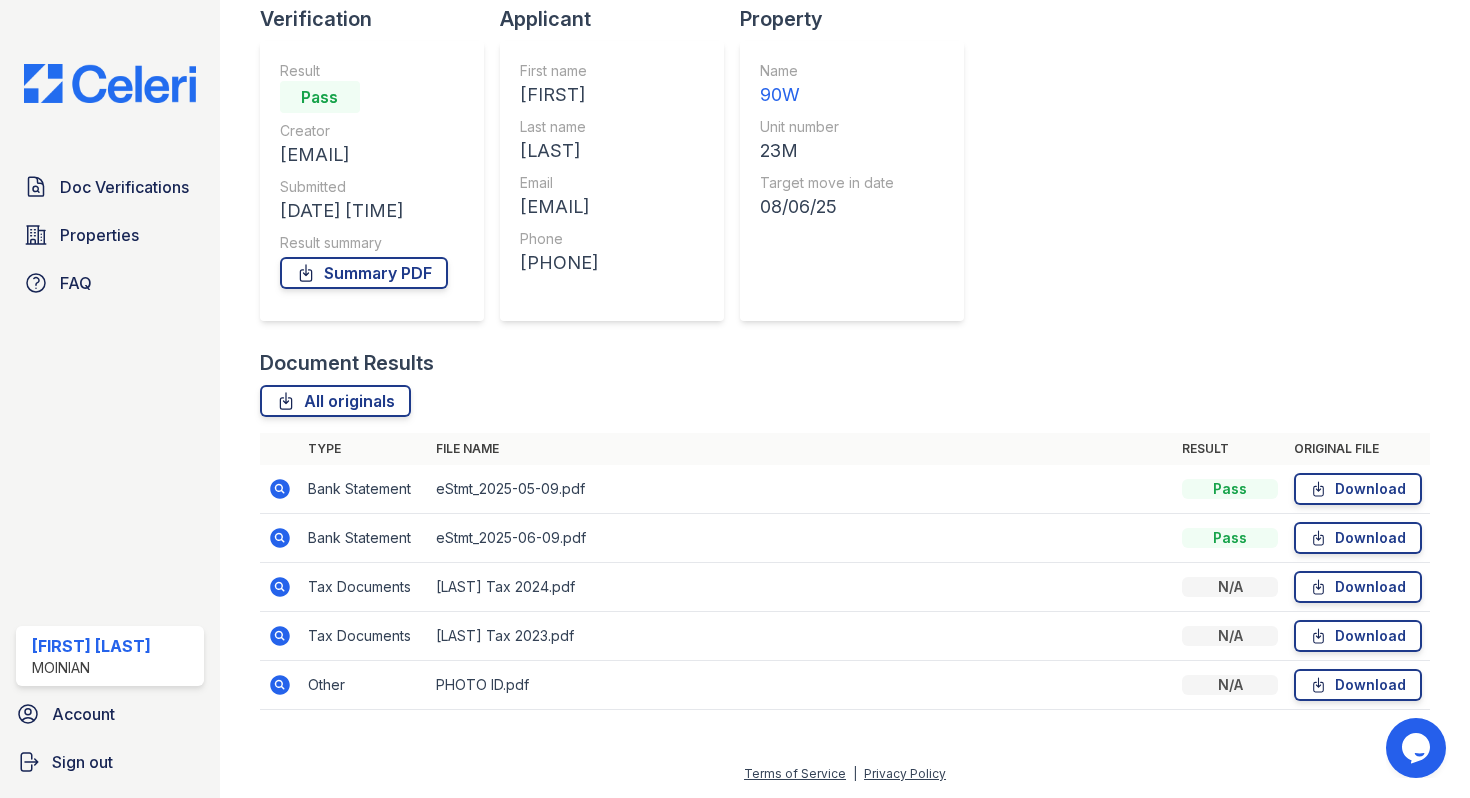 click 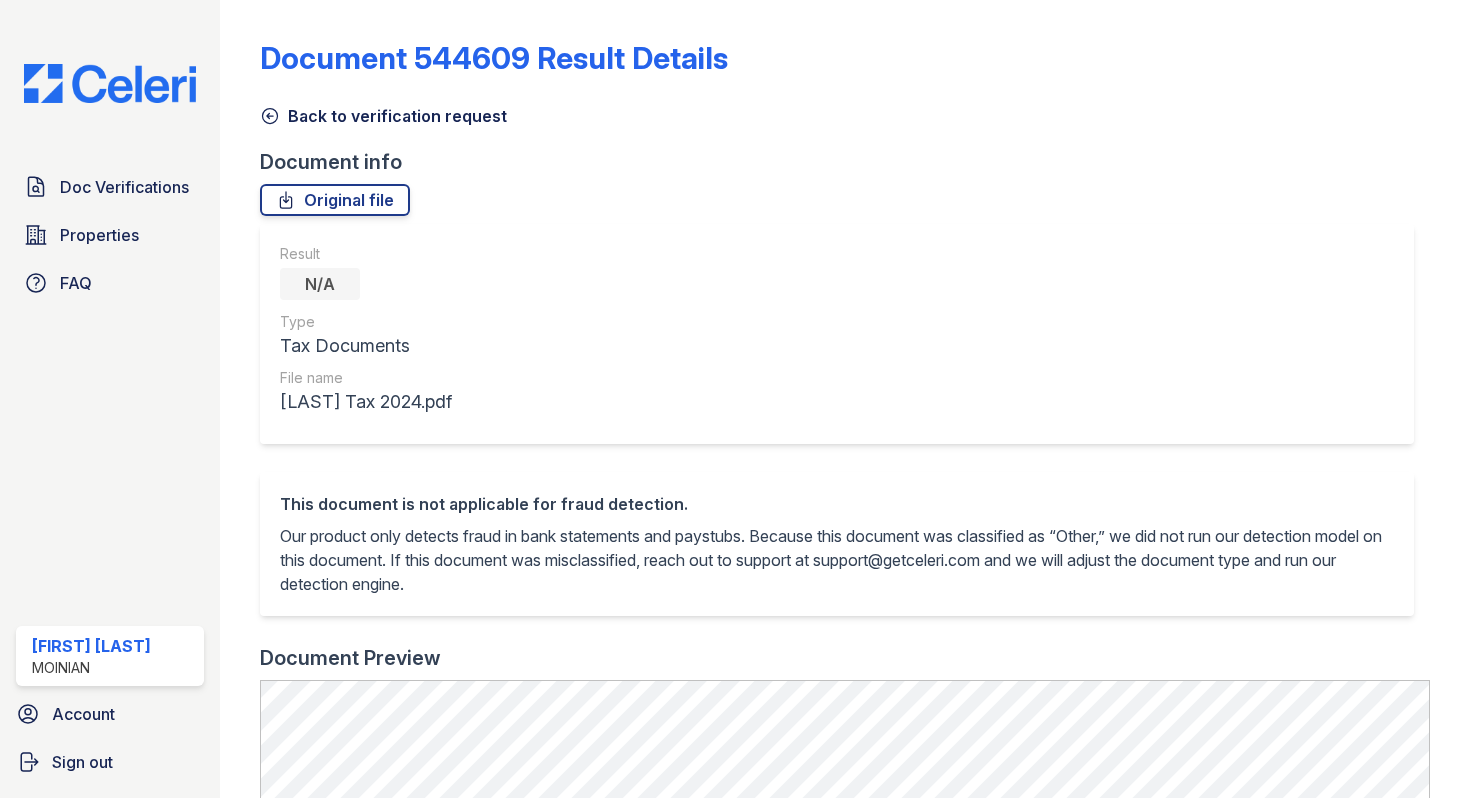 scroll, scrollTop: 0, scrollLeft: 0, axis: both 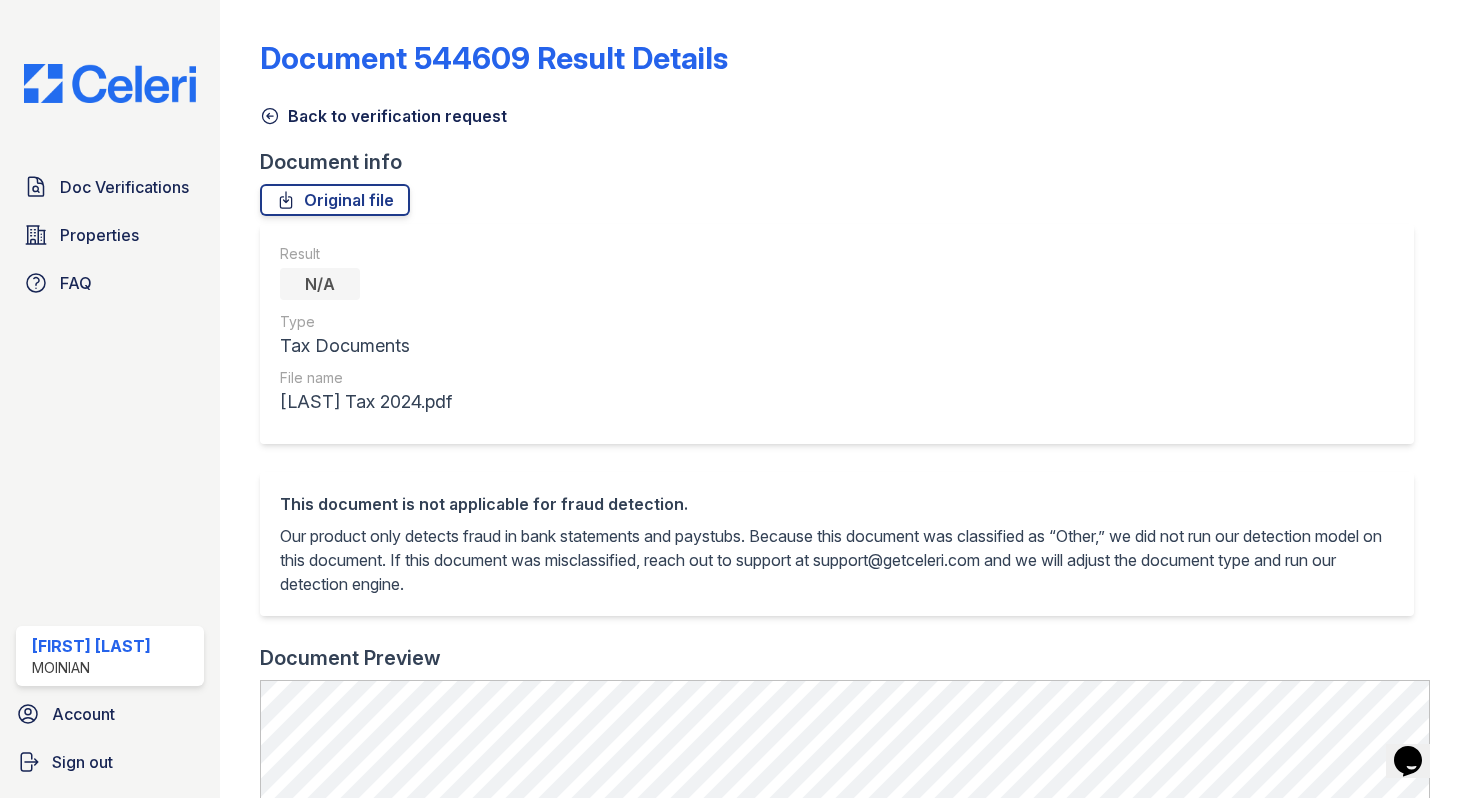 click 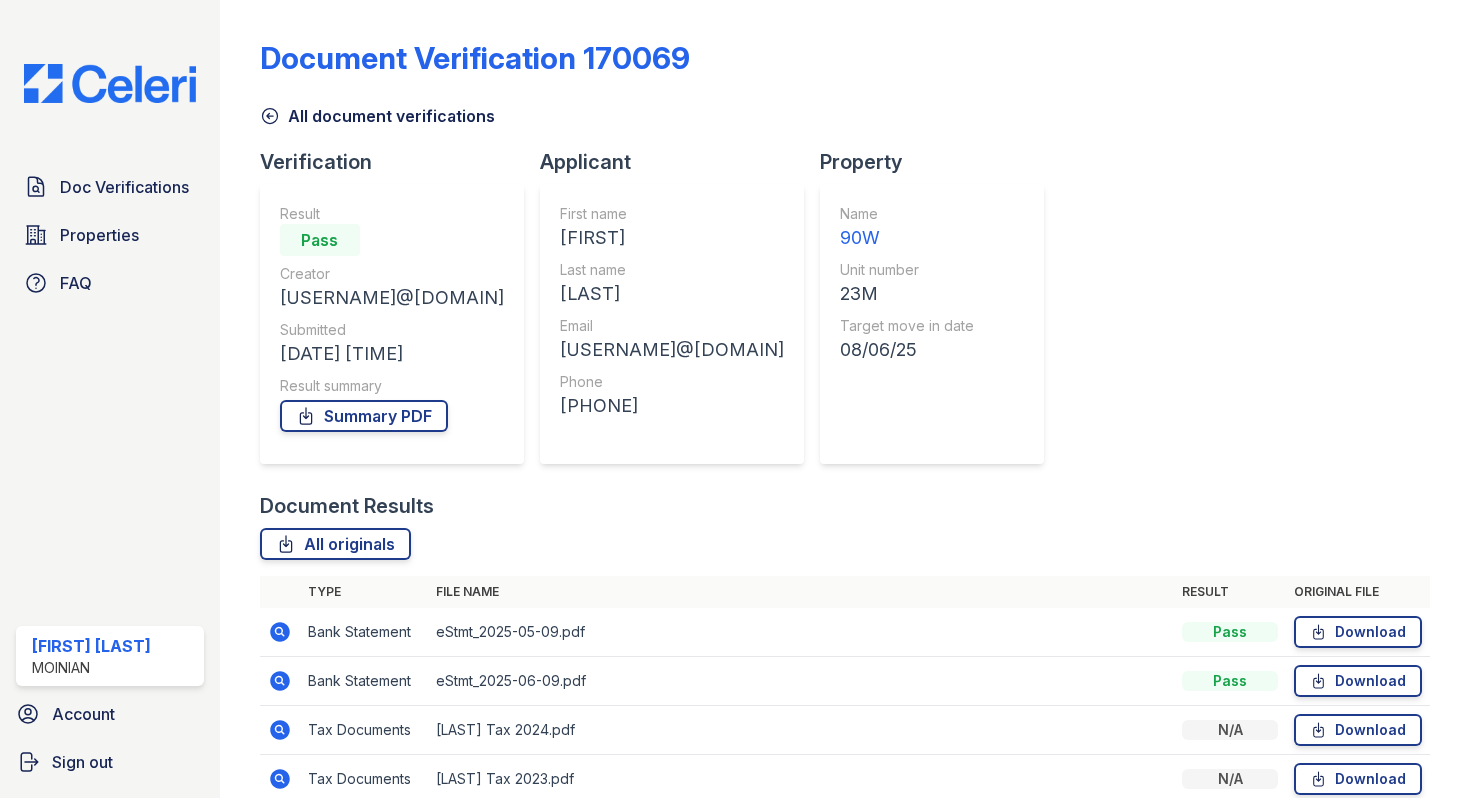 scroll, scrollTop: 143, scrollLeft: 0, axis: vertical 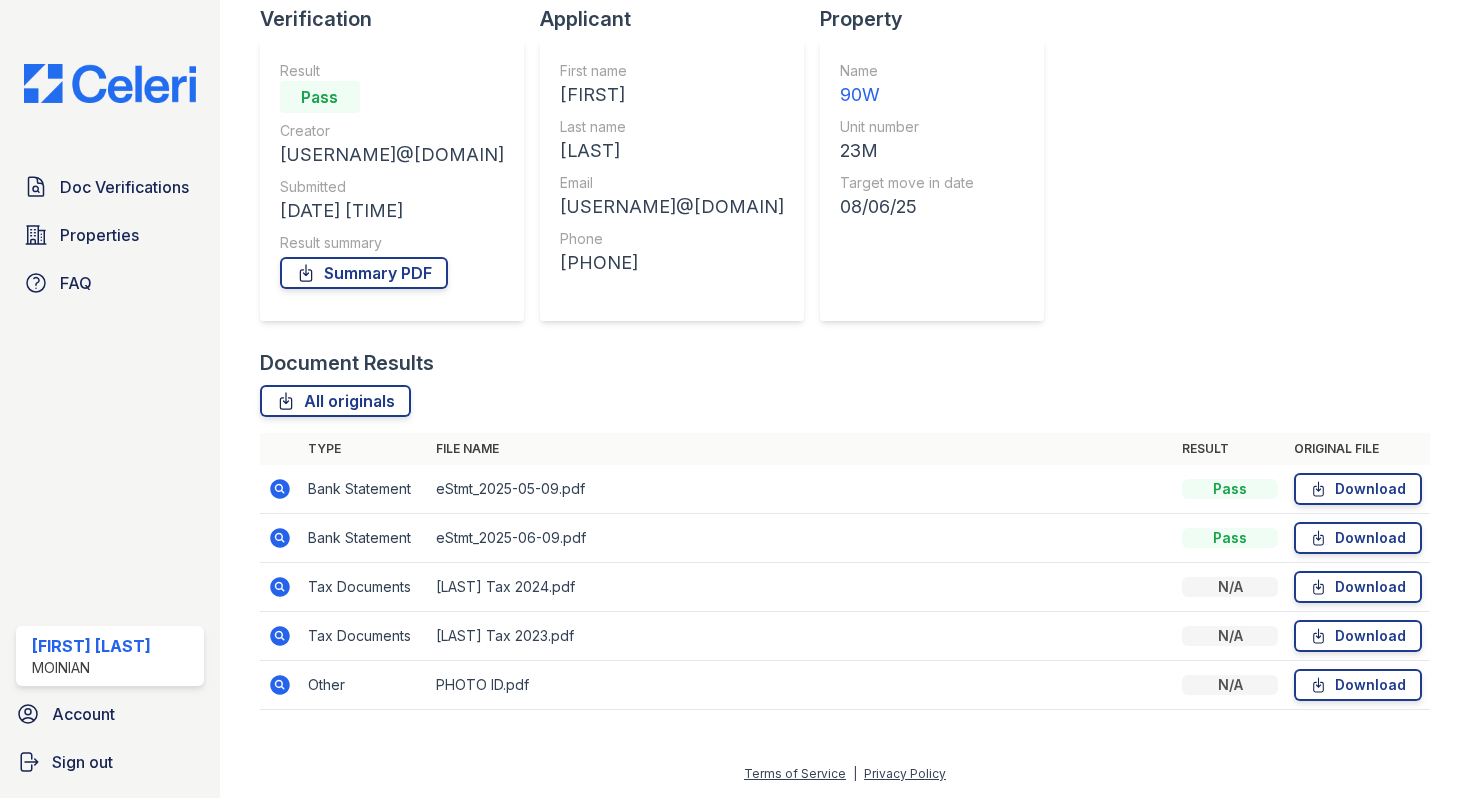 click 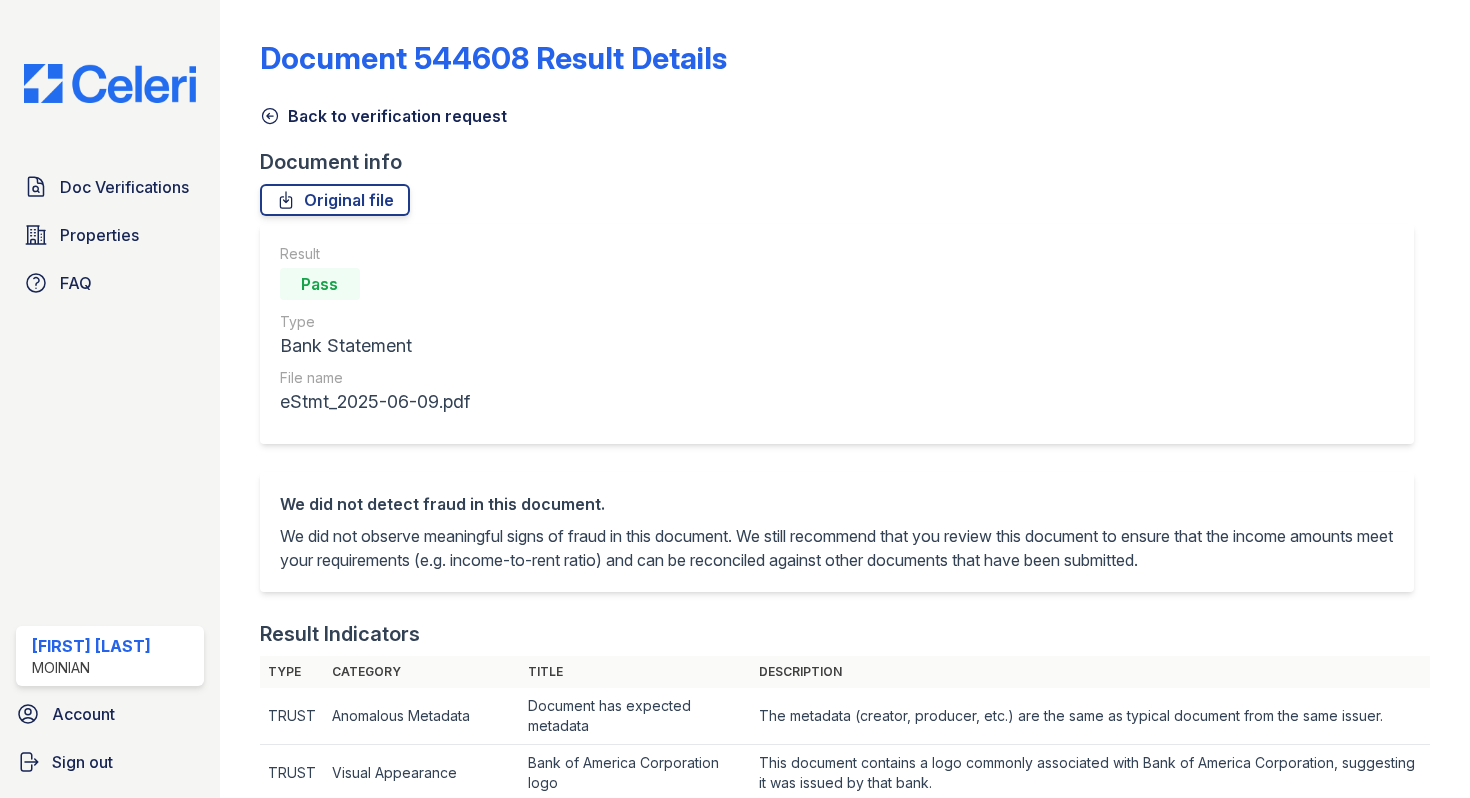 scroll, scrollTop: 0, scrollLeft: 0, axis: both 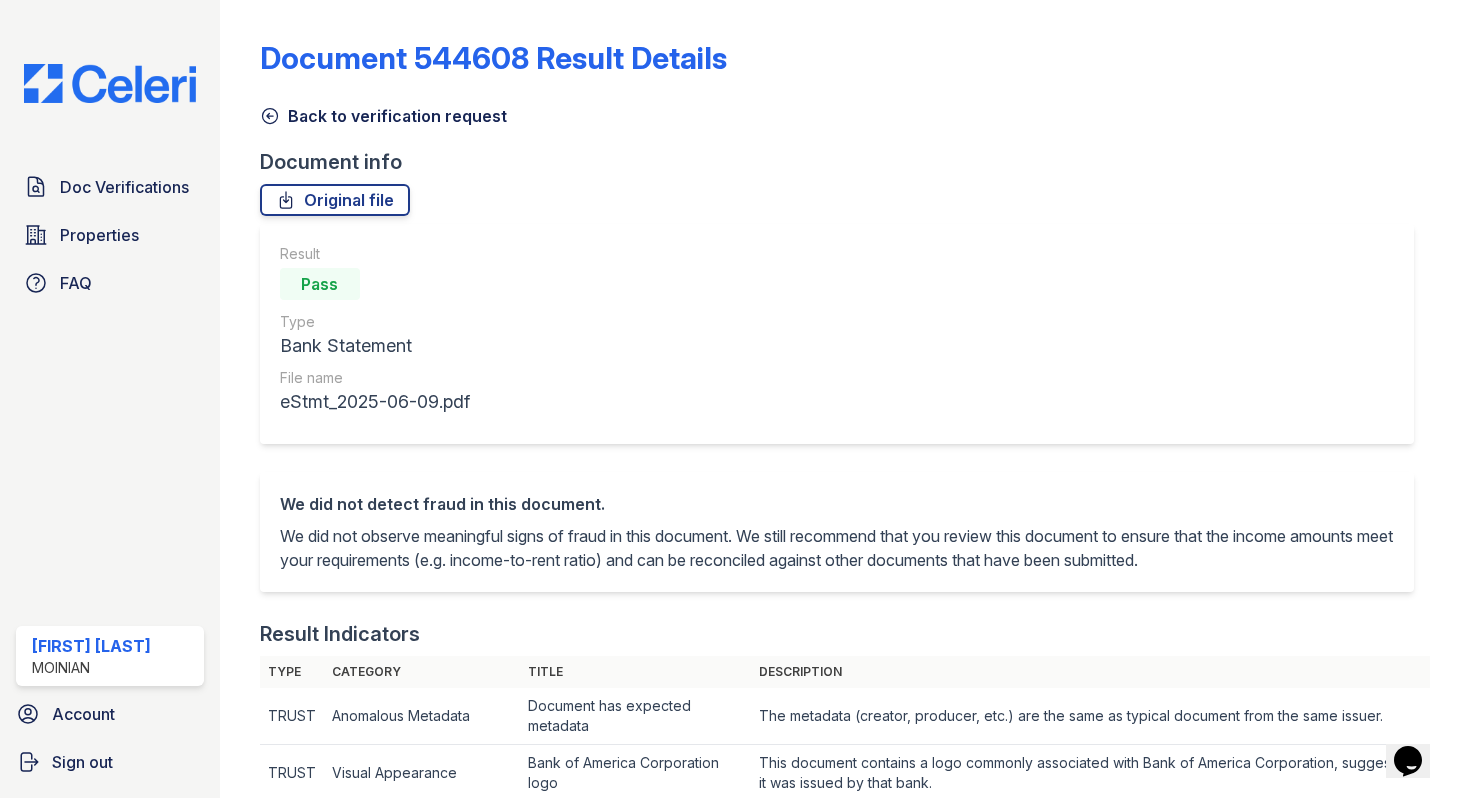 click 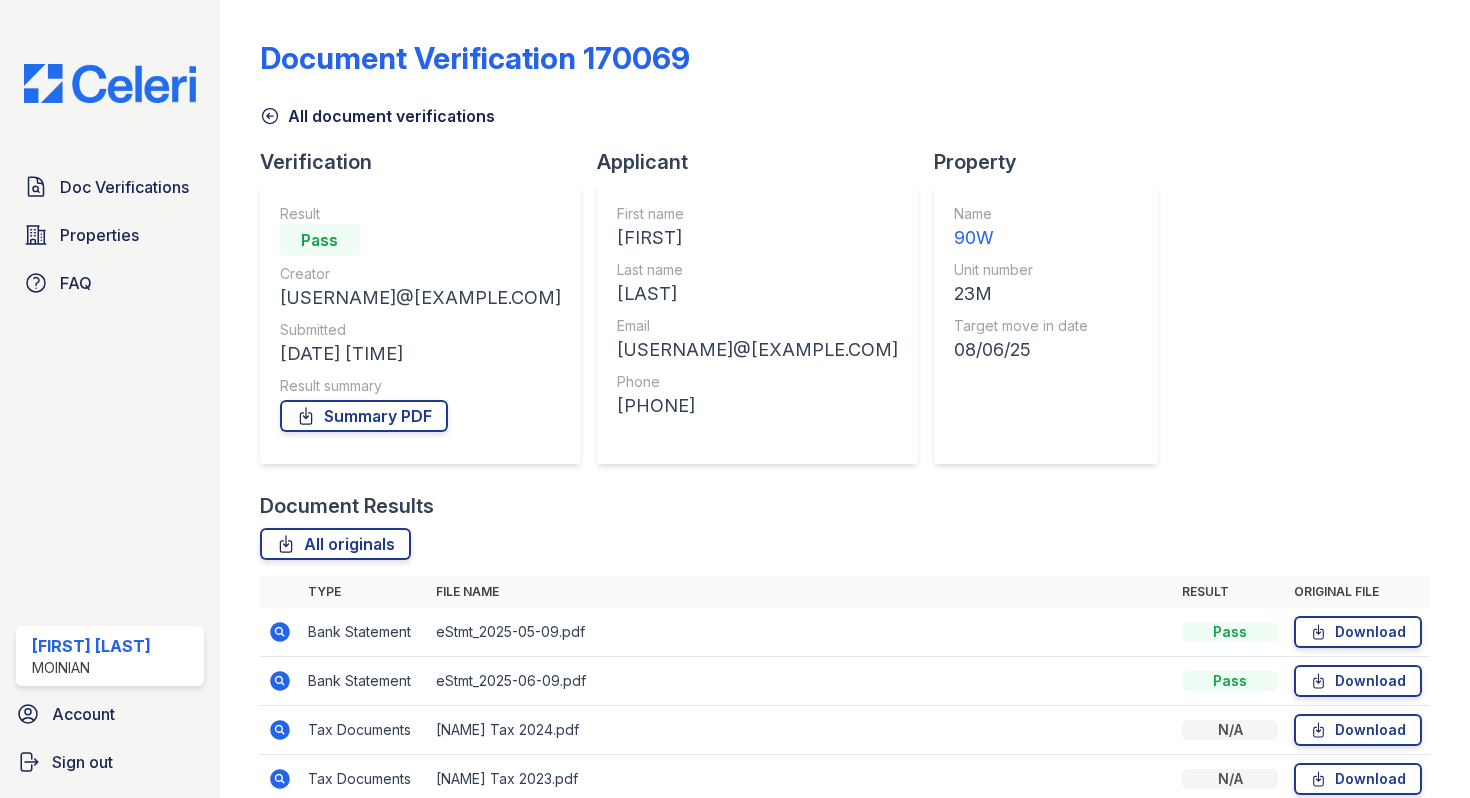 scroll, scrollTop: 143, scrollLeft: 0, axis: vertical 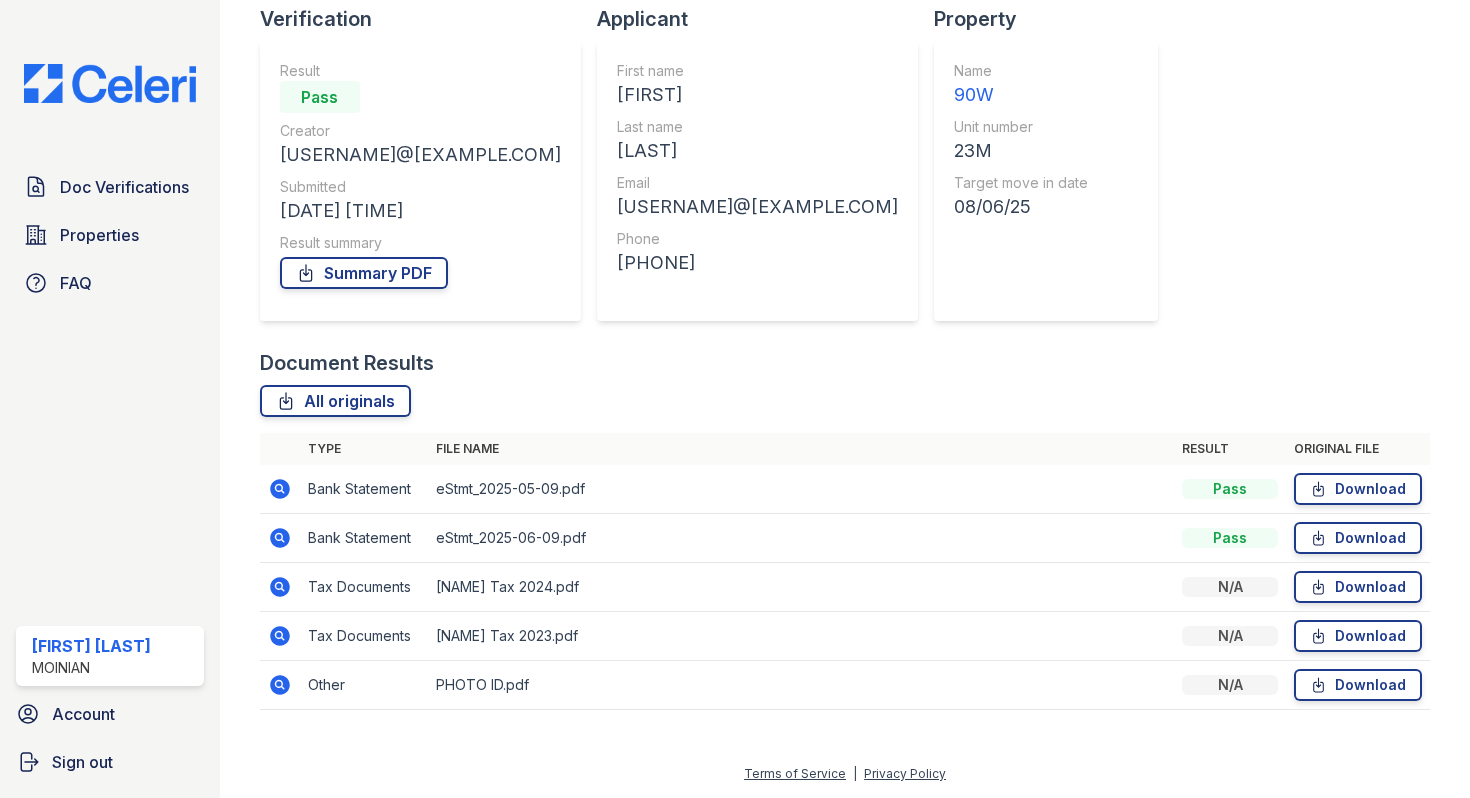 click 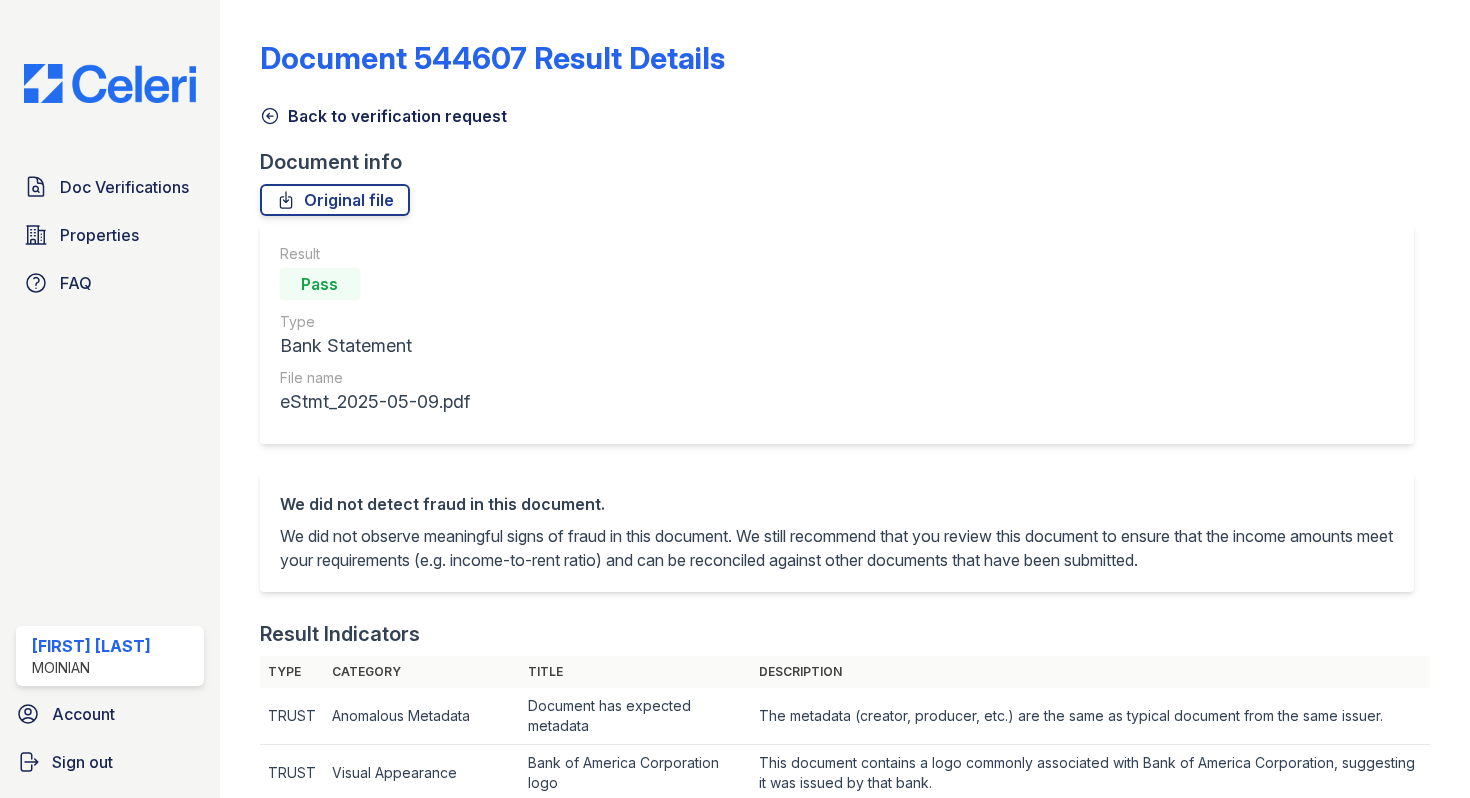 scroll, scrollTop: 0, scrollLeft: 0, axis: both 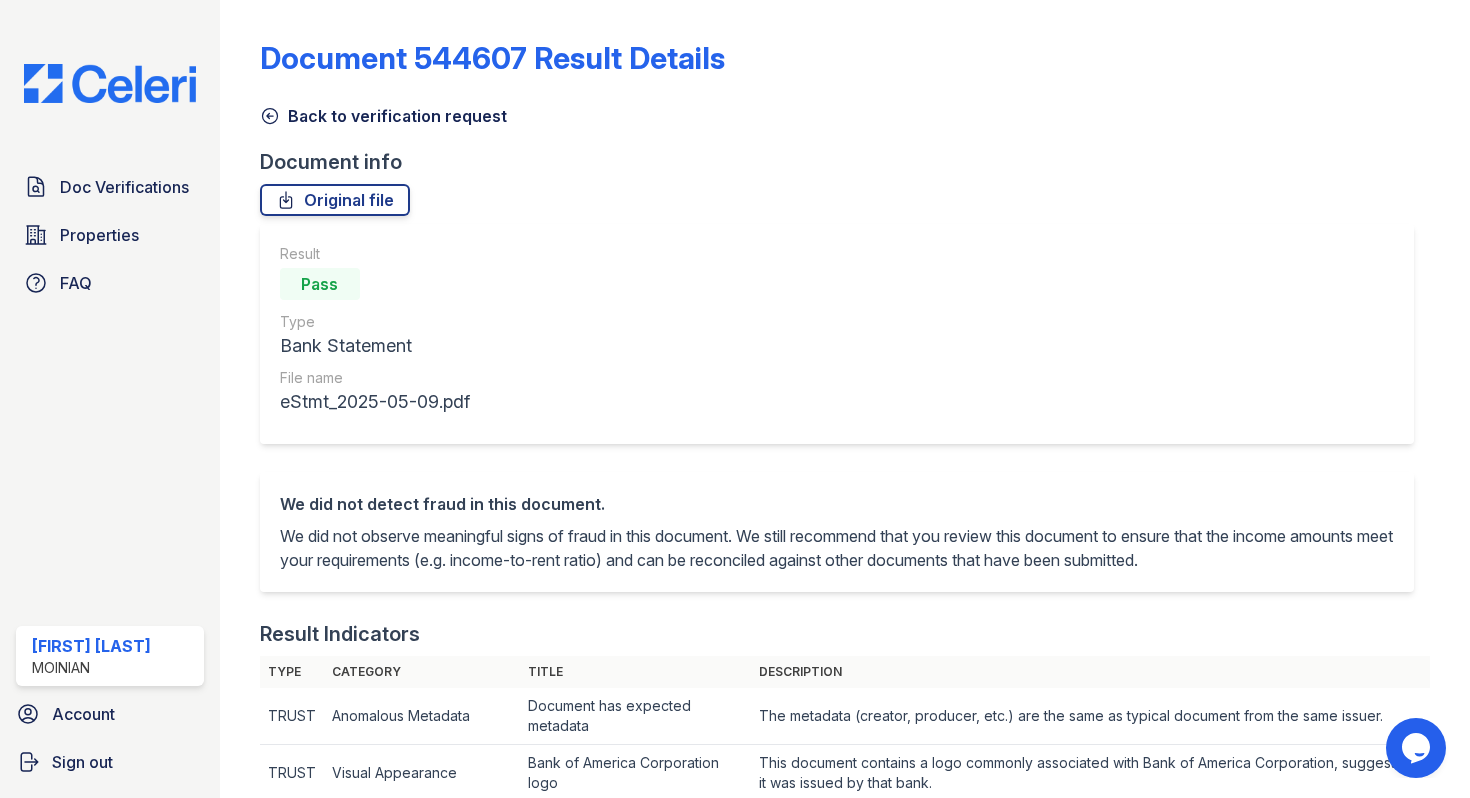 click 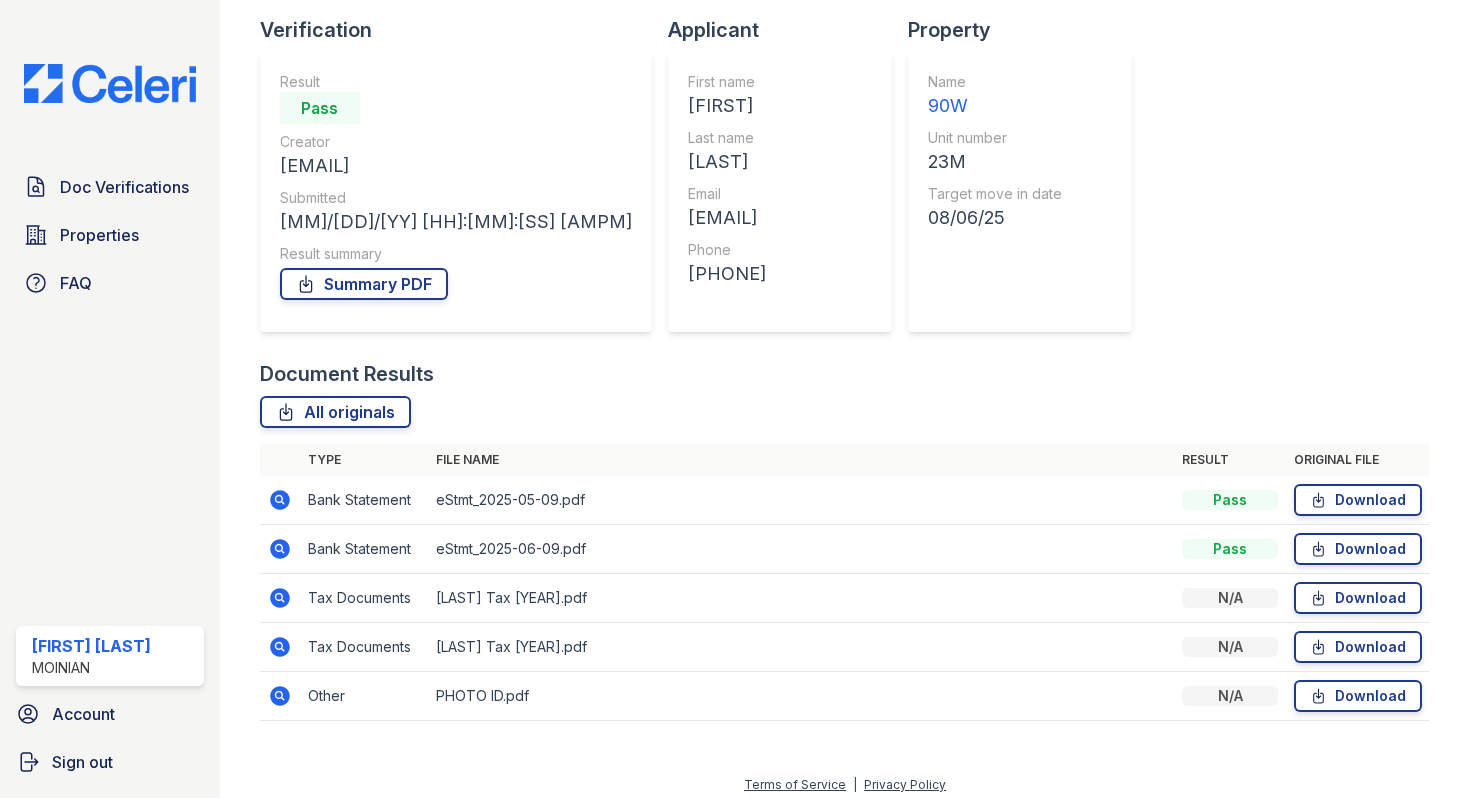 scroll, scrollTop: 143, scrollLeft: 0, axis: vertical 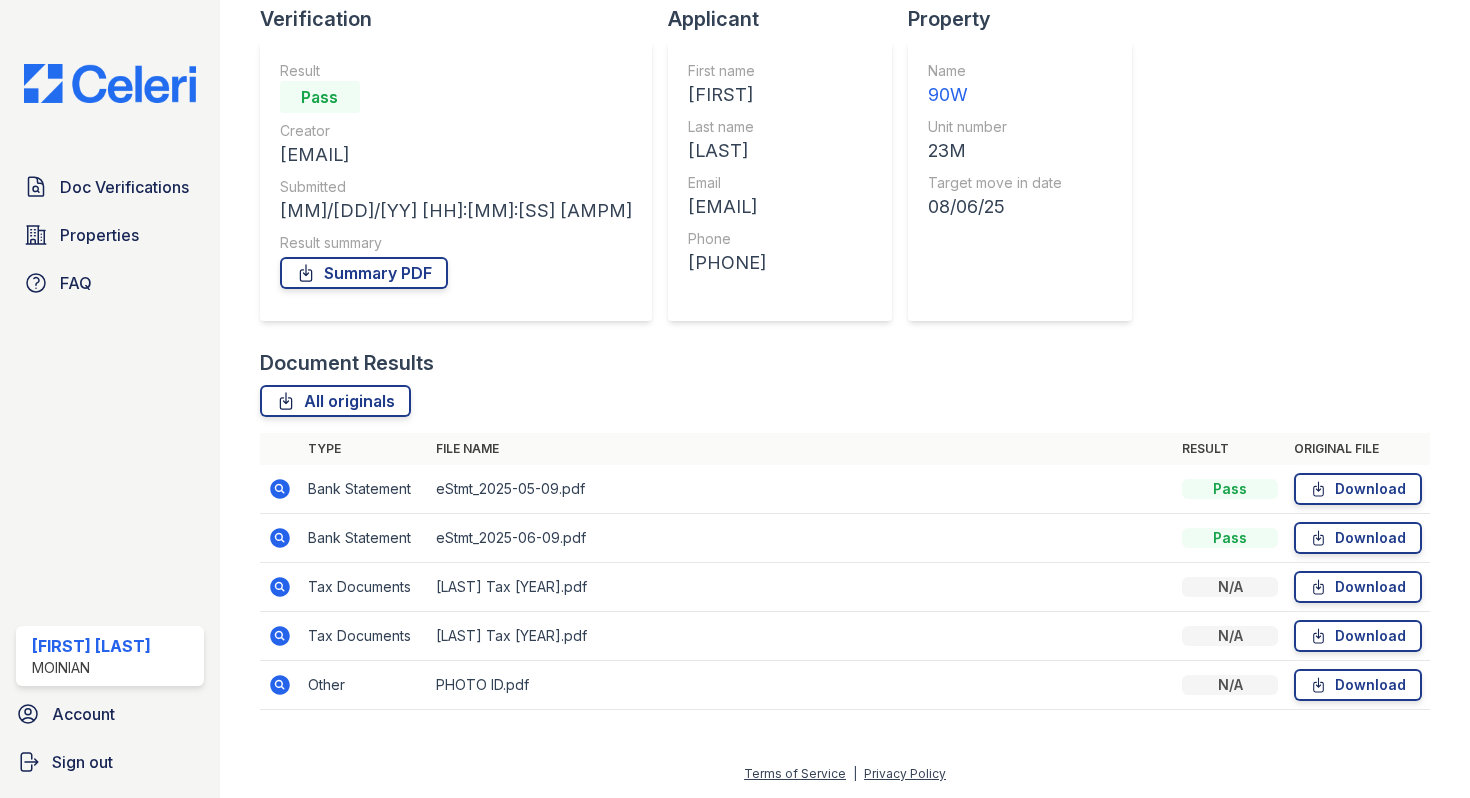 click 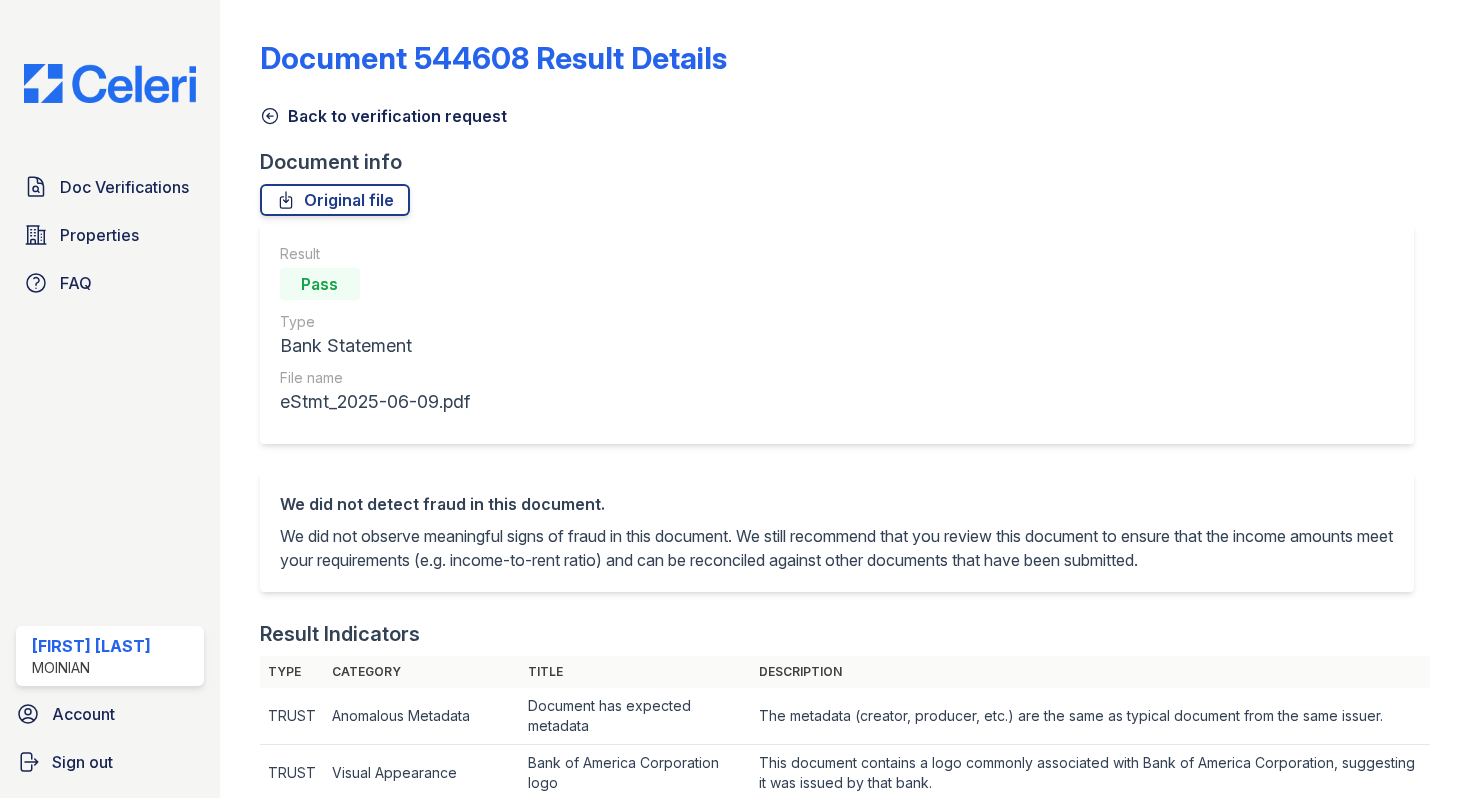 scroll, scrollTop: 0, scrollLeft: 0, axis: both 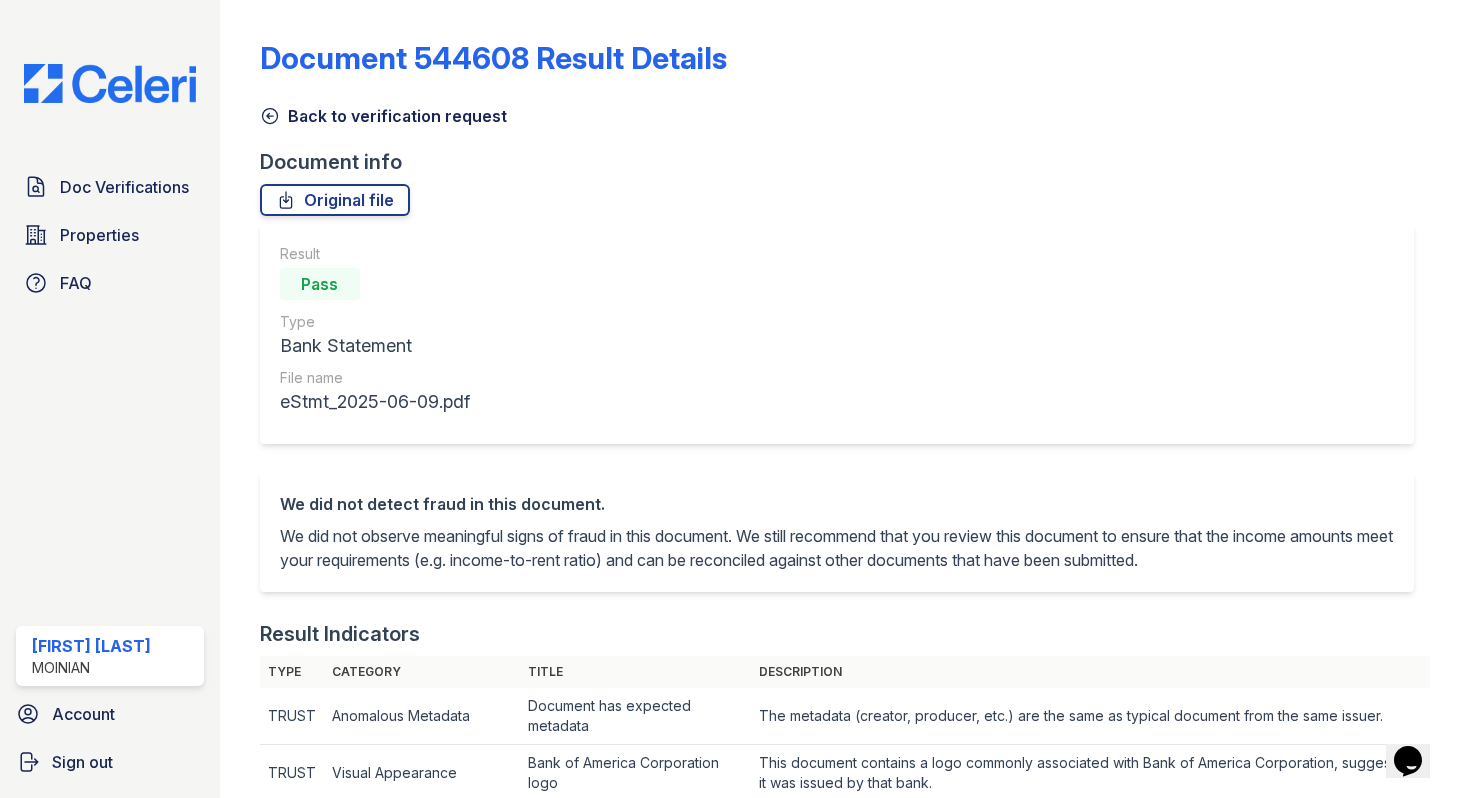 click 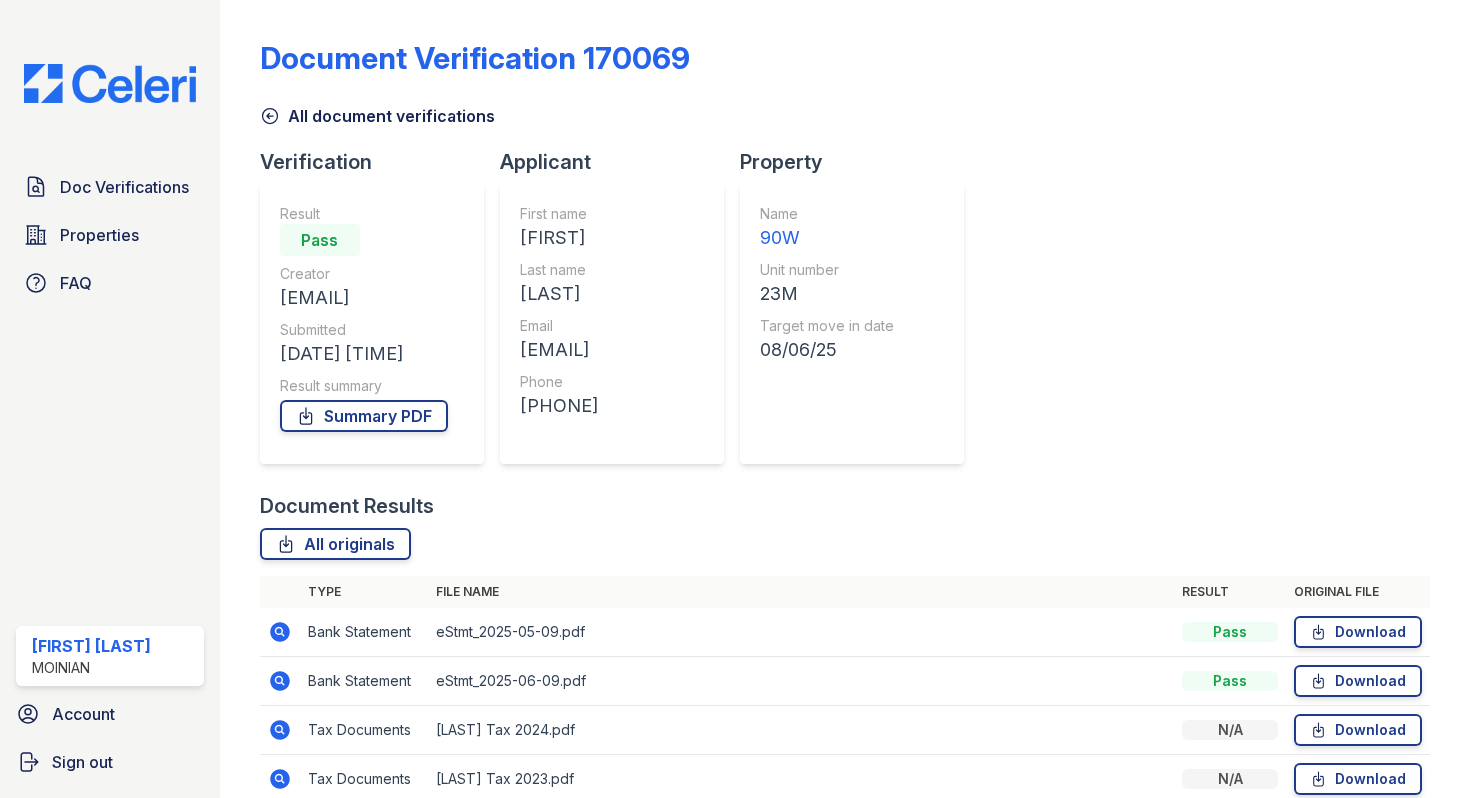 scroll, scrollTop: 143, scrollLeft: 0, axis: vertical 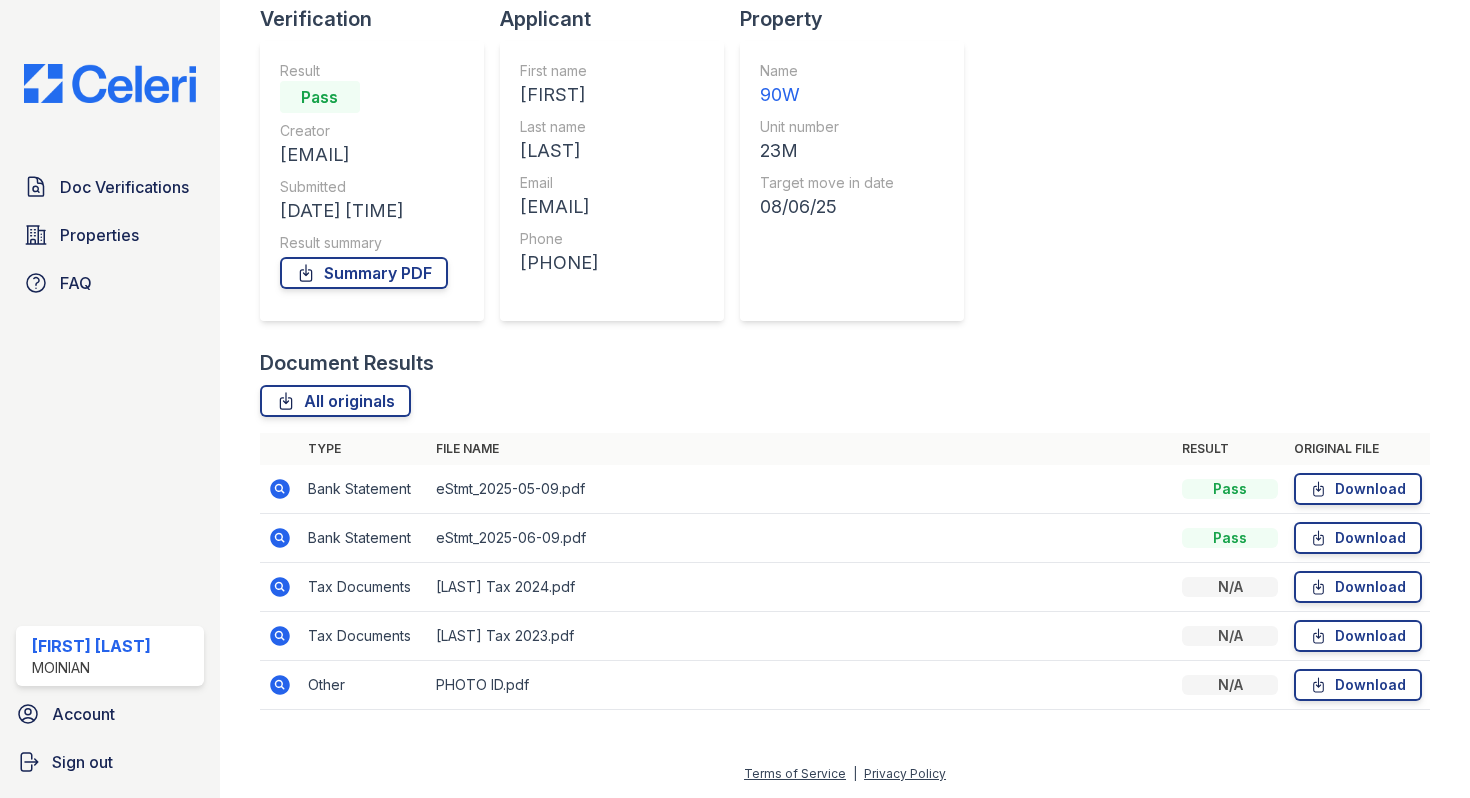 click 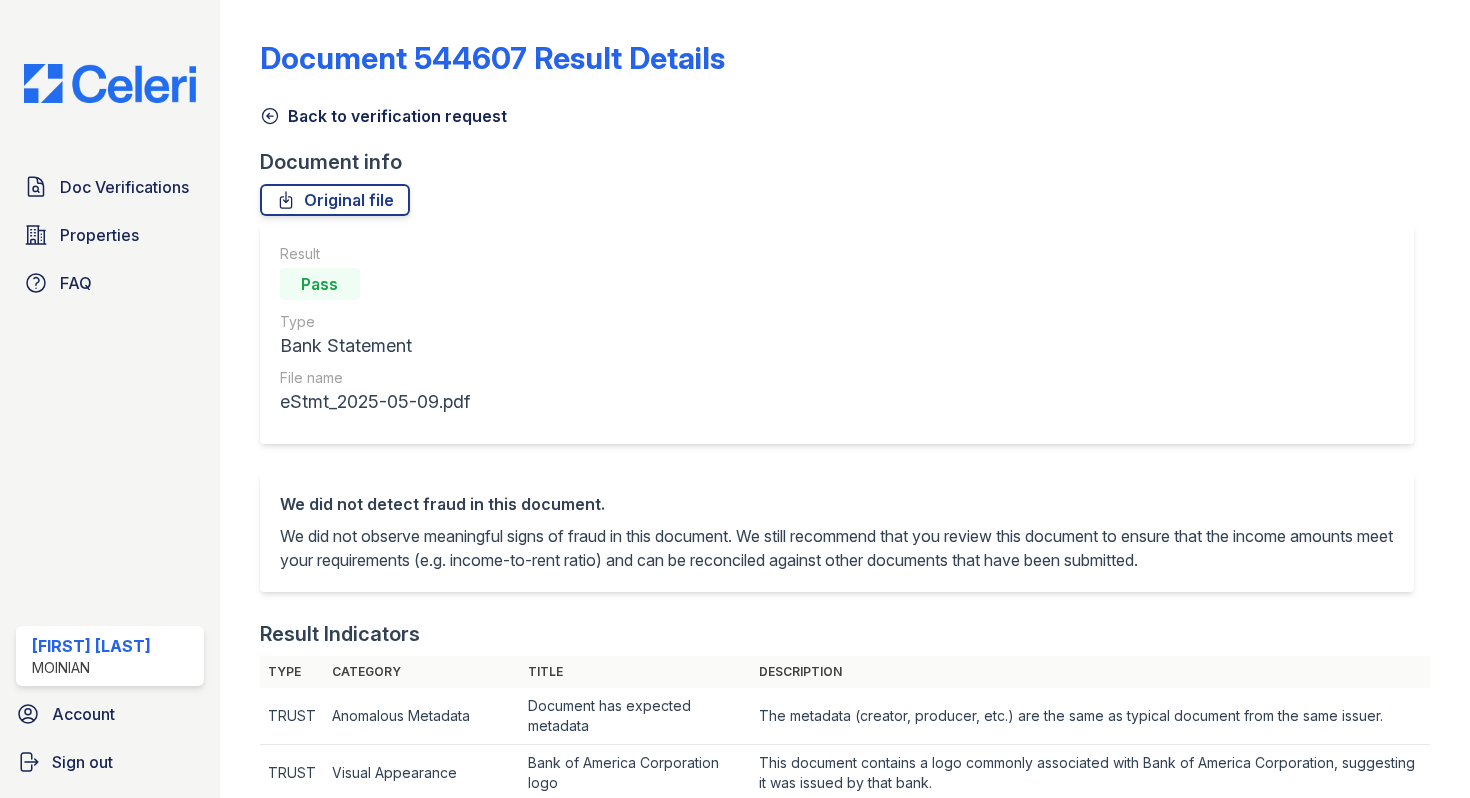scroll, scrollTop: 0, scrollLeft: 0, axis: both 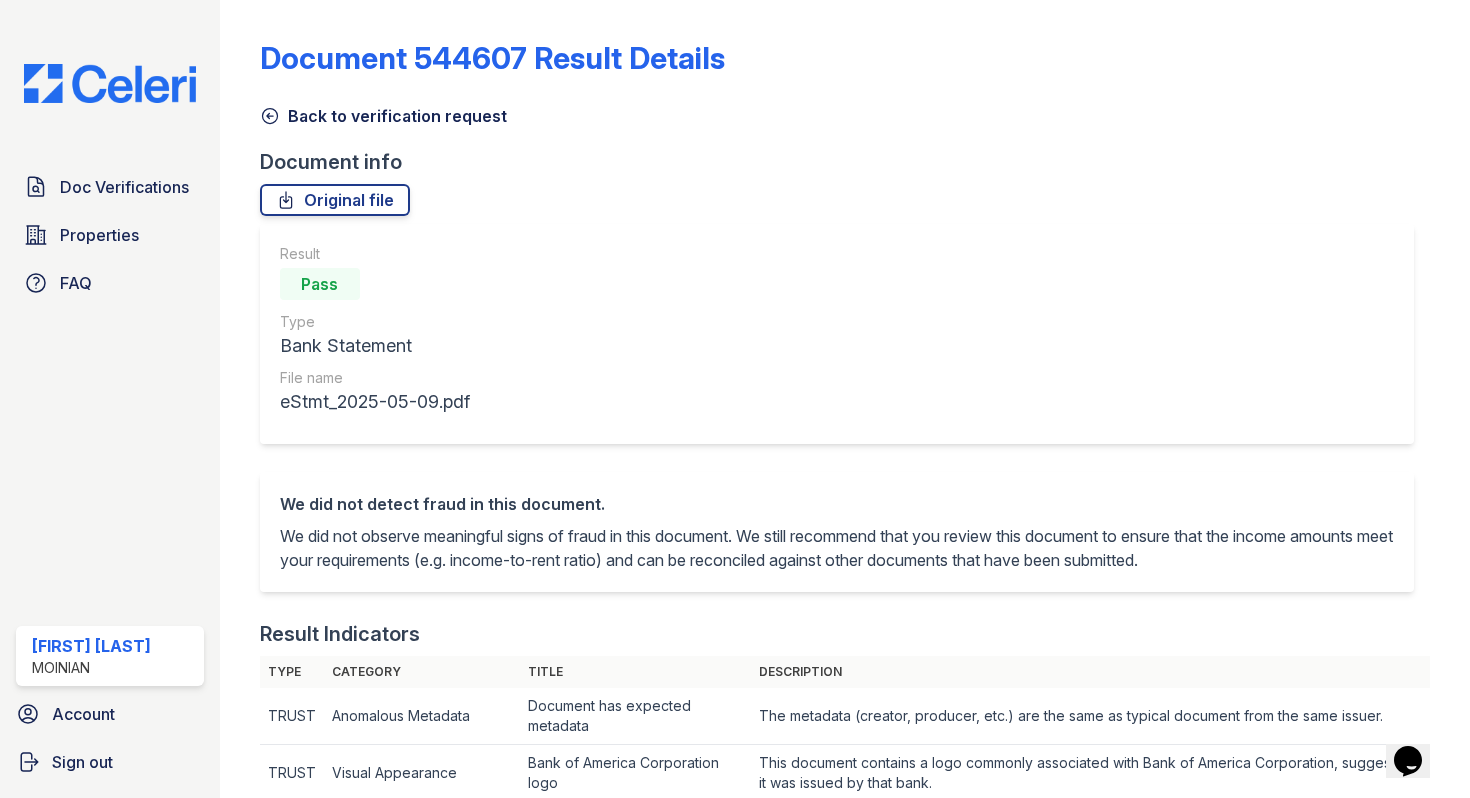 click 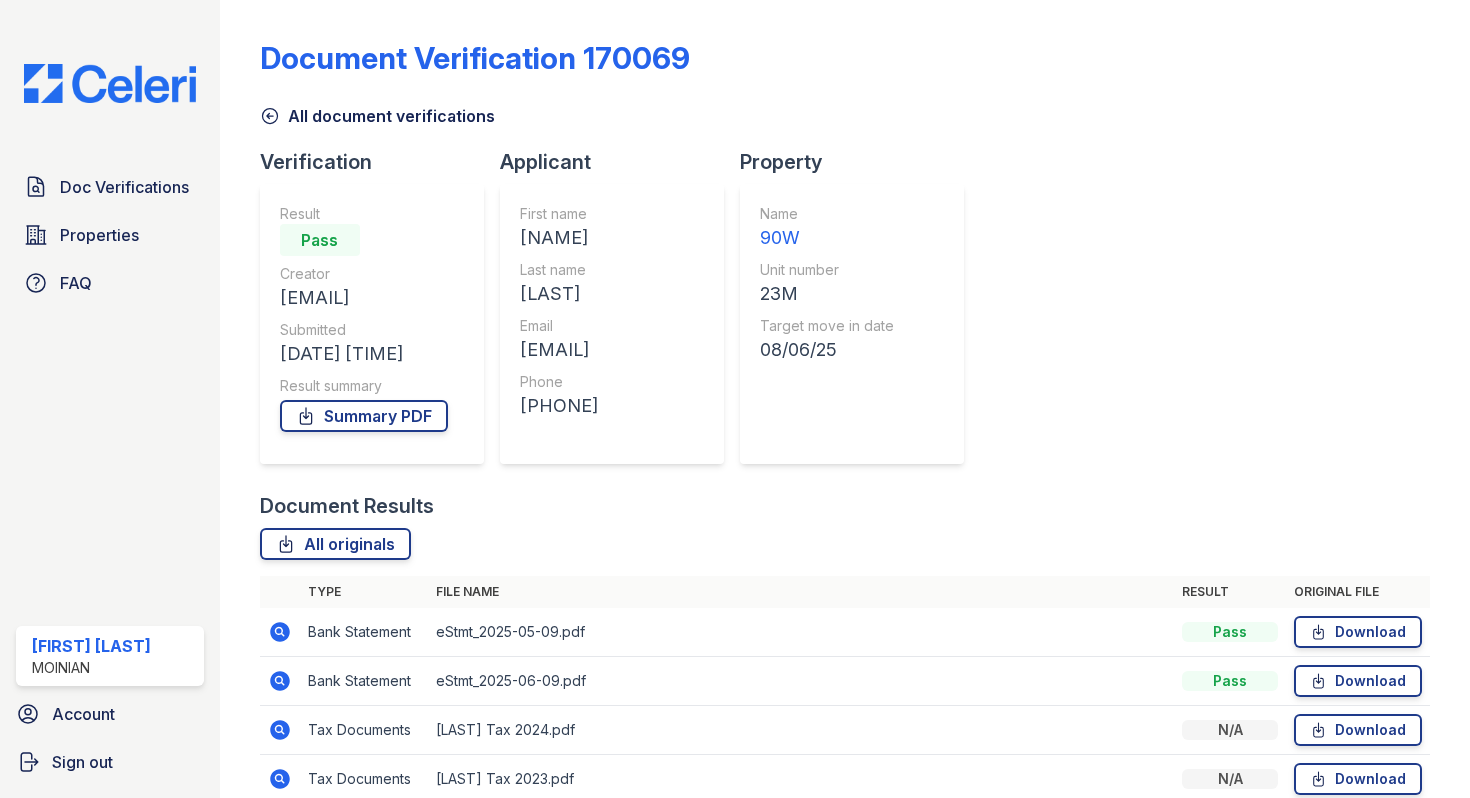 click 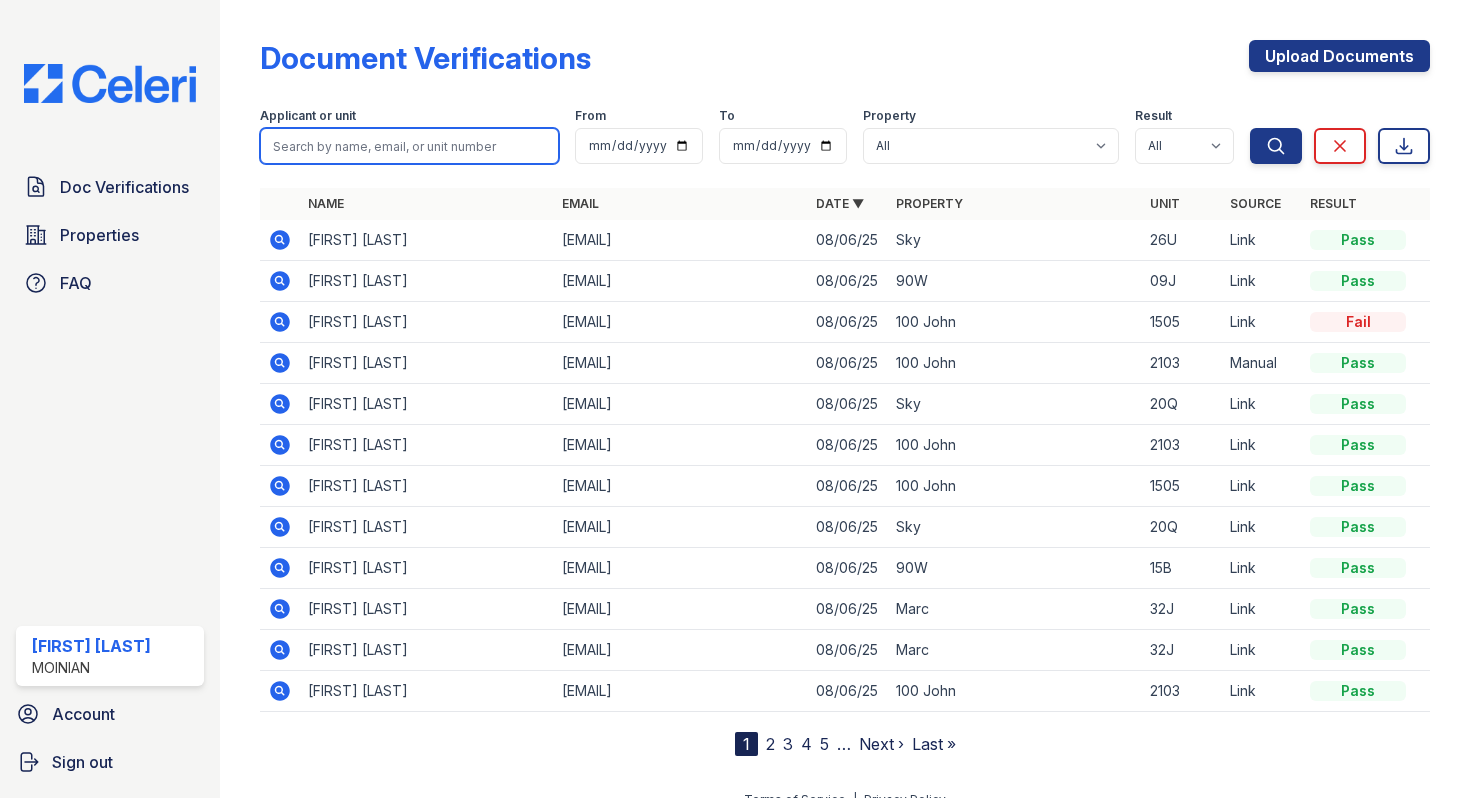 click at bounding box center (409, 146) 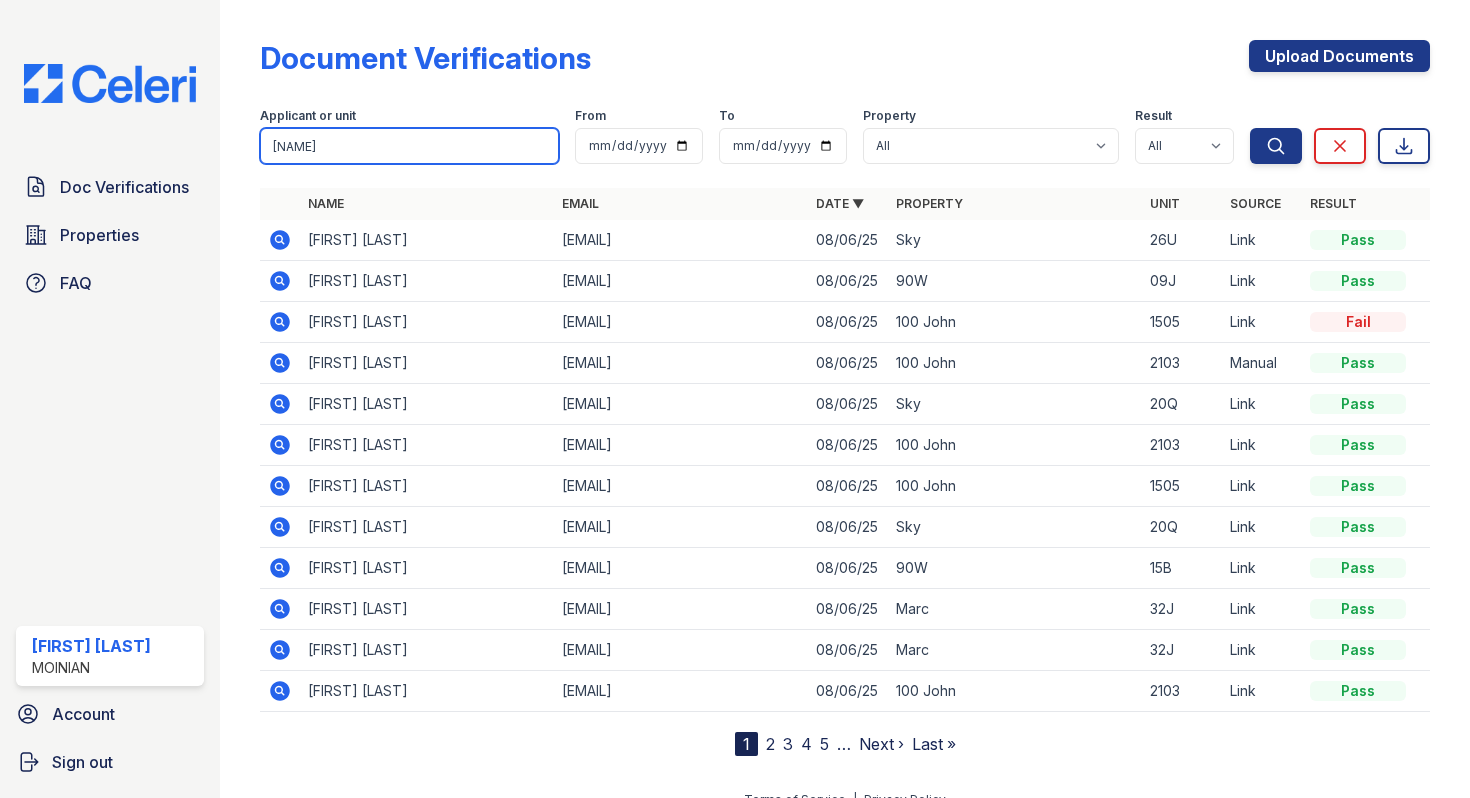 type on "lawrence" 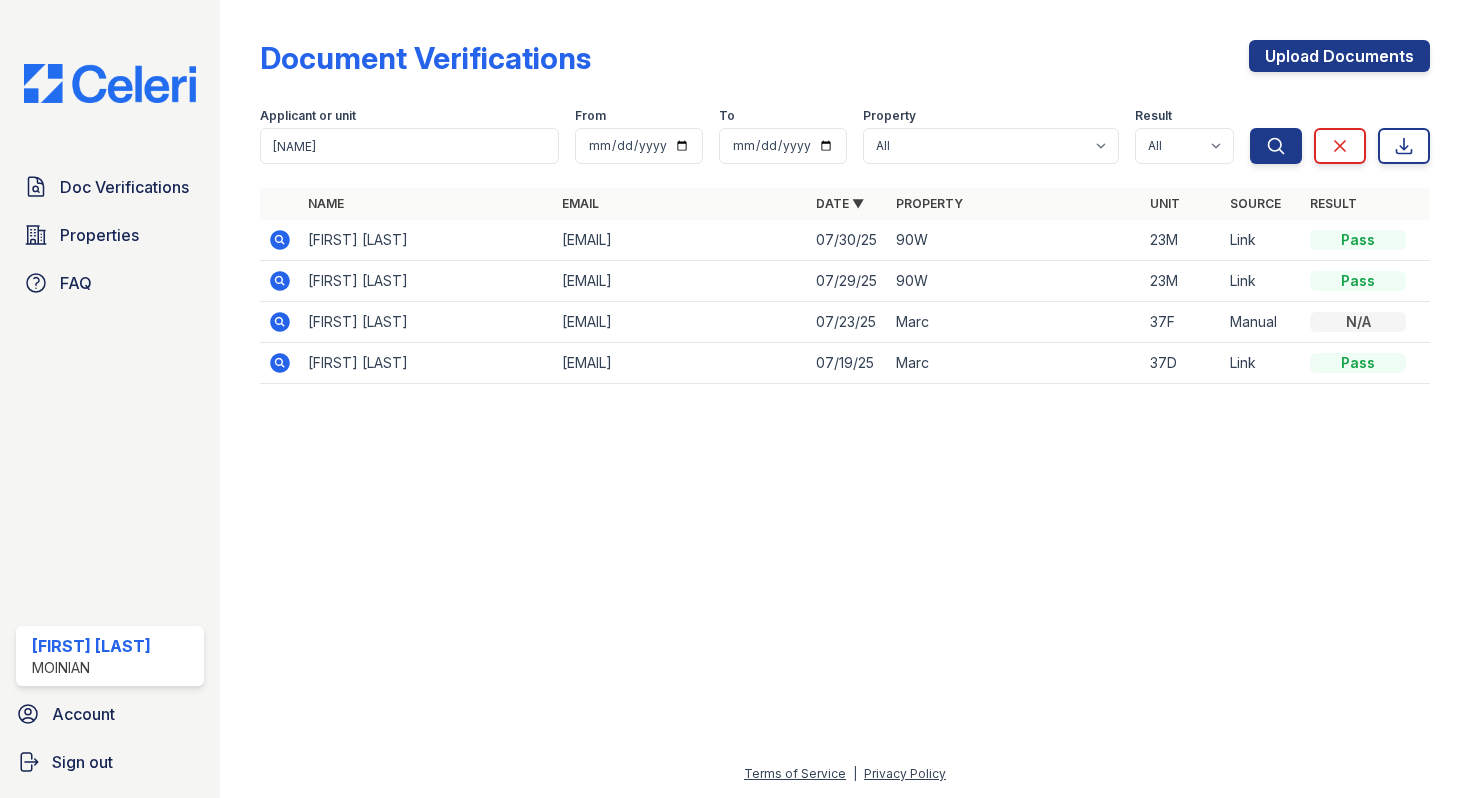 click 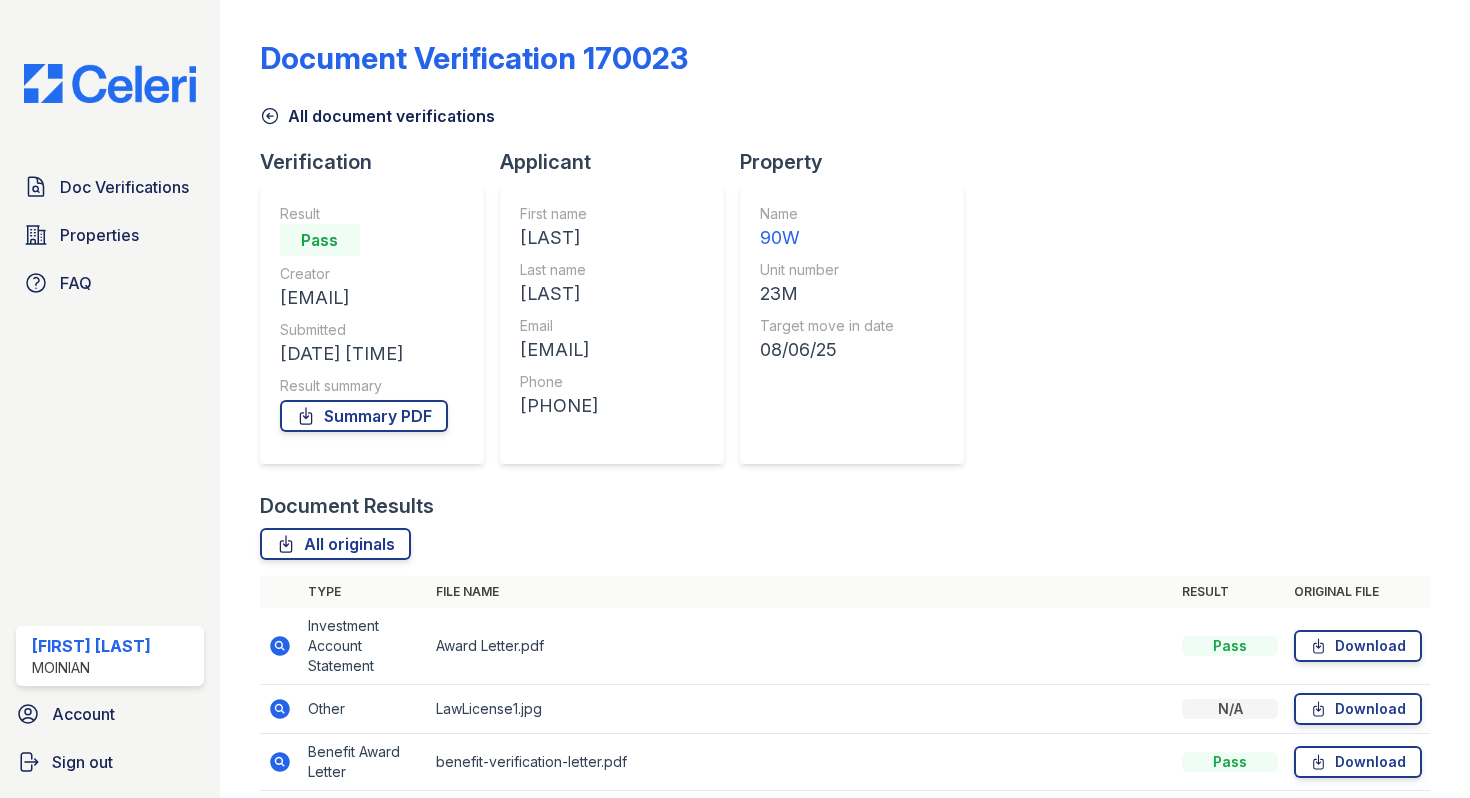 scroll, scrollTop: 0, scrollLeft: 0, axis: both 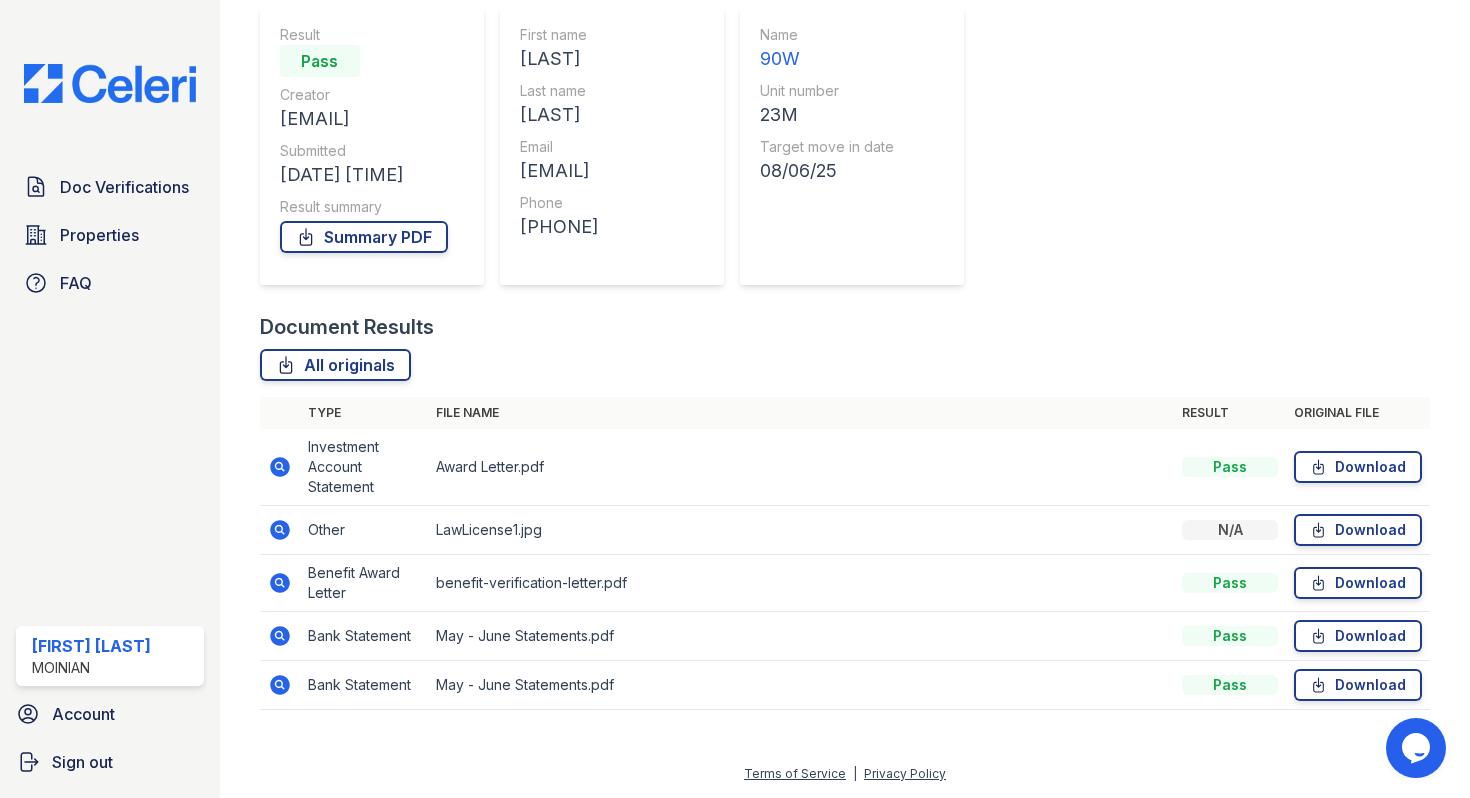 click 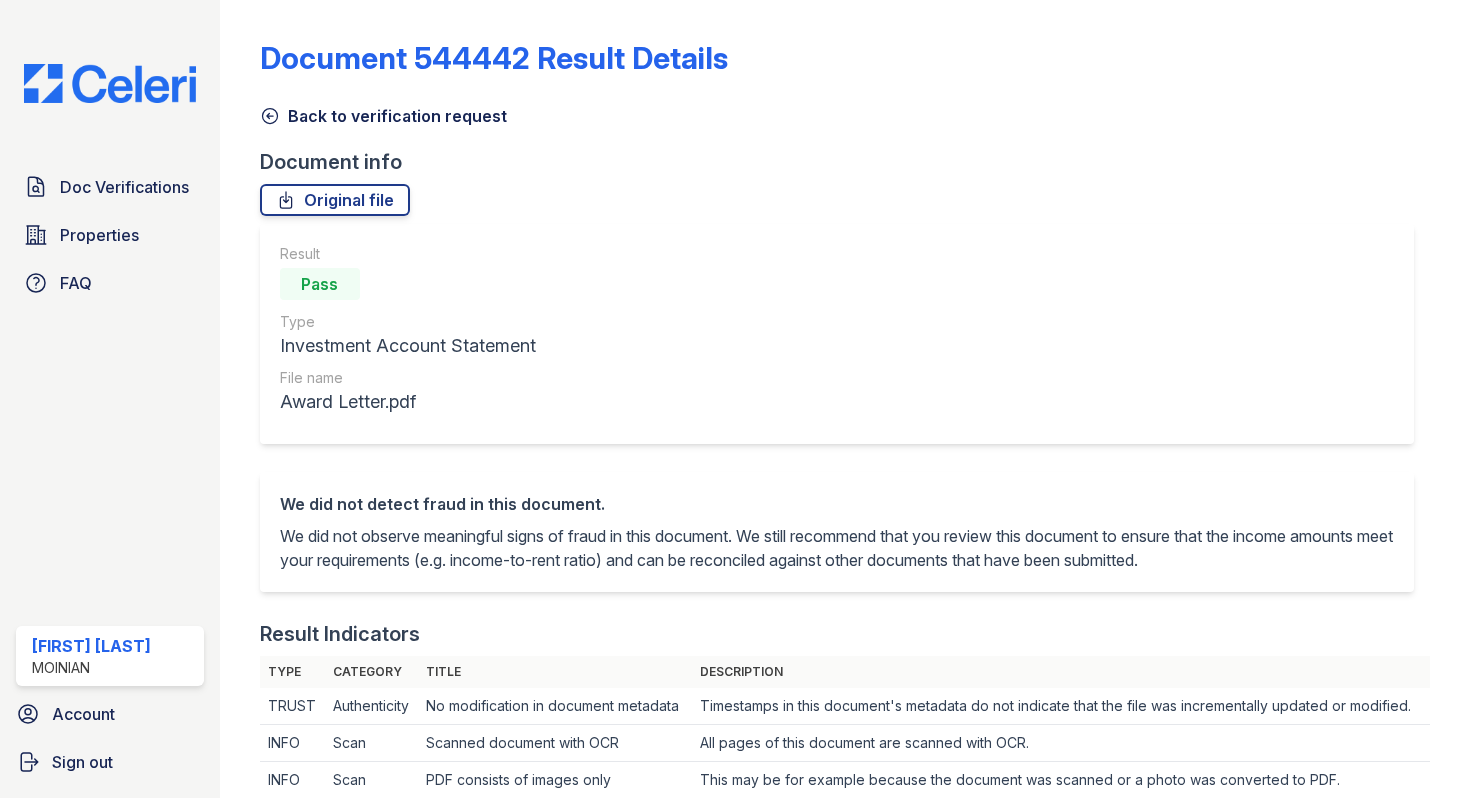 scroll, scrollTop: 0, scrollLeft: 0, axis: both 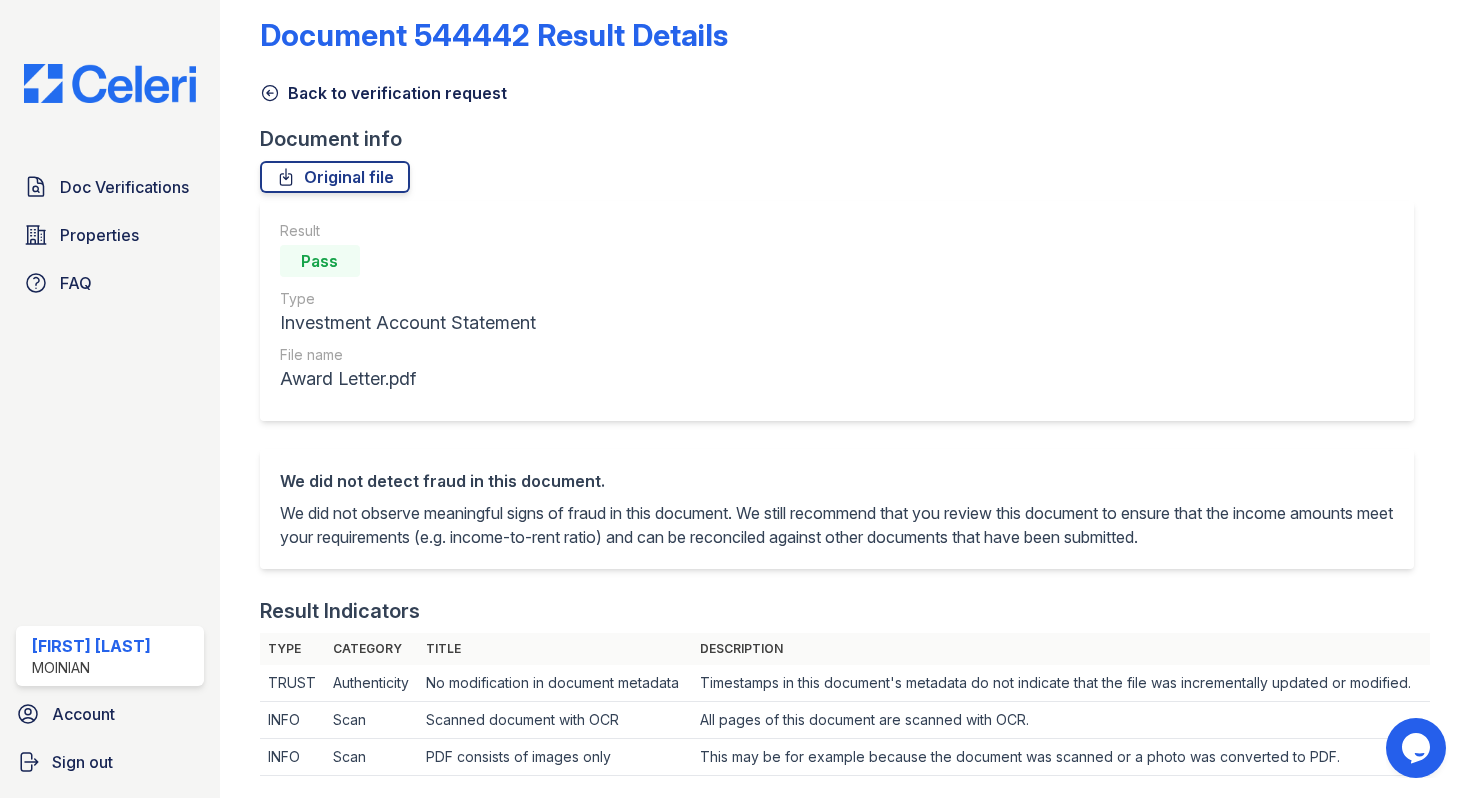 click 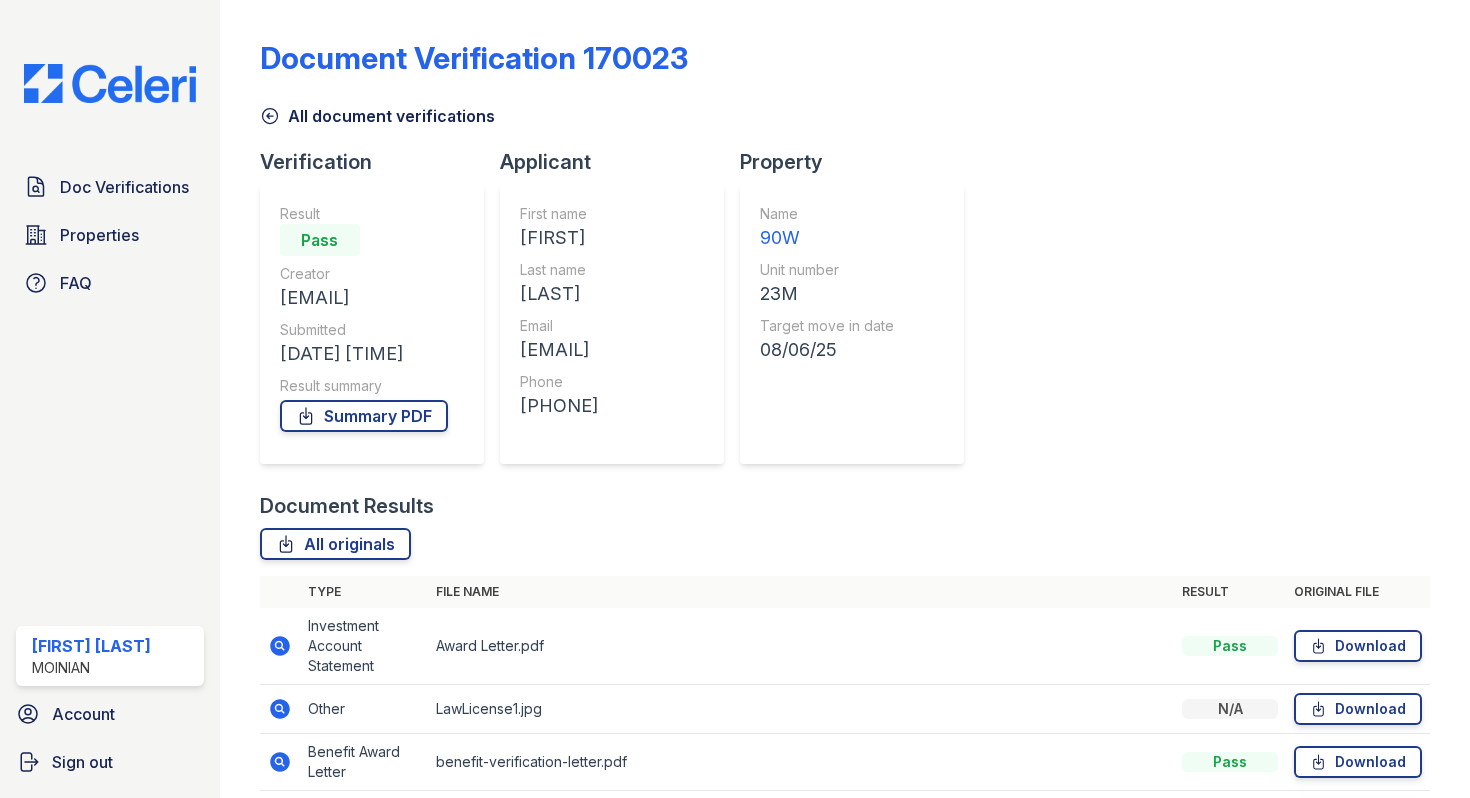 scroll, scrollTop: 179, scrollLeft: 0, axis: vertical 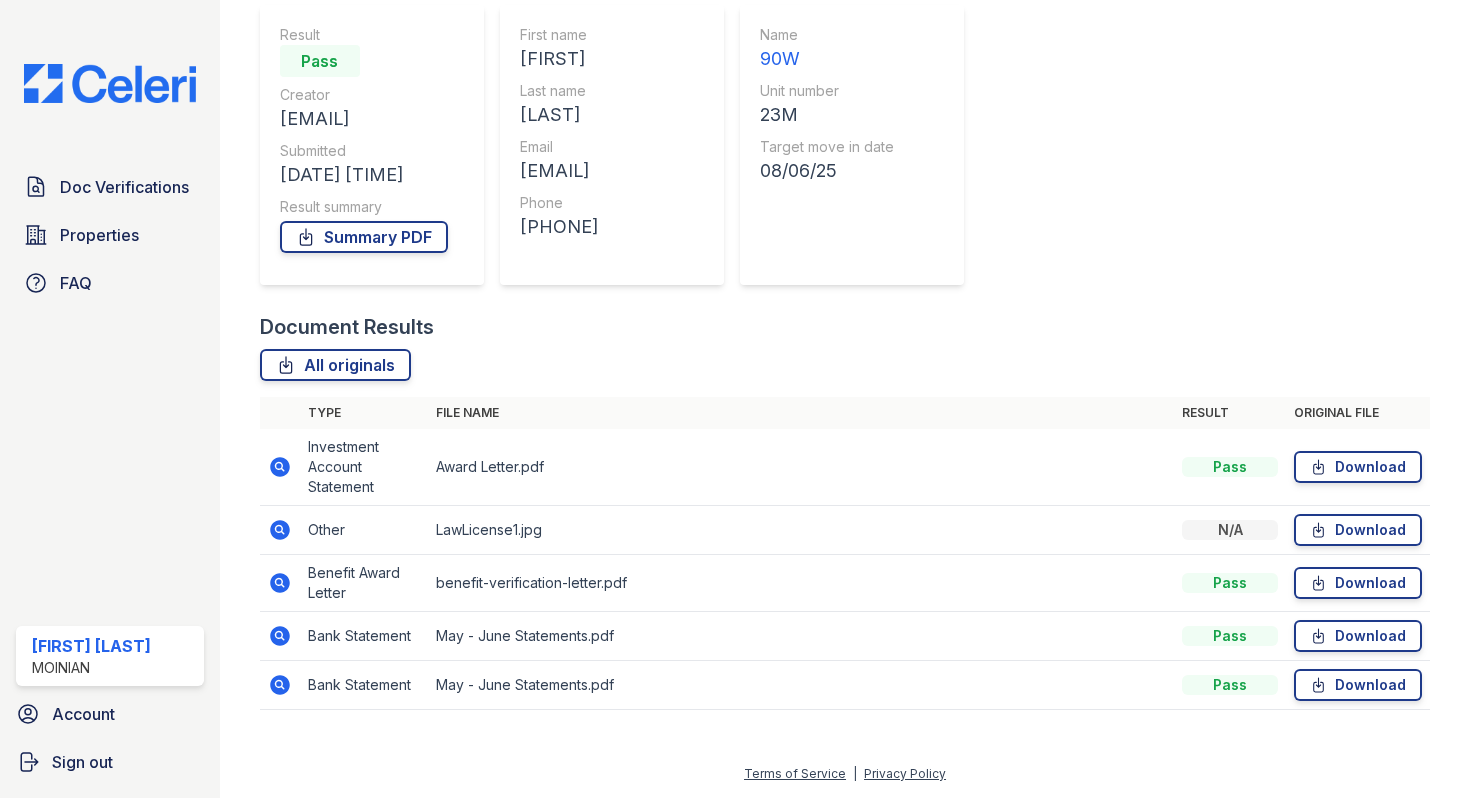 click 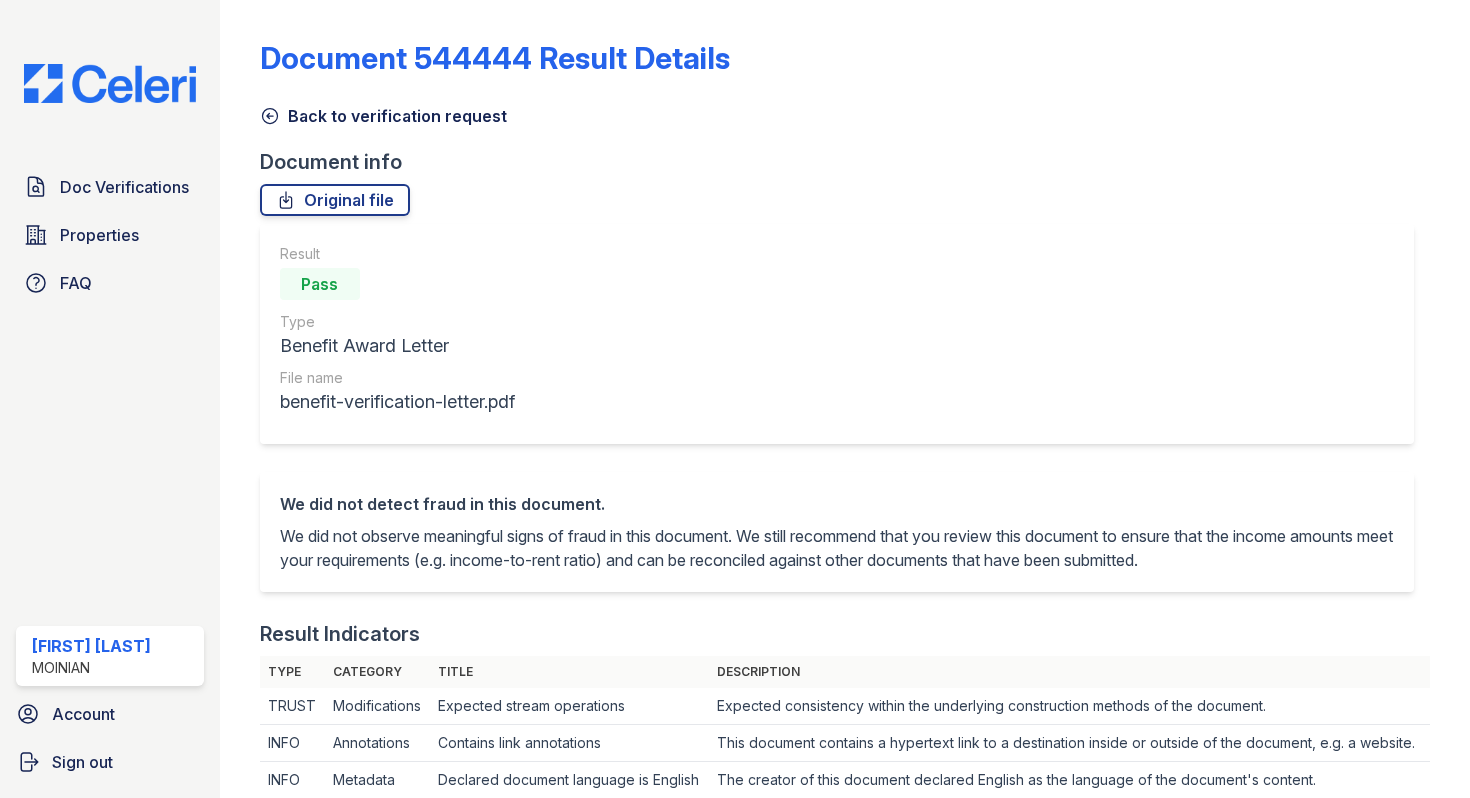 scroll, scrollTop: 0, scrollLeft: 0, axis: both 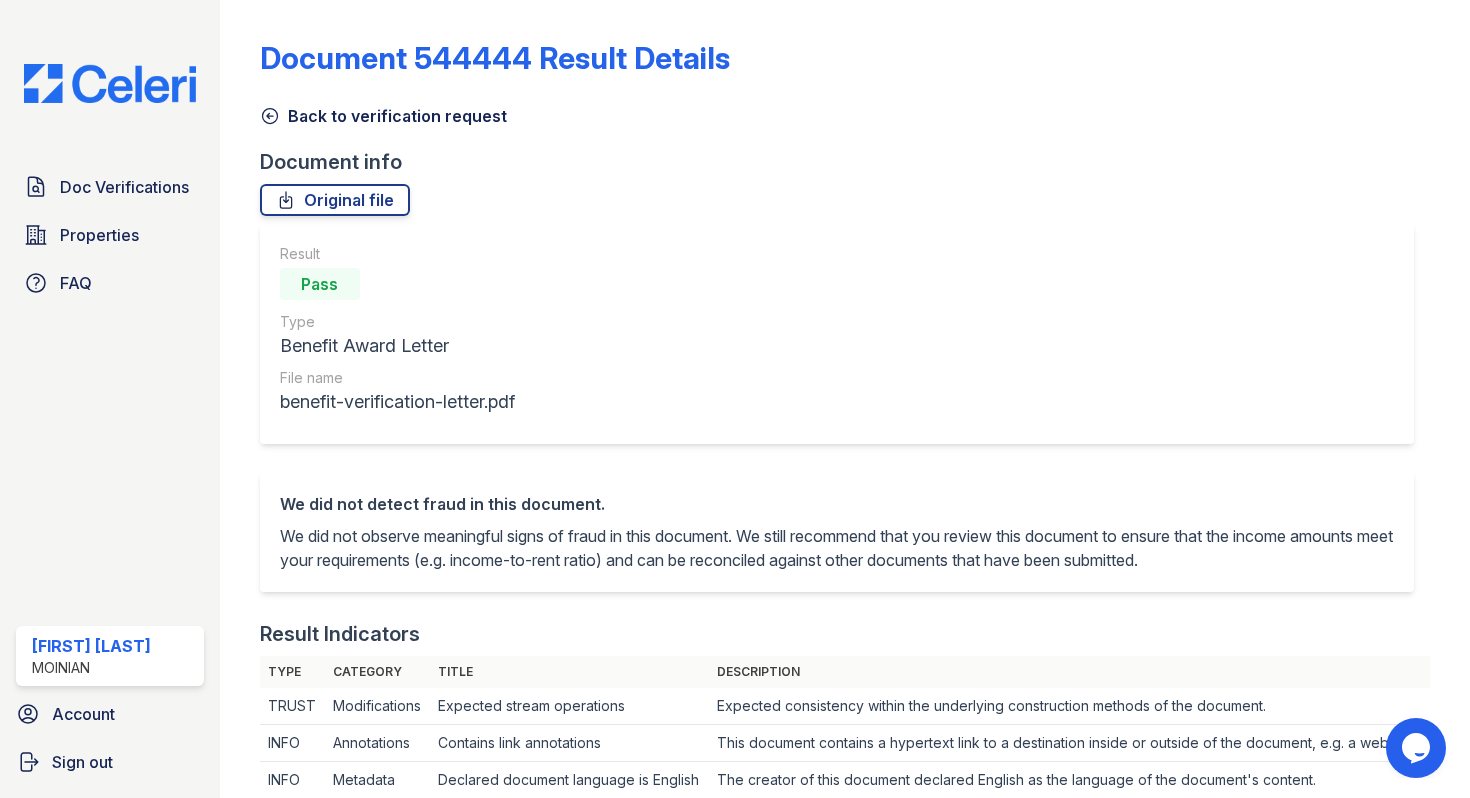 click on "Back to verification request" at bounding box center [383, 116] 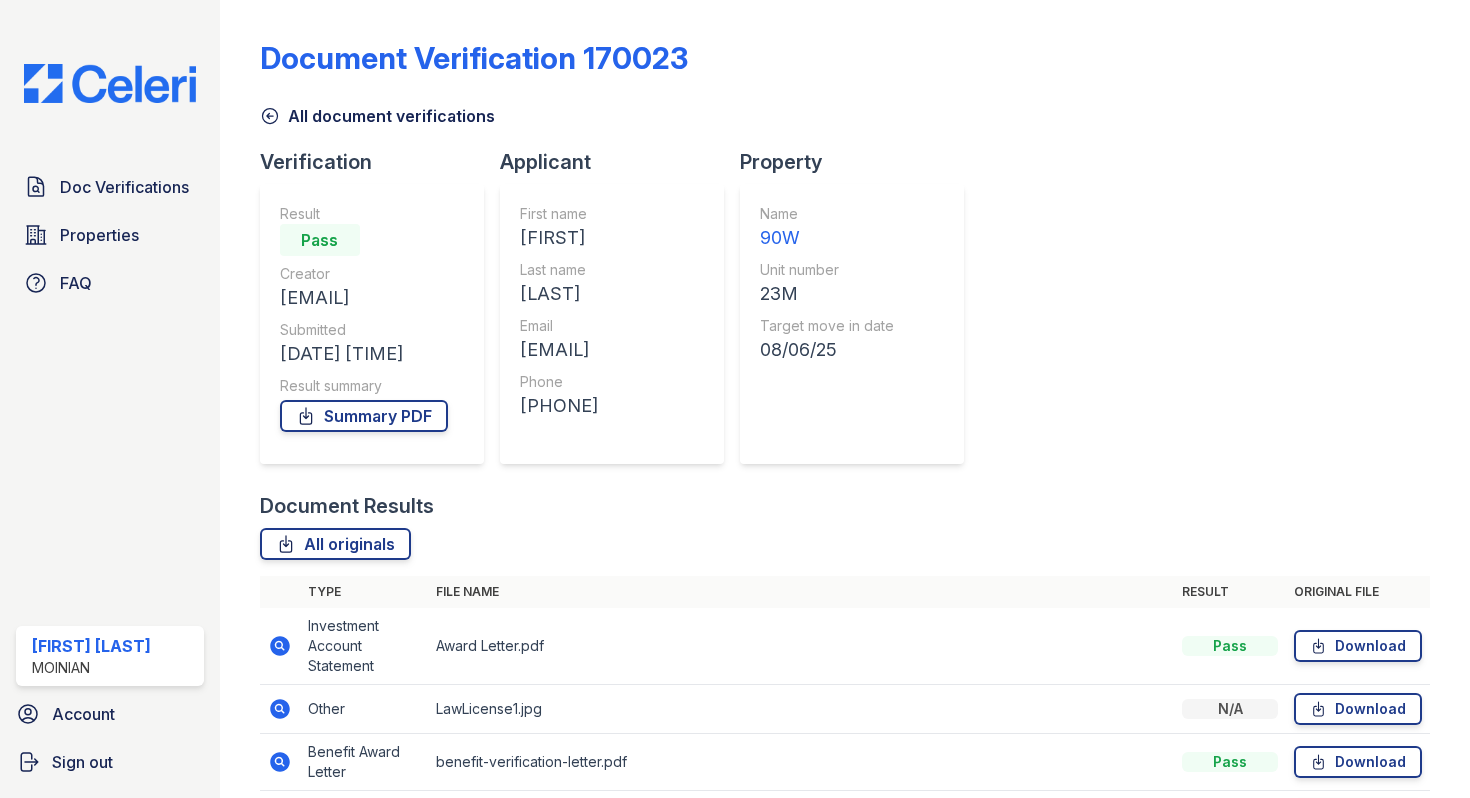 scroll, scrollTop: 179, scrollLeft: 0, axis: vertical 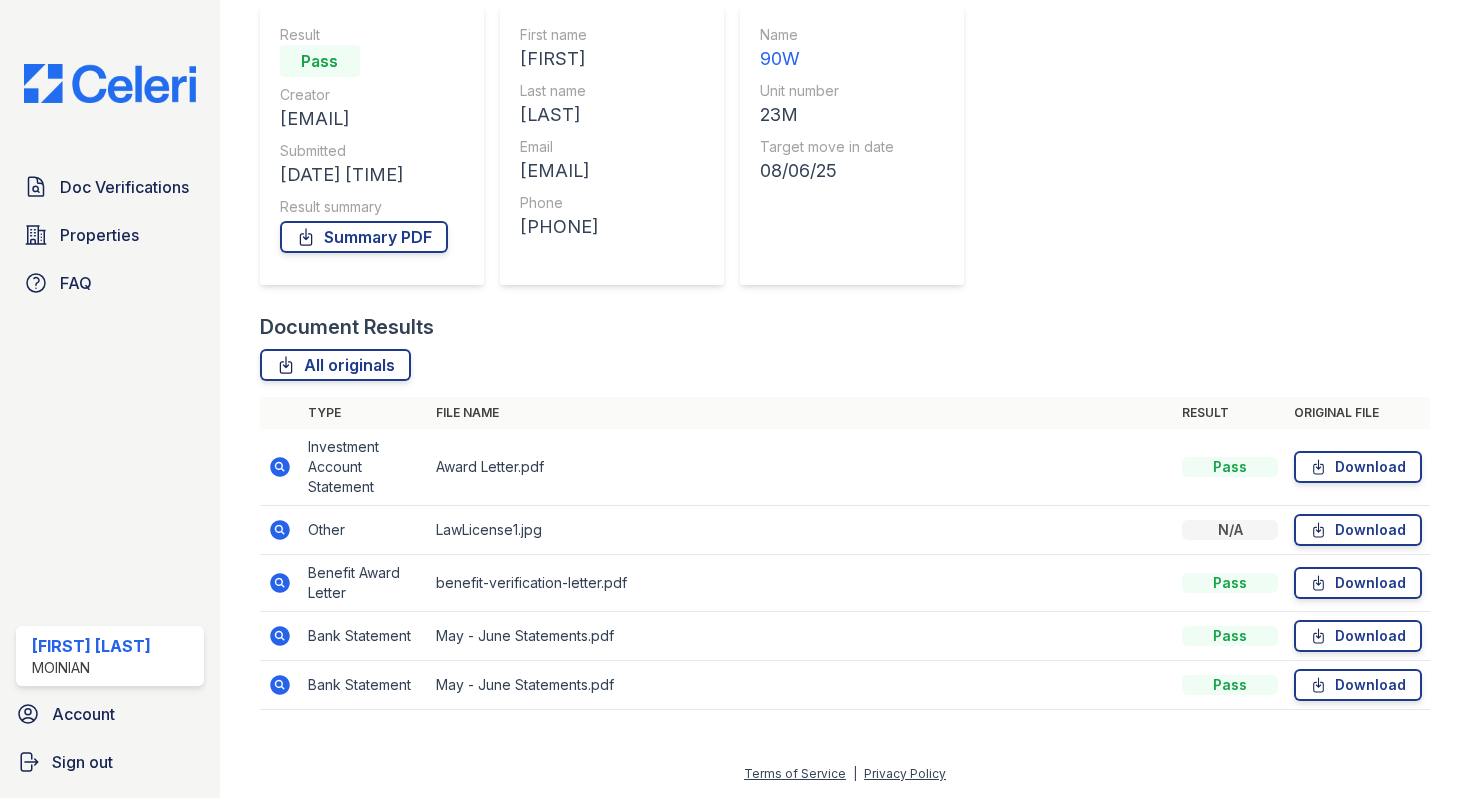 click 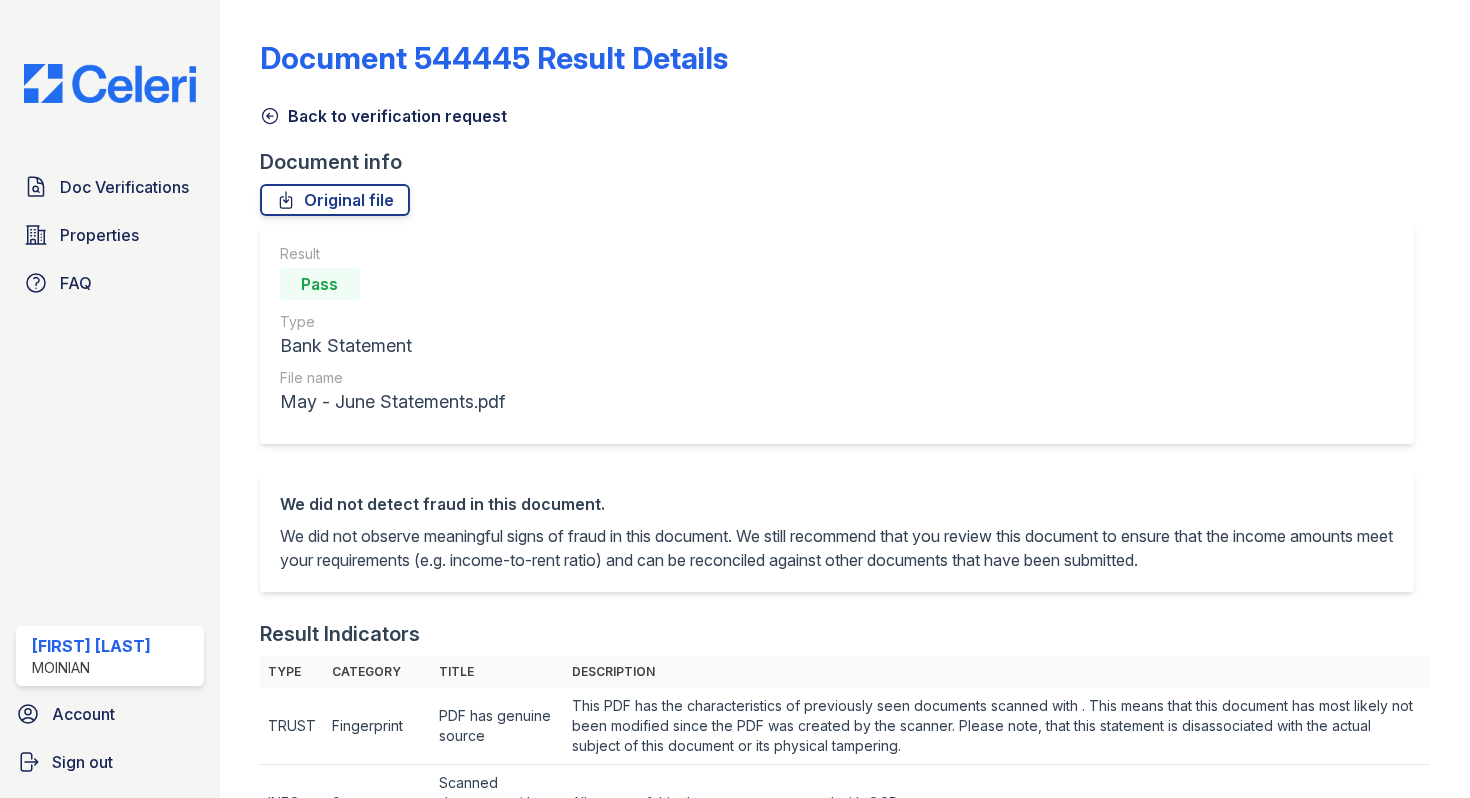 scroll, scrollTop: 0, scrollLeft: 0, axis: both 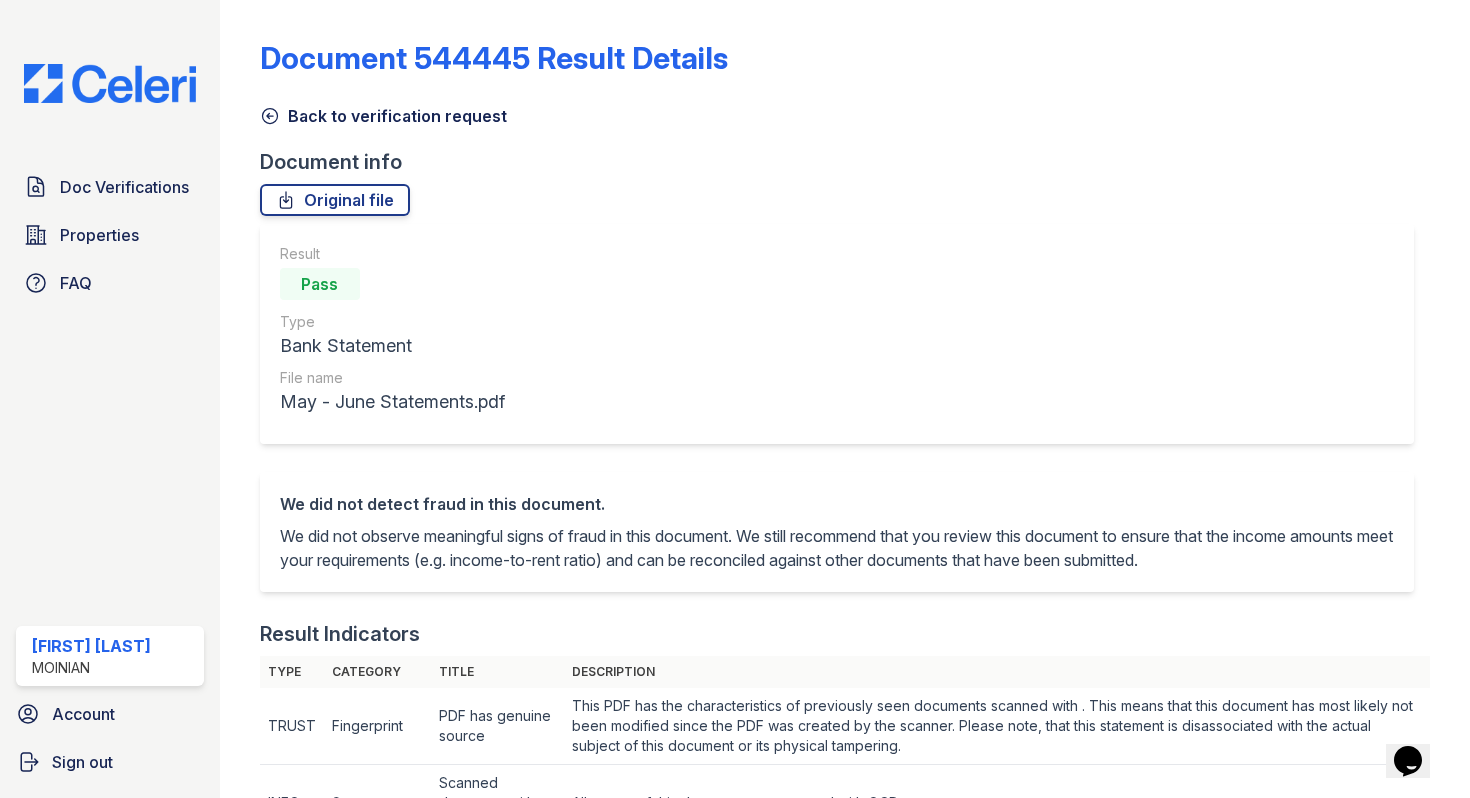 click 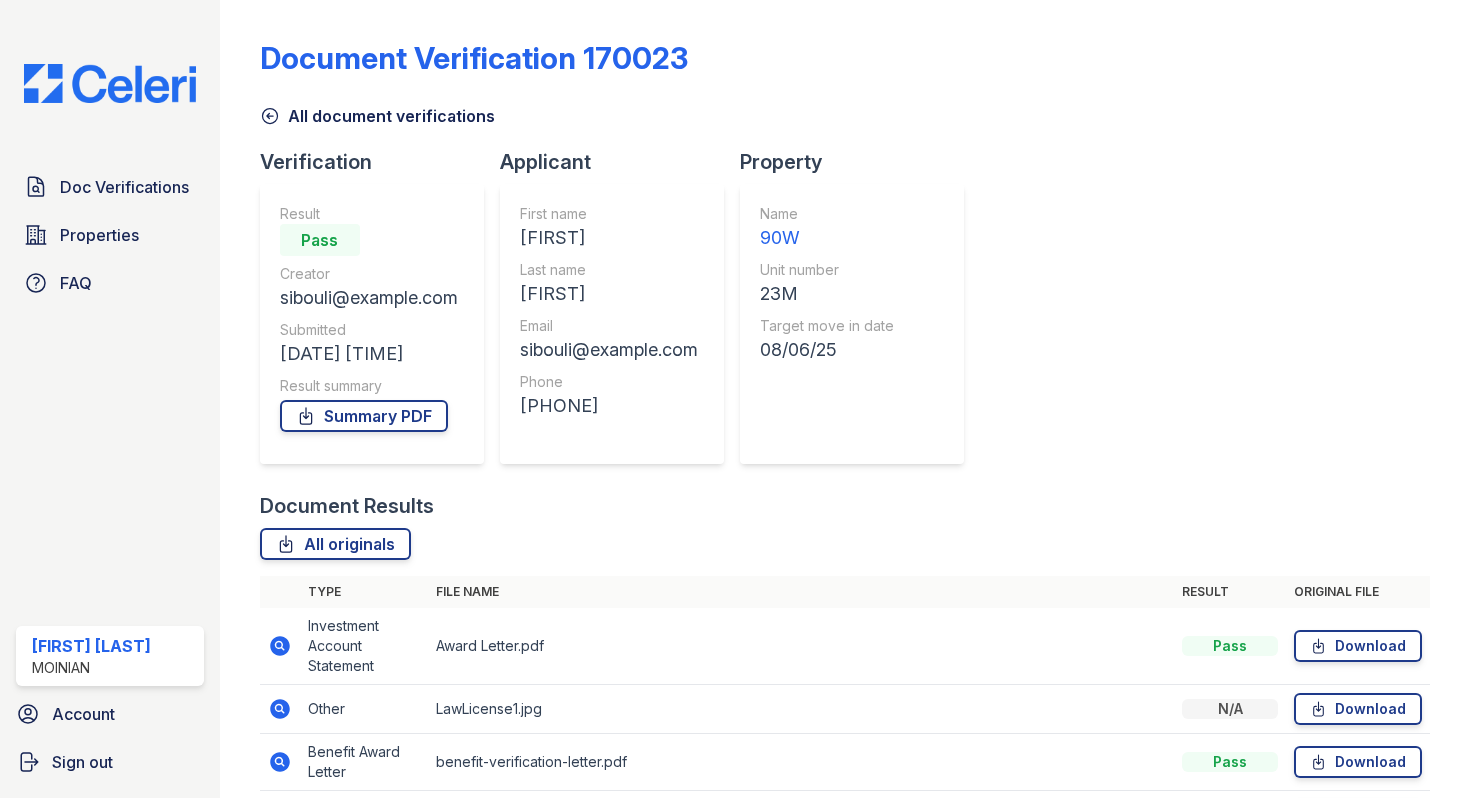 scroll, scrollTop: 179, scrollLeft: 0, axis: vertical 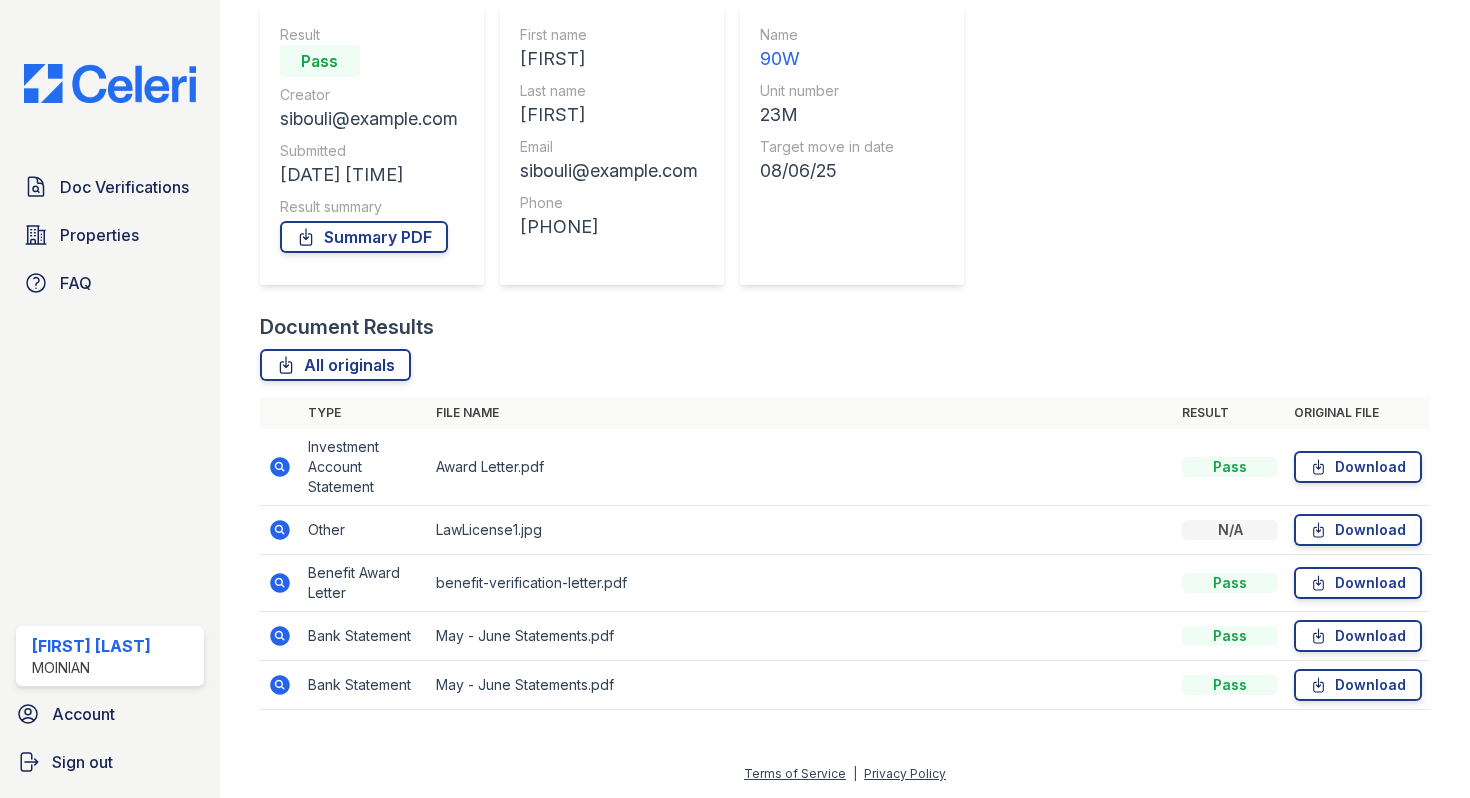 click 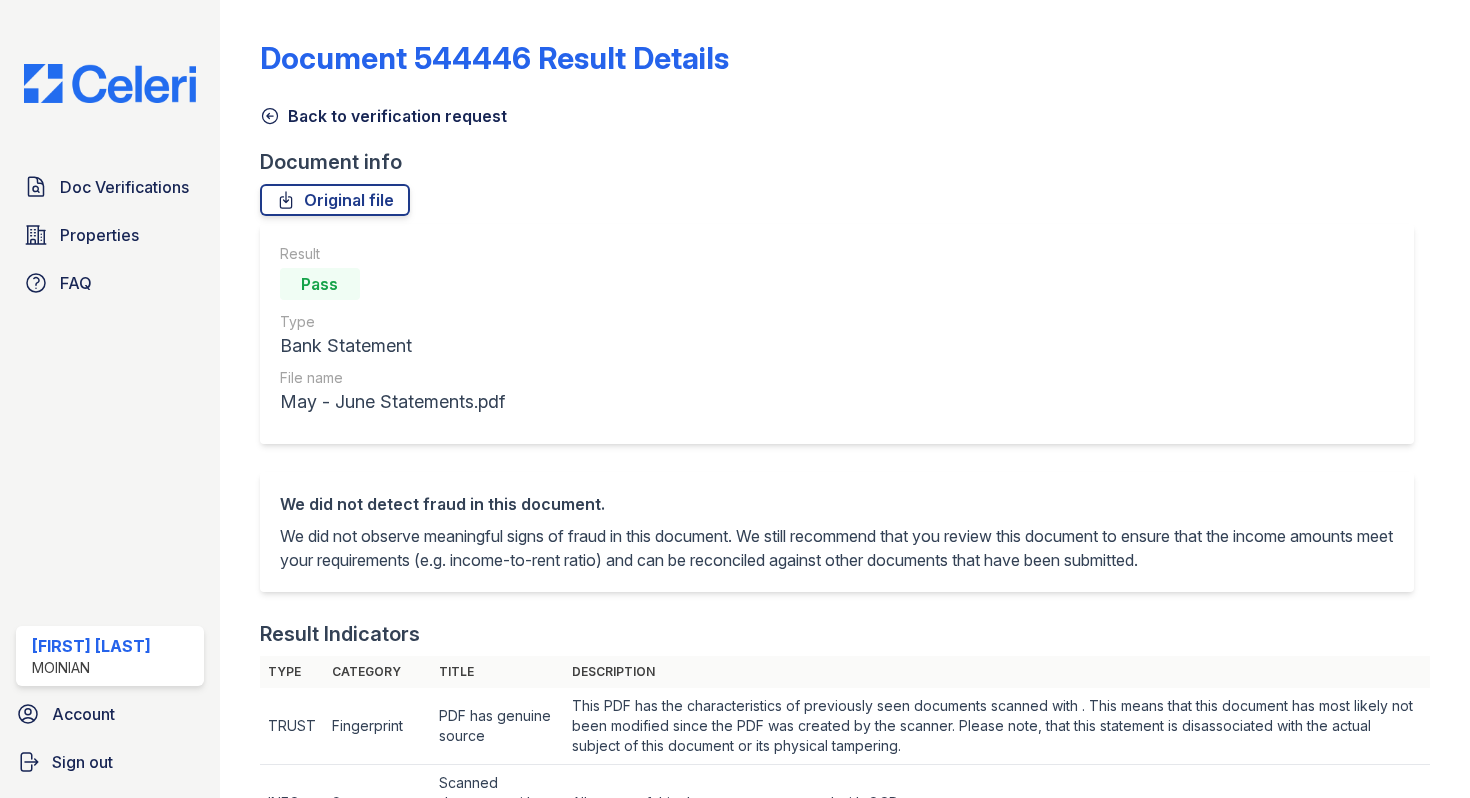 scroll, scrollTop: 0, scrollLeft: 0, axis: both 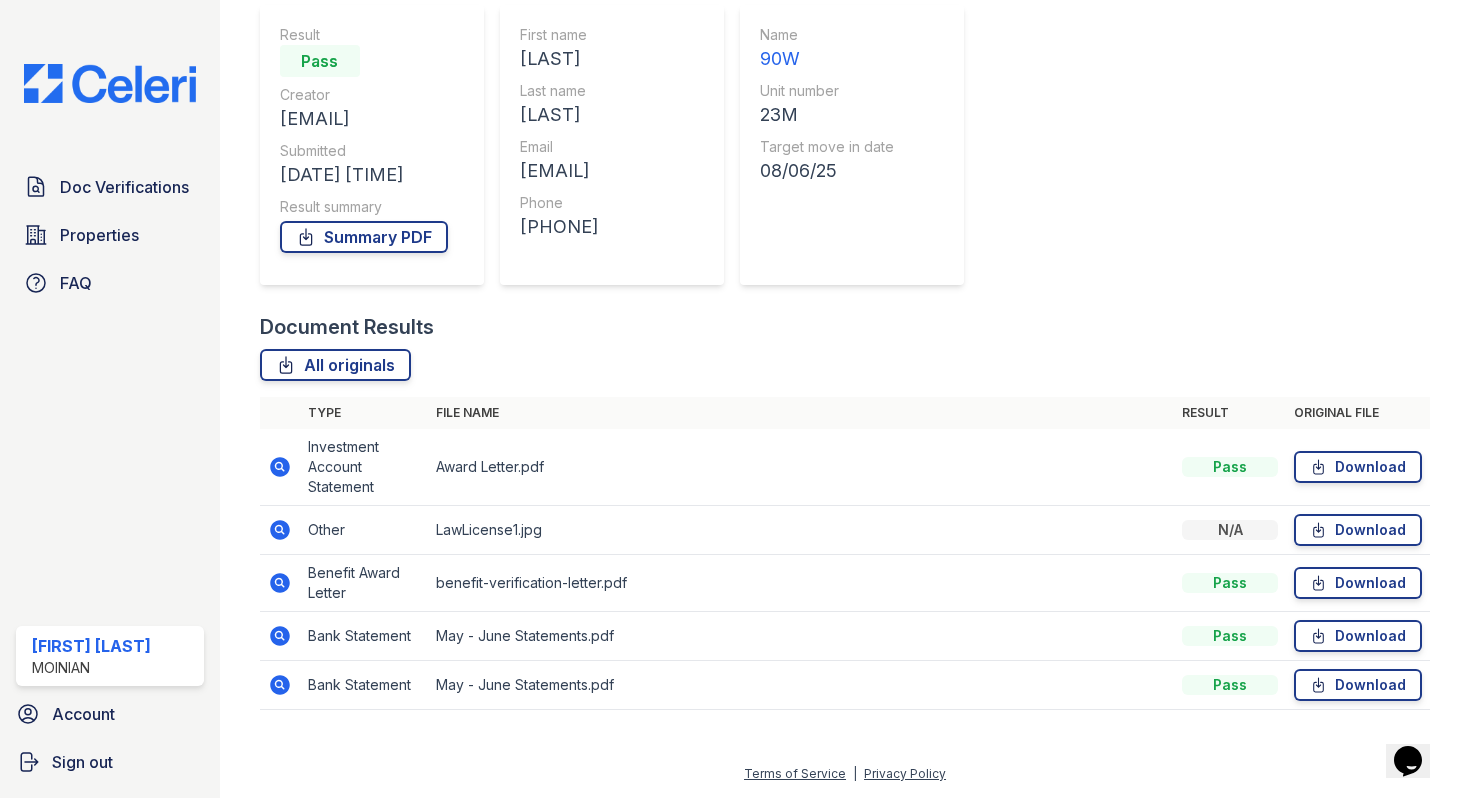 click 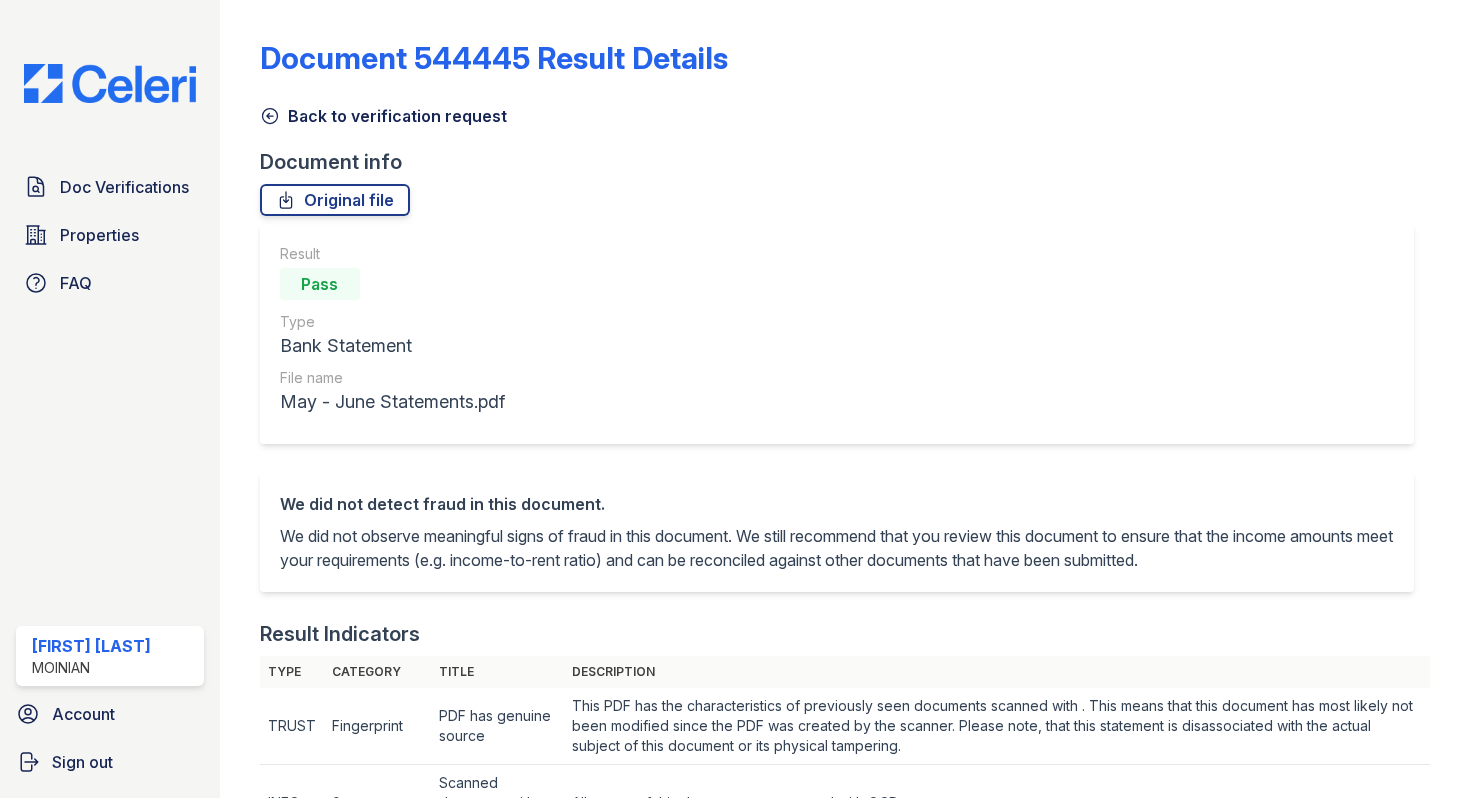 scroll, scrollTop: 0, scrollLeft: 0, axis: both 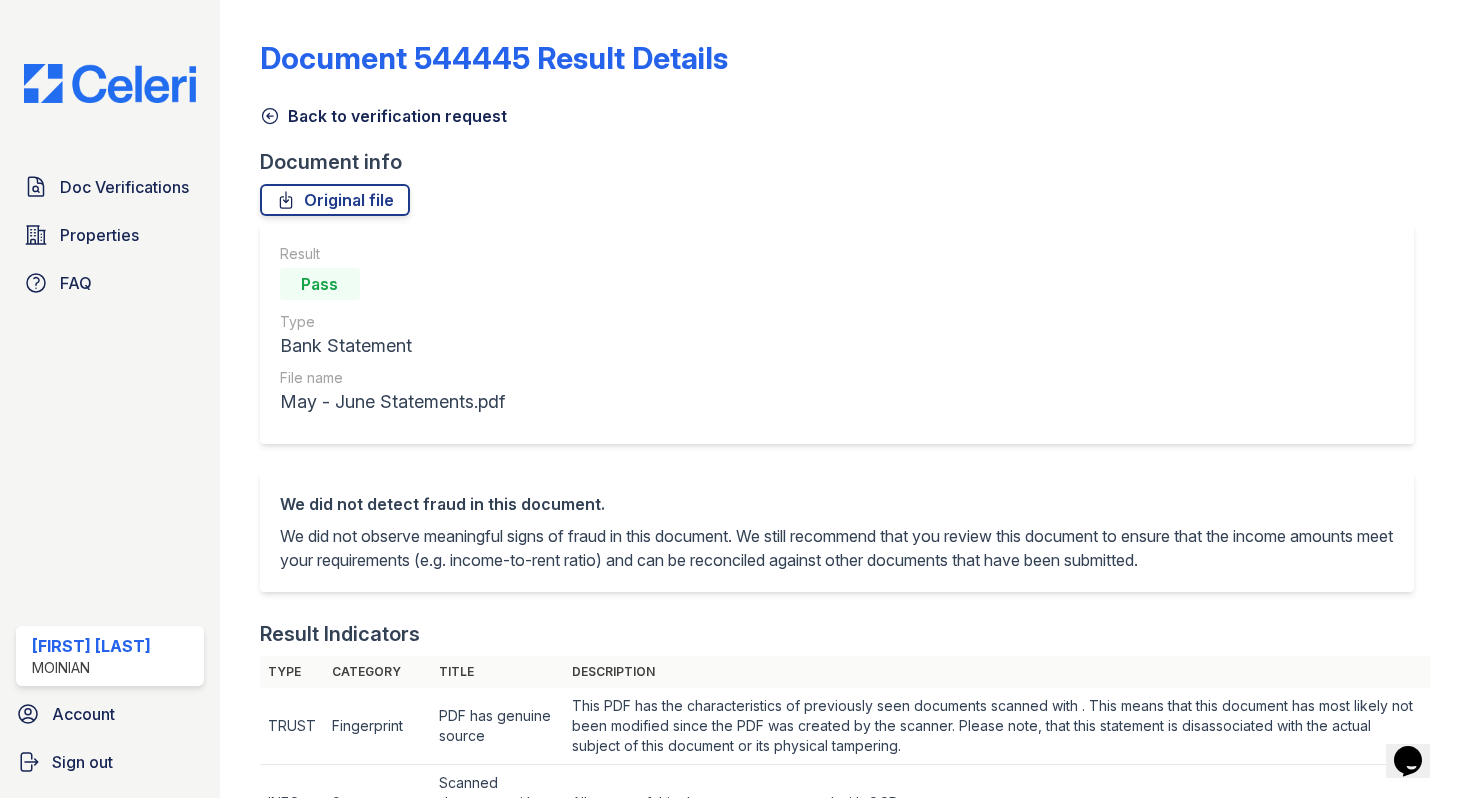 click 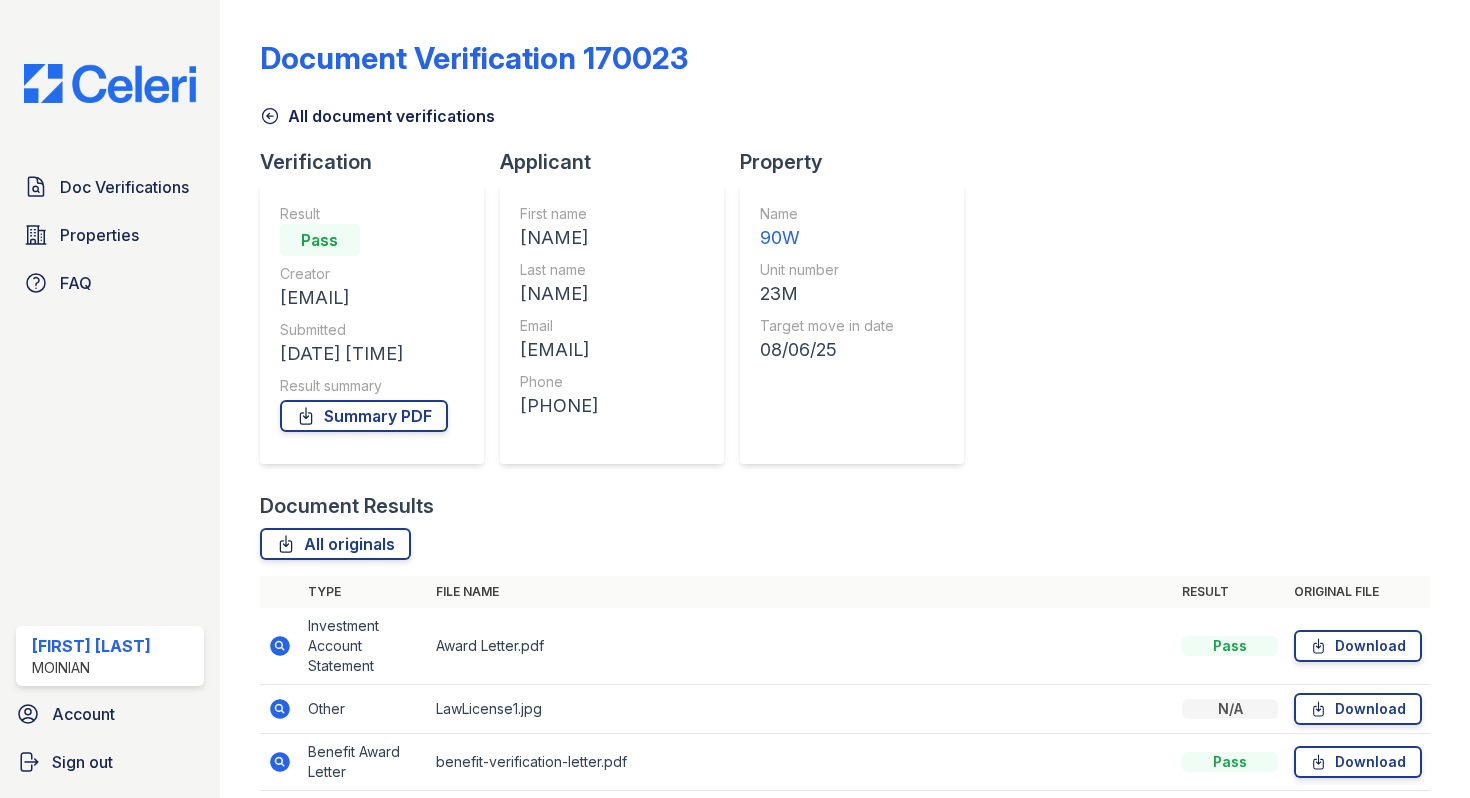 click on "All document verifications" at bounding box center (377, 116) 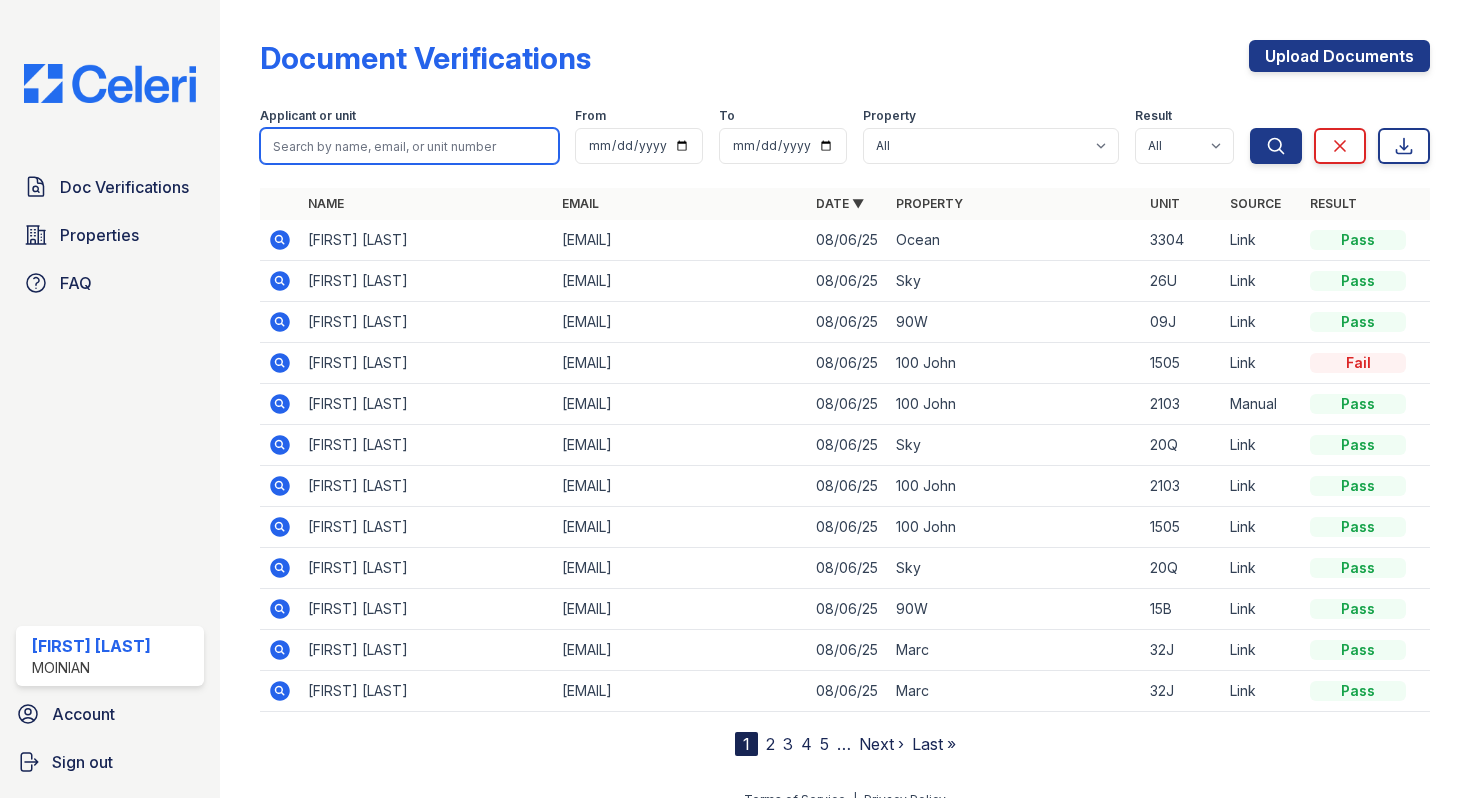 click at bounding box center (409, 146) 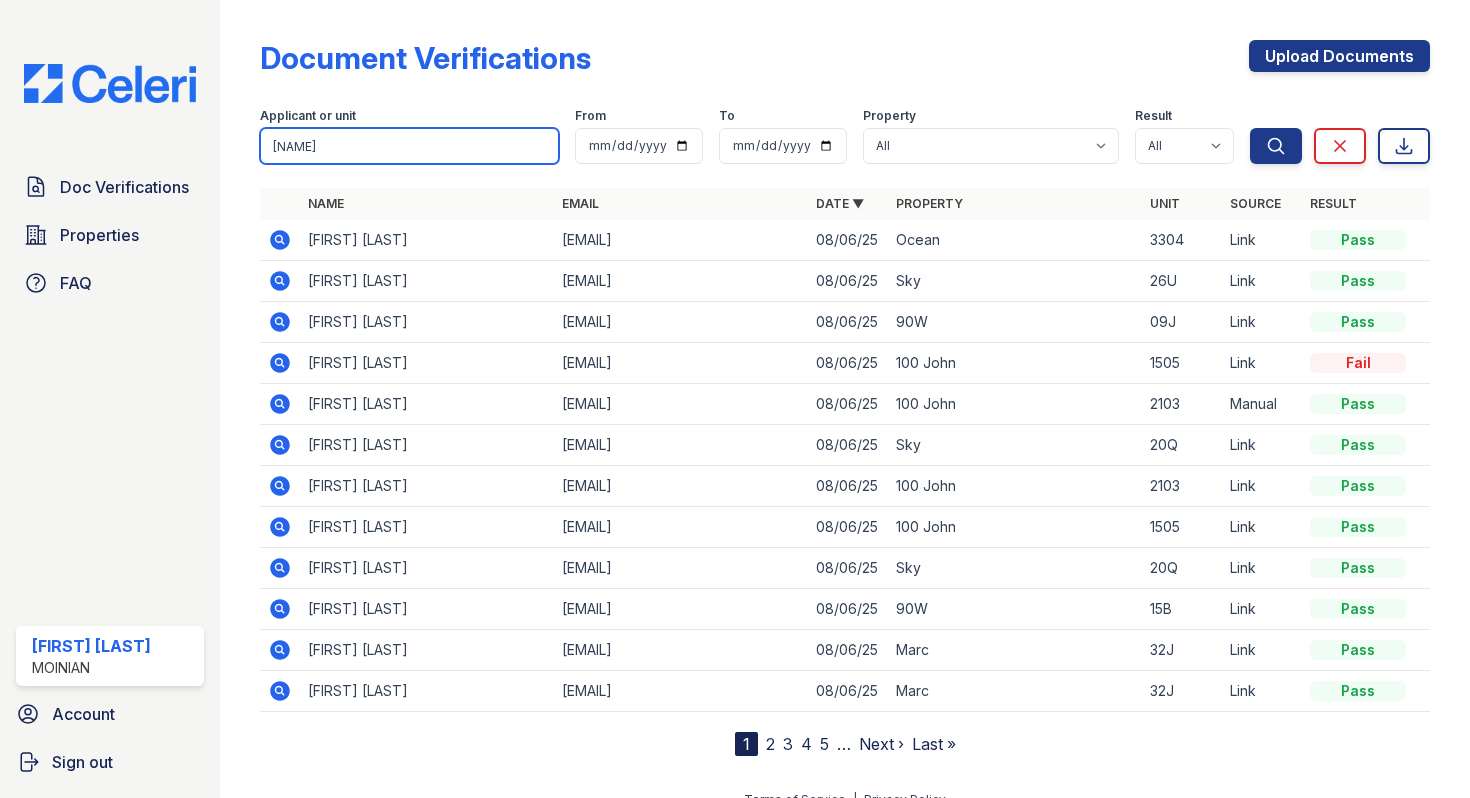 type on "lawrence" 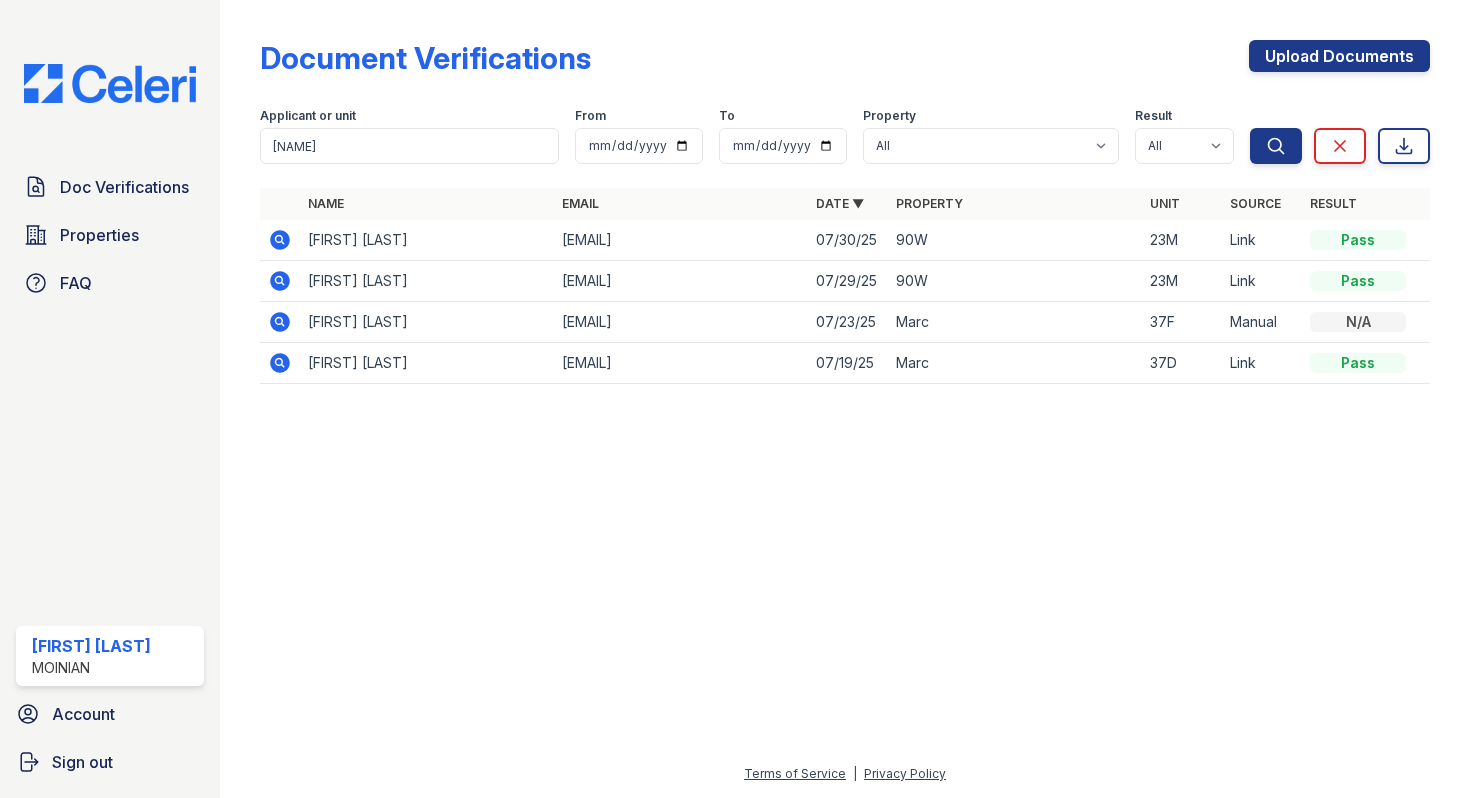 click 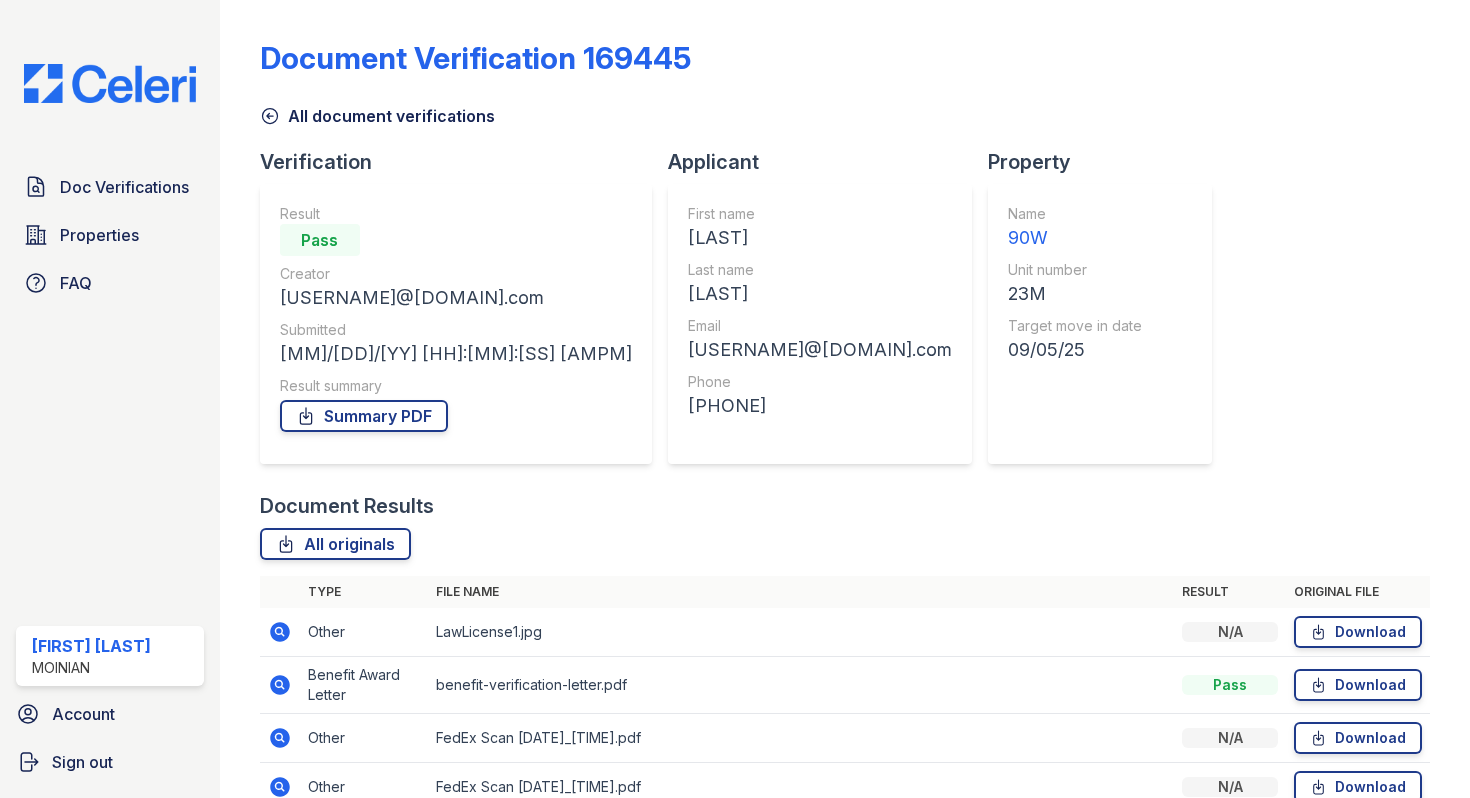 scroll, scrollTop: 0, scrollLeft: 0, axis: both 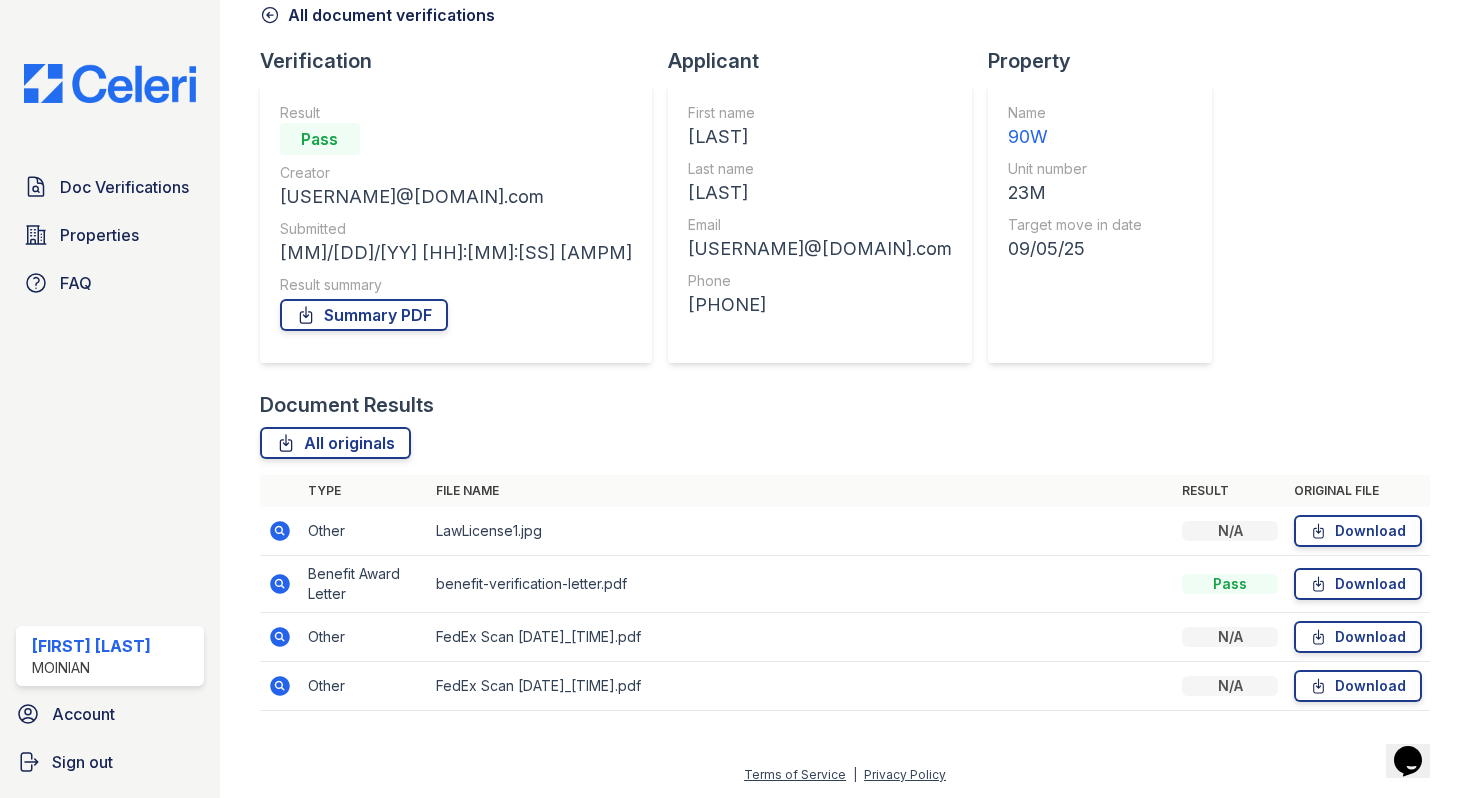click 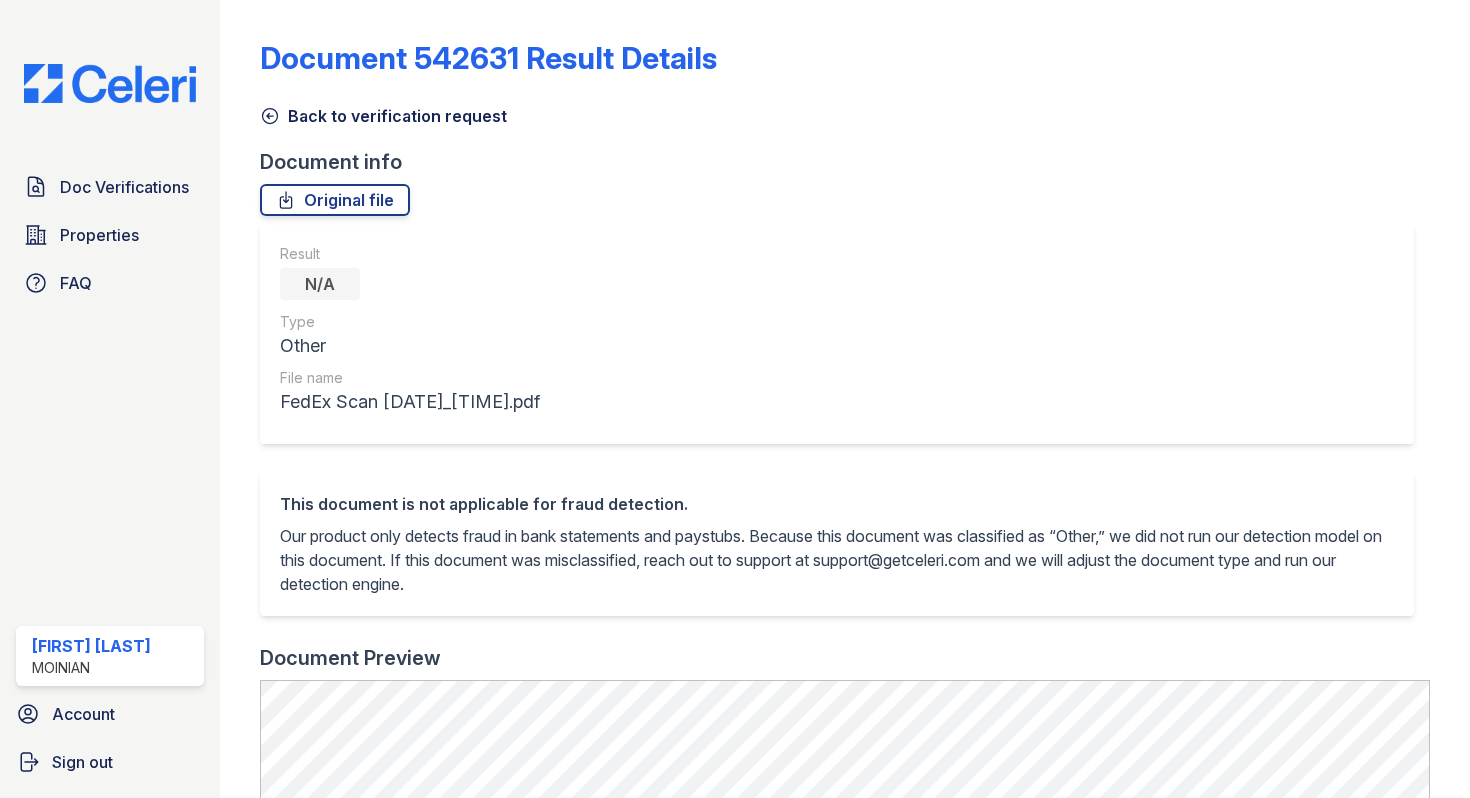 scroll, scrollTop: 0, scrollLeft: 0, axis: both 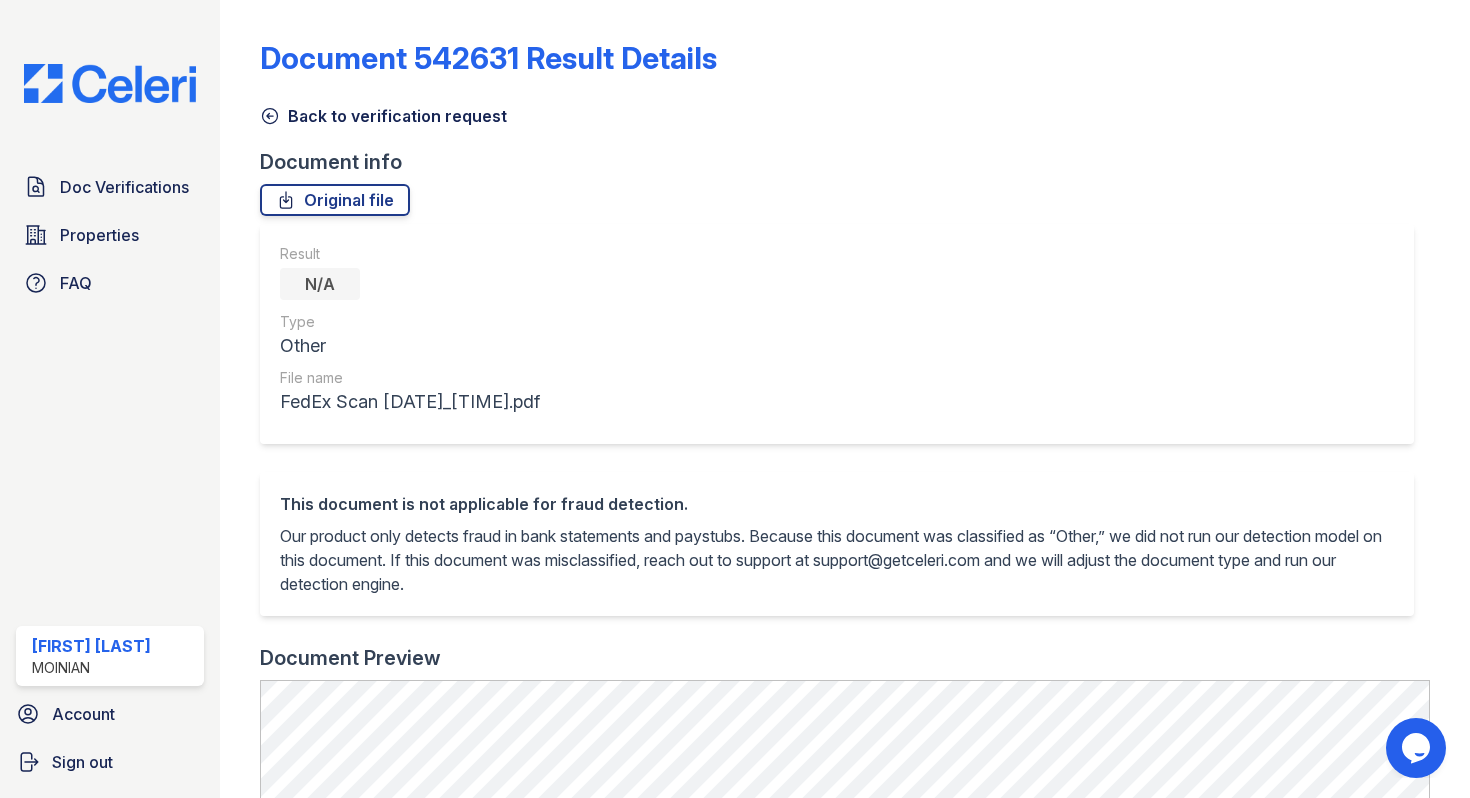 click 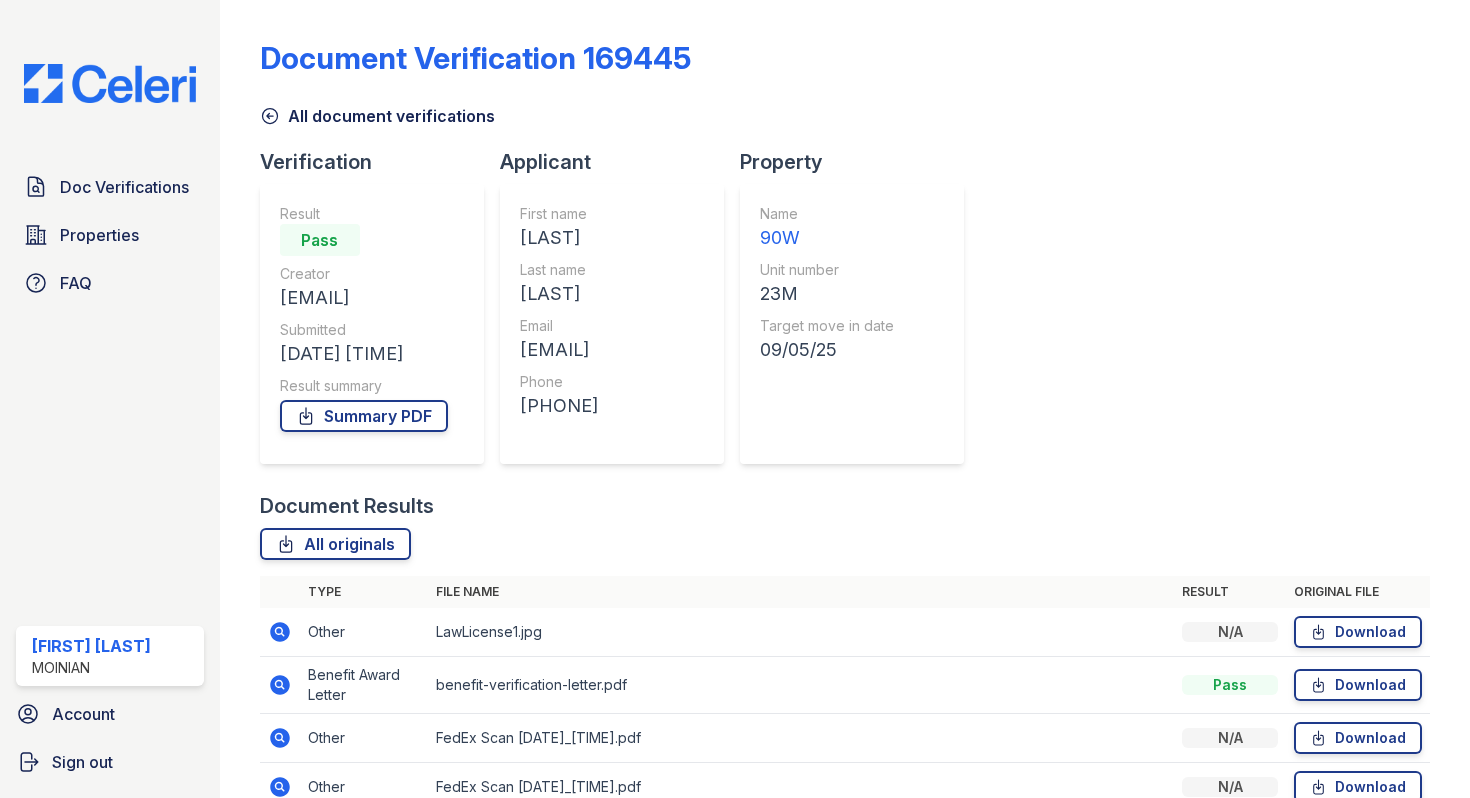 click 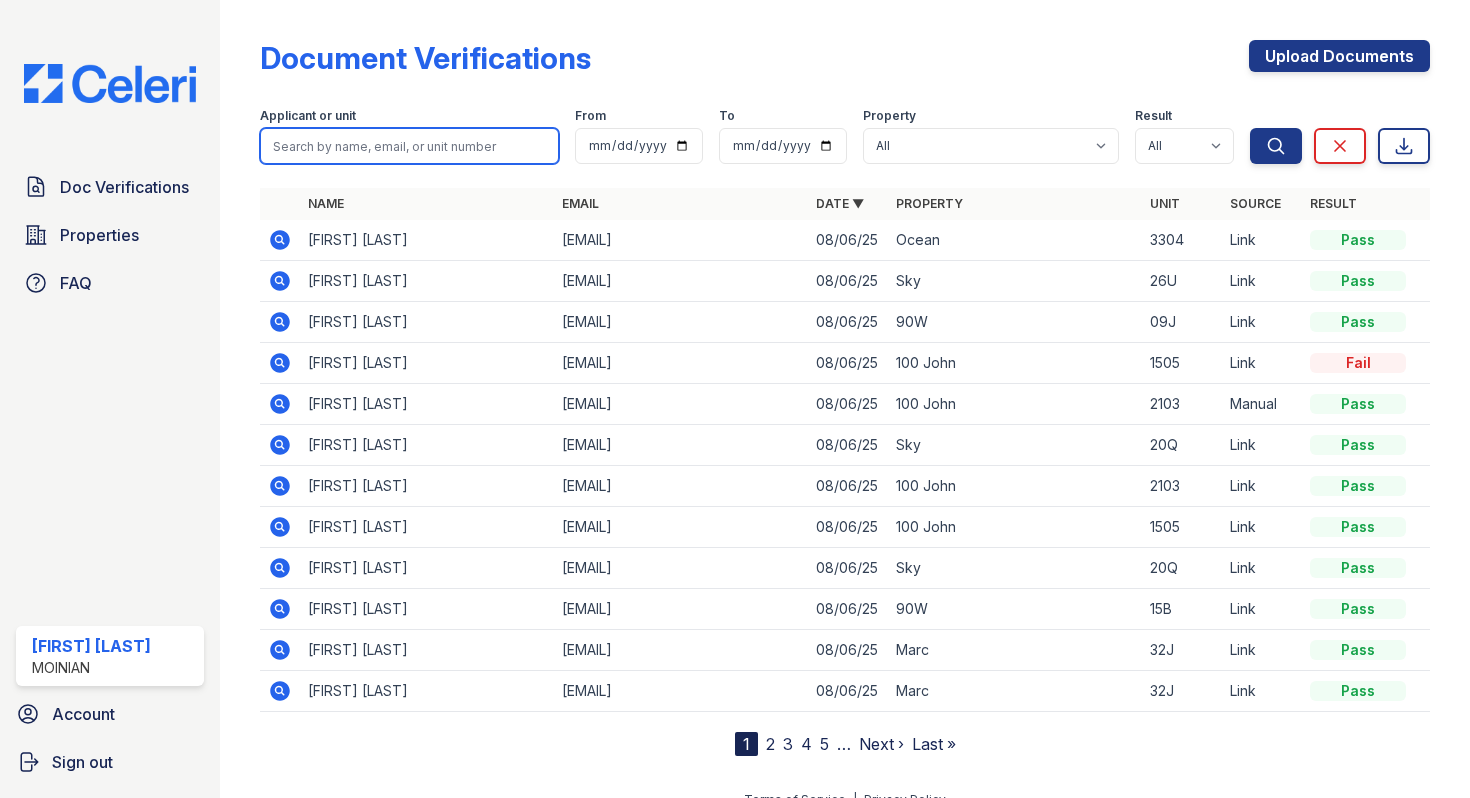 click at bounding box center [409, 146] 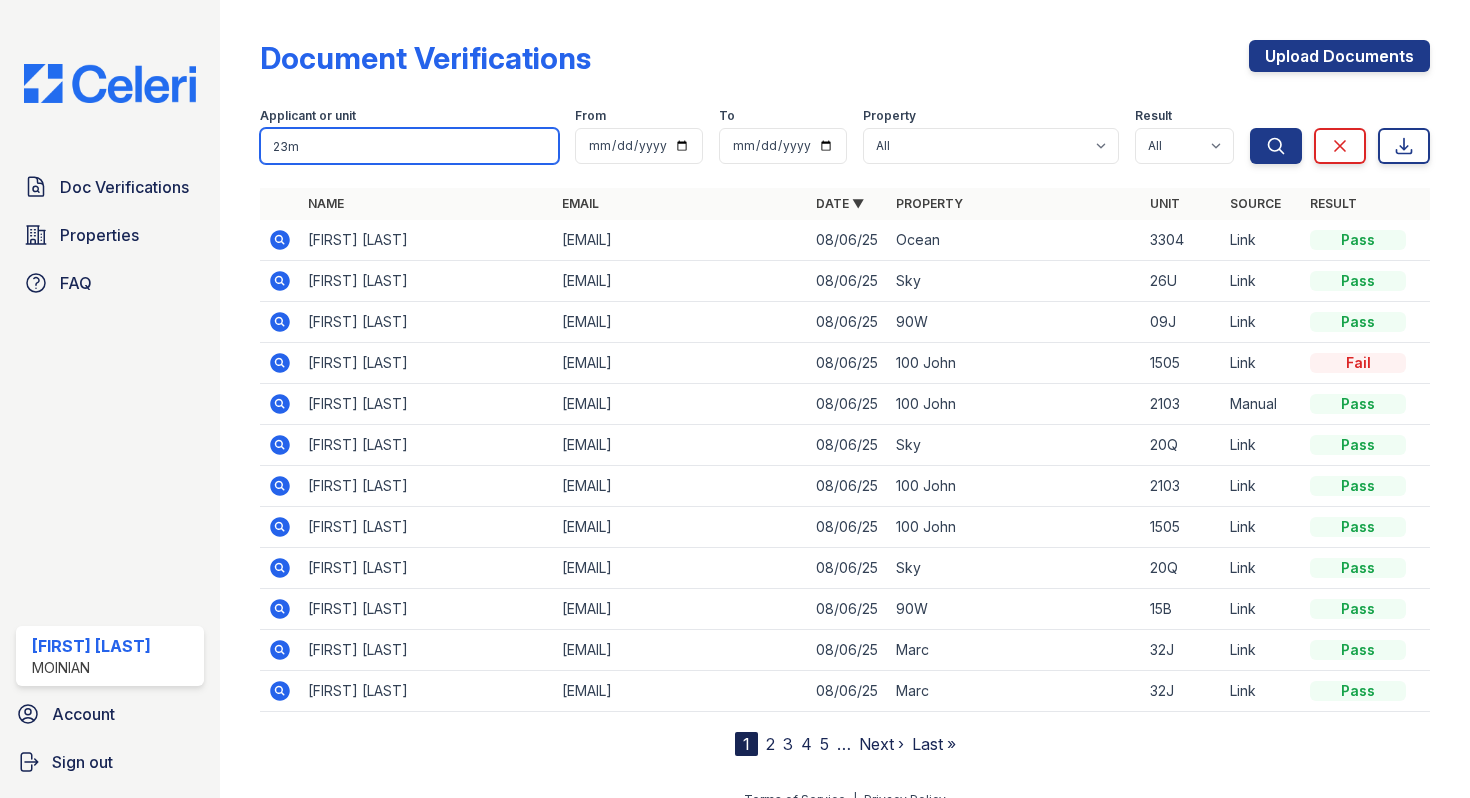 type on "23m" 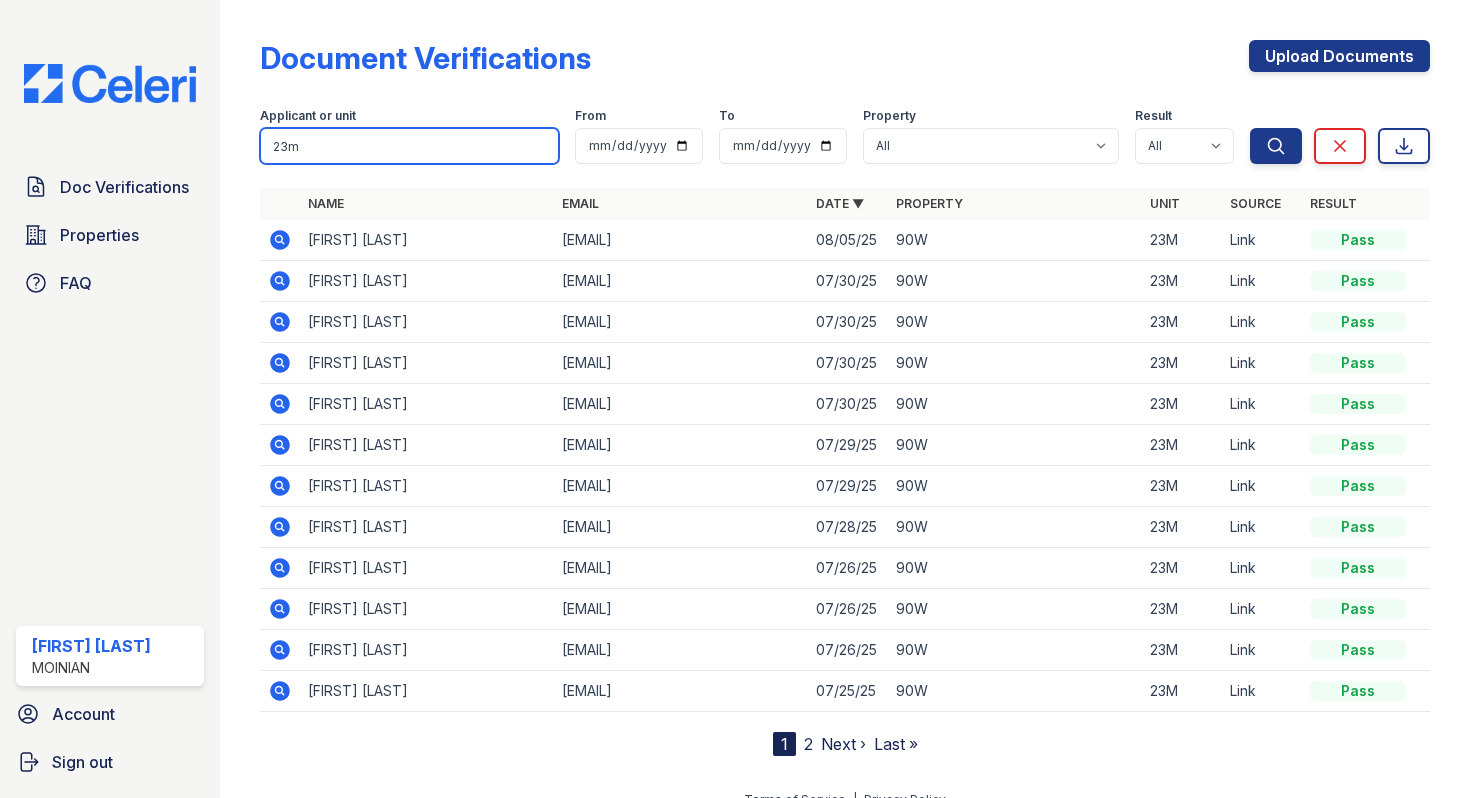 click on "23m" at bounding box center [409, 146] 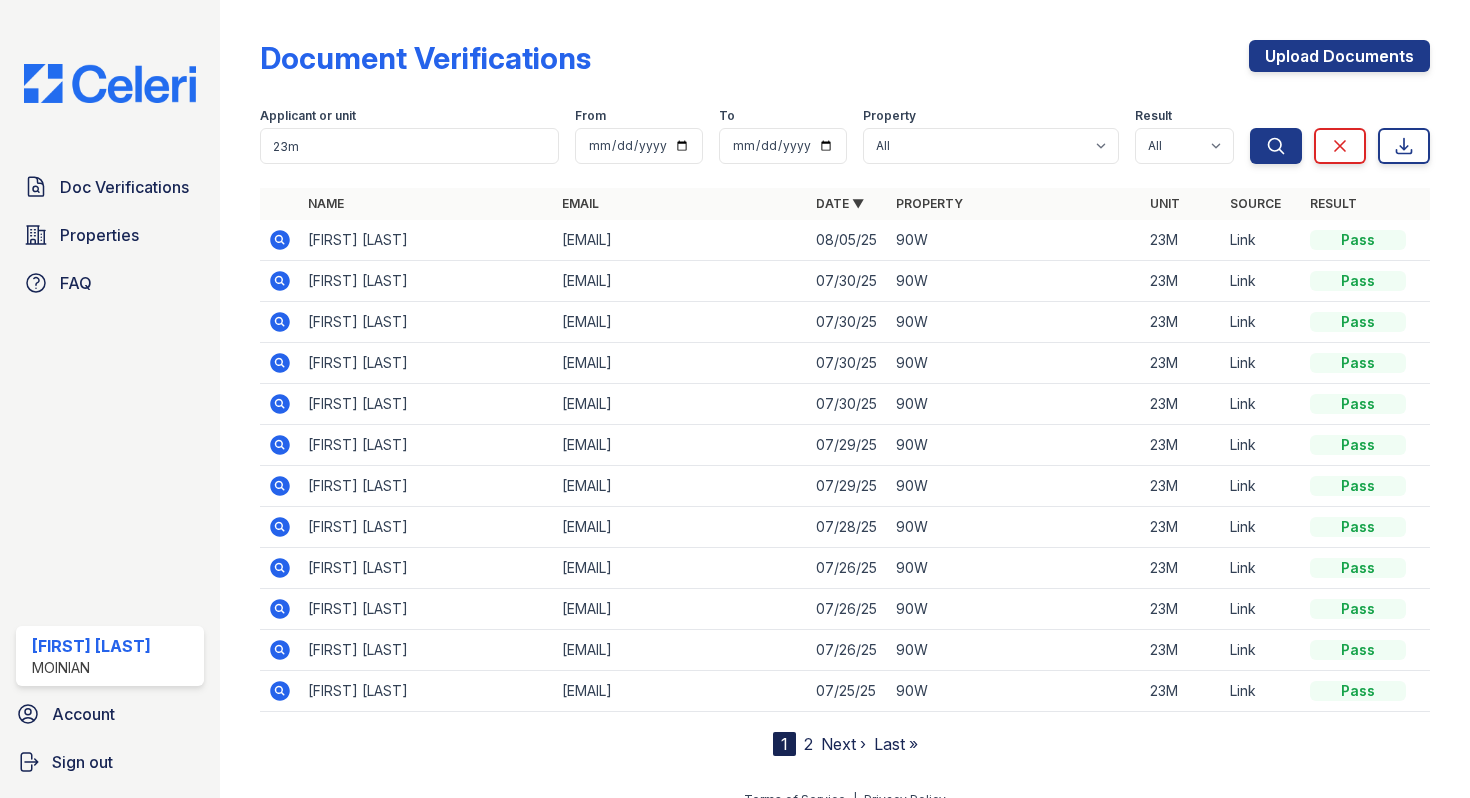 click 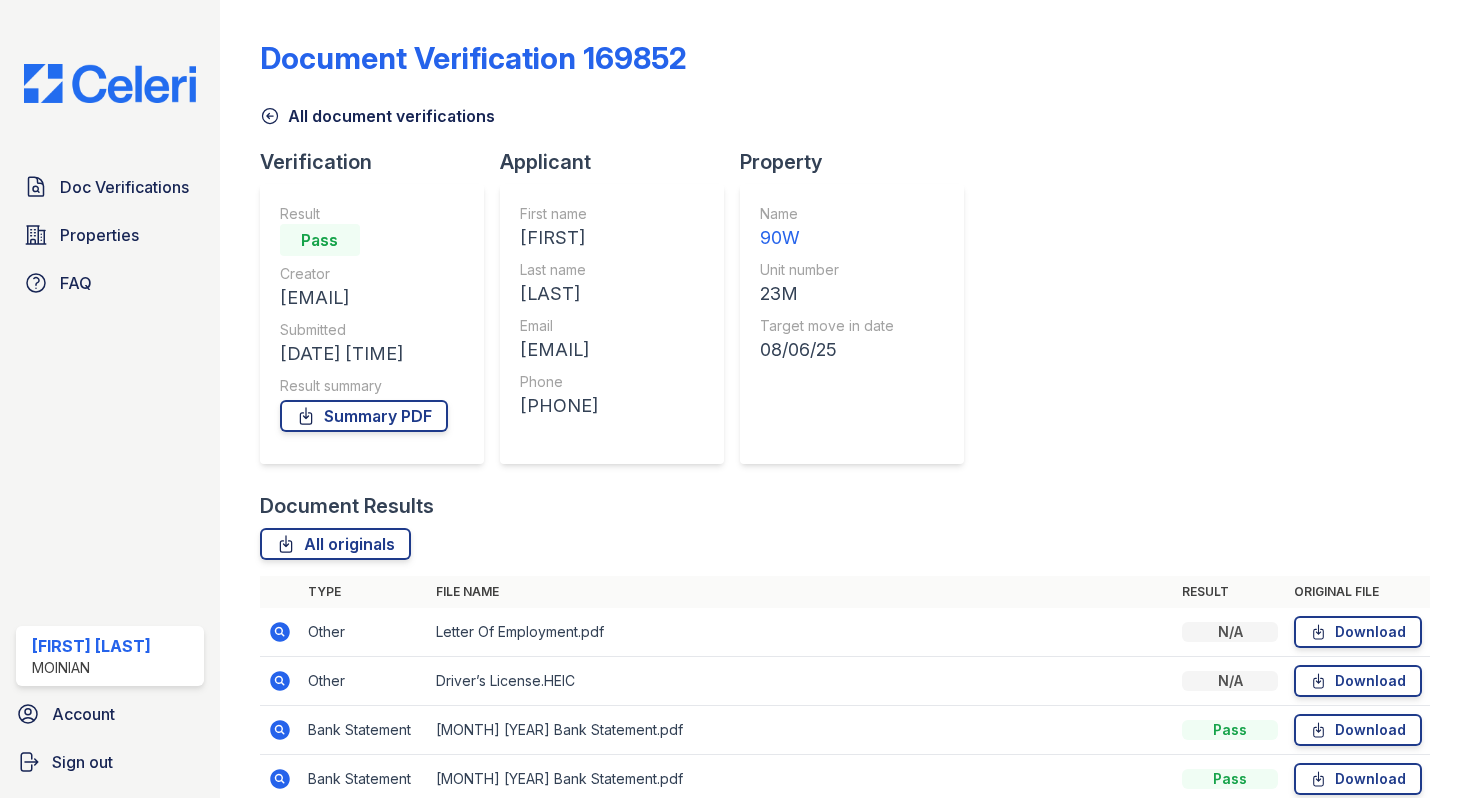 scroll, scrollTop: 0, scrollLeft: 0, axis: both 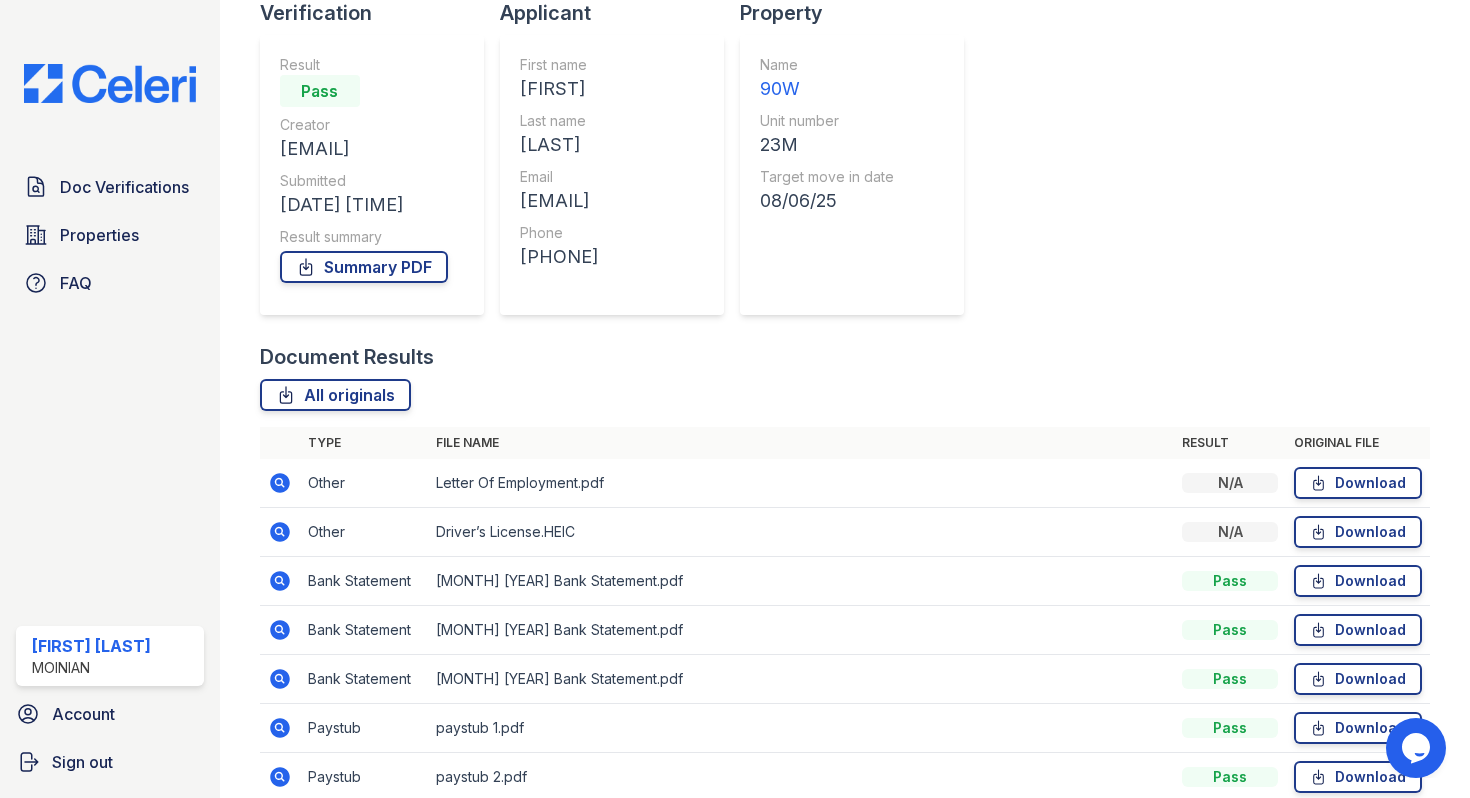 click 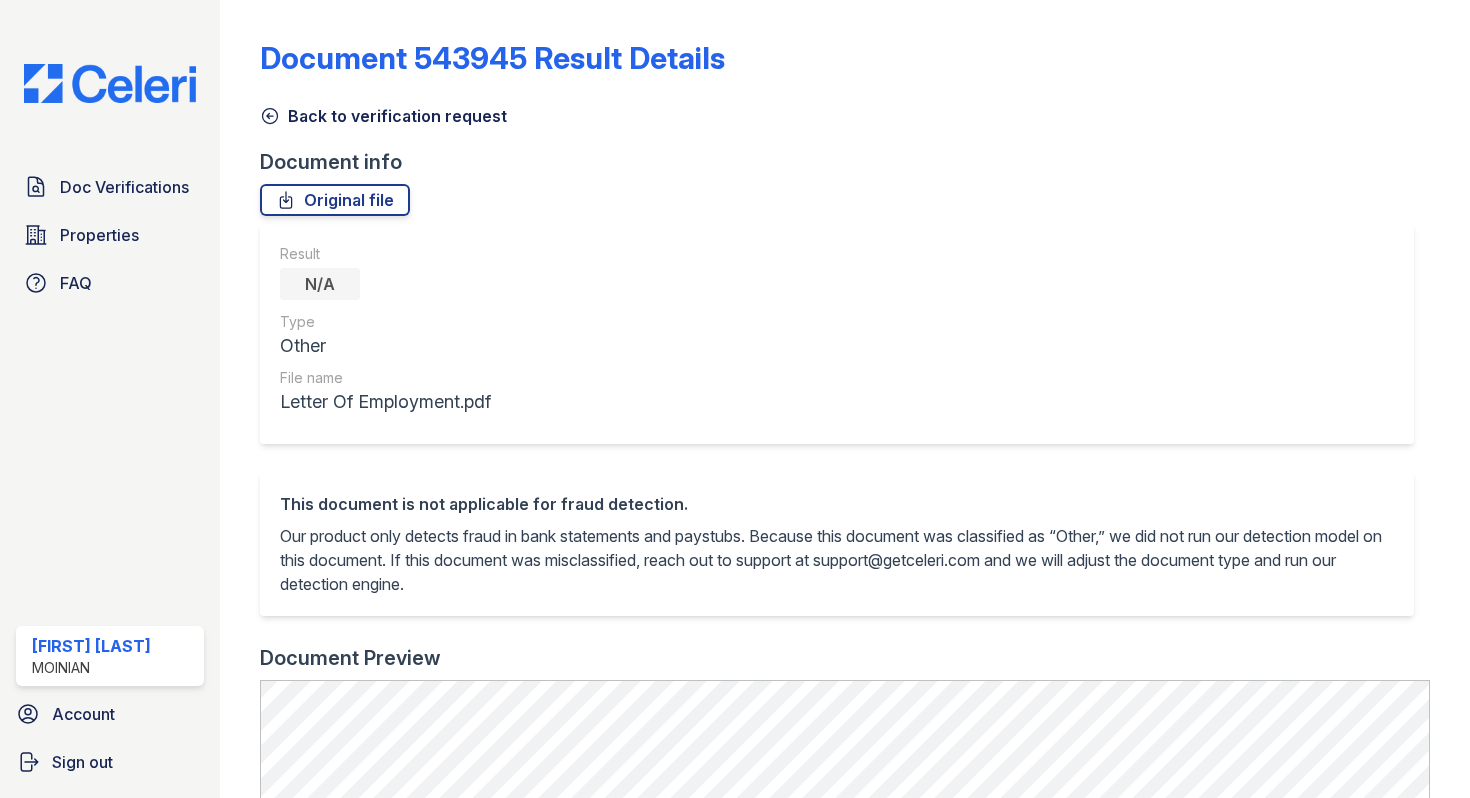 scroll, scrollTop: 0, scrollLeft: 0, axis: both 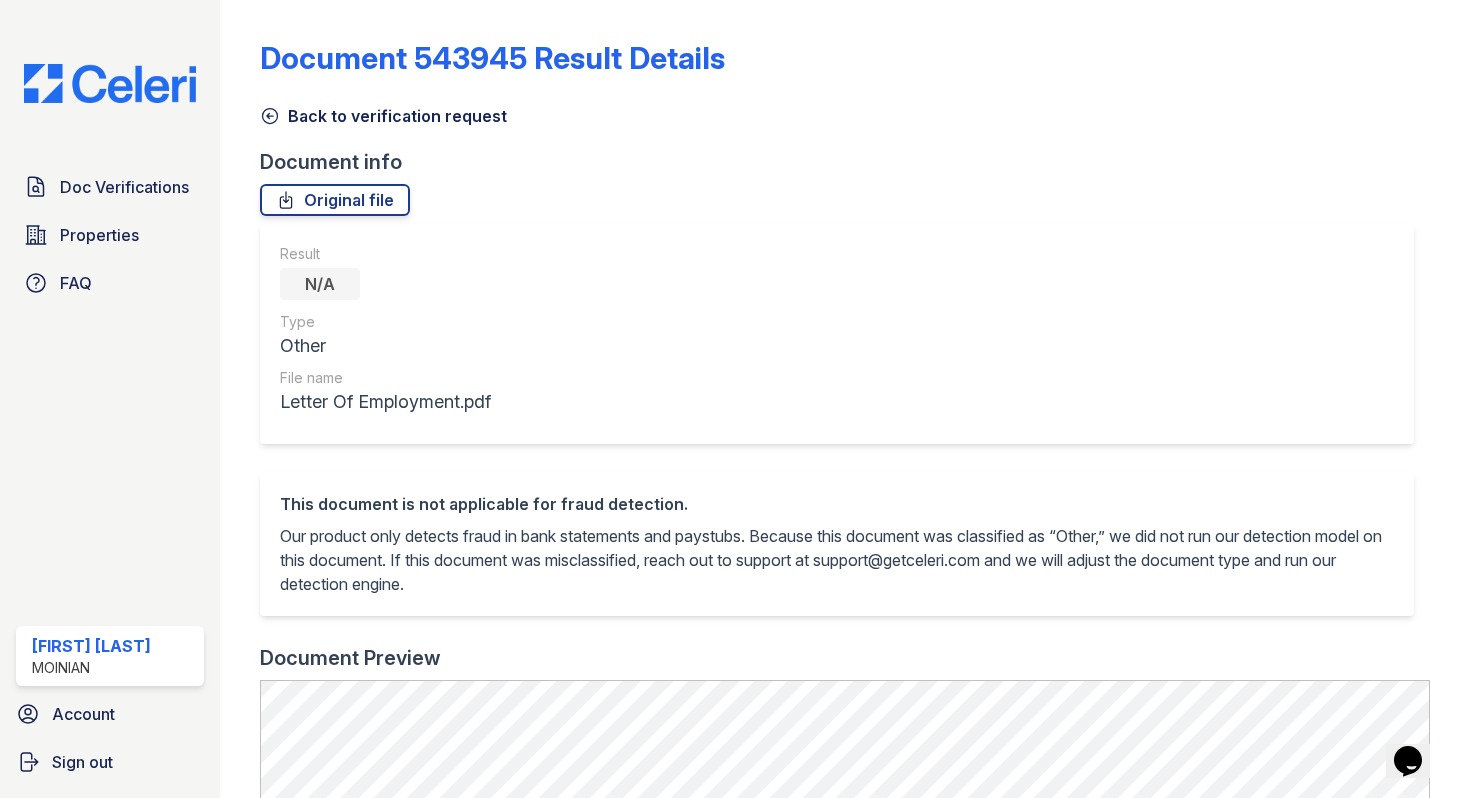 click on "Back to verification request" at bounding box center [383, 116] 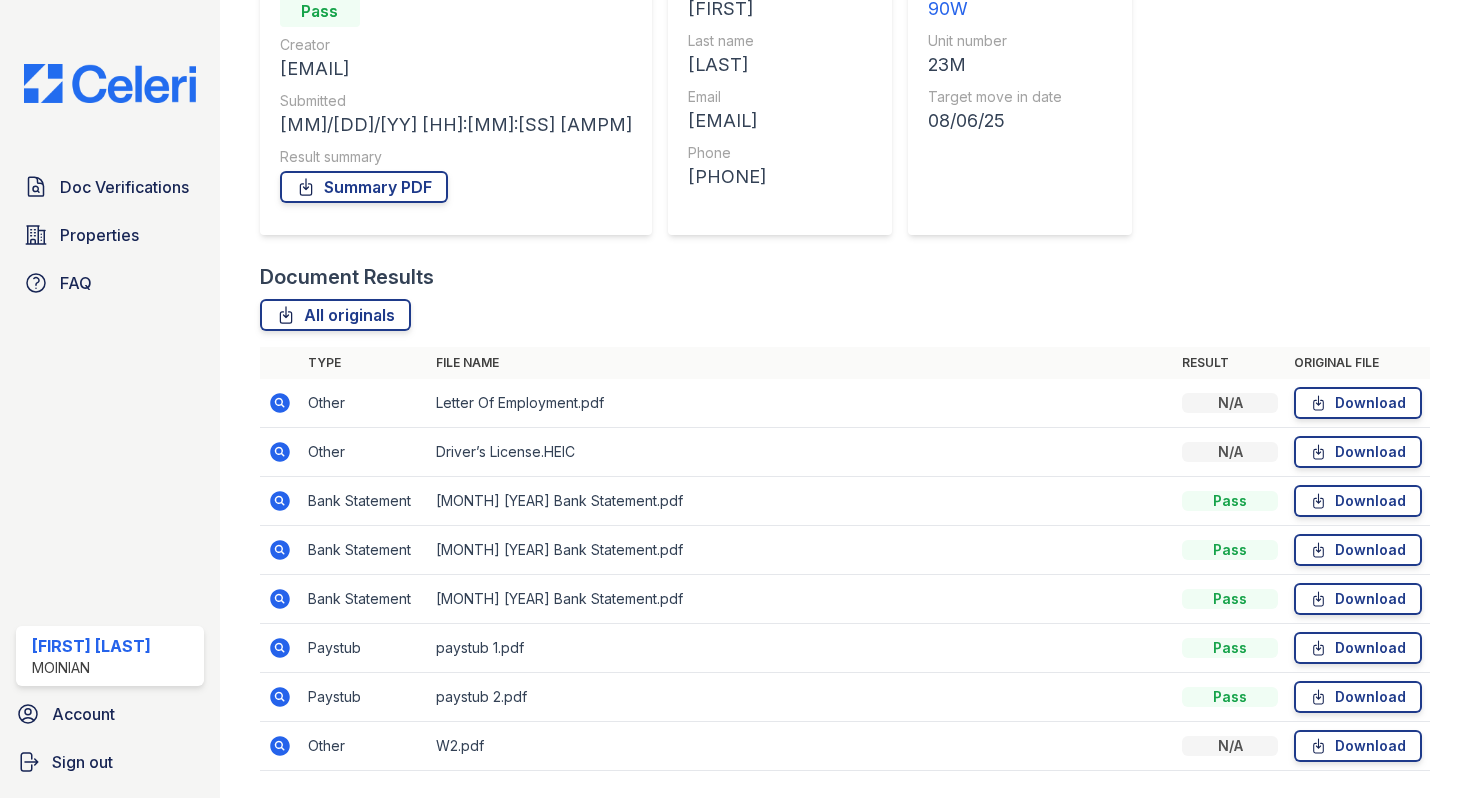 scroll, scrollTop: 239, scrollLeft: 0, axis: vertical 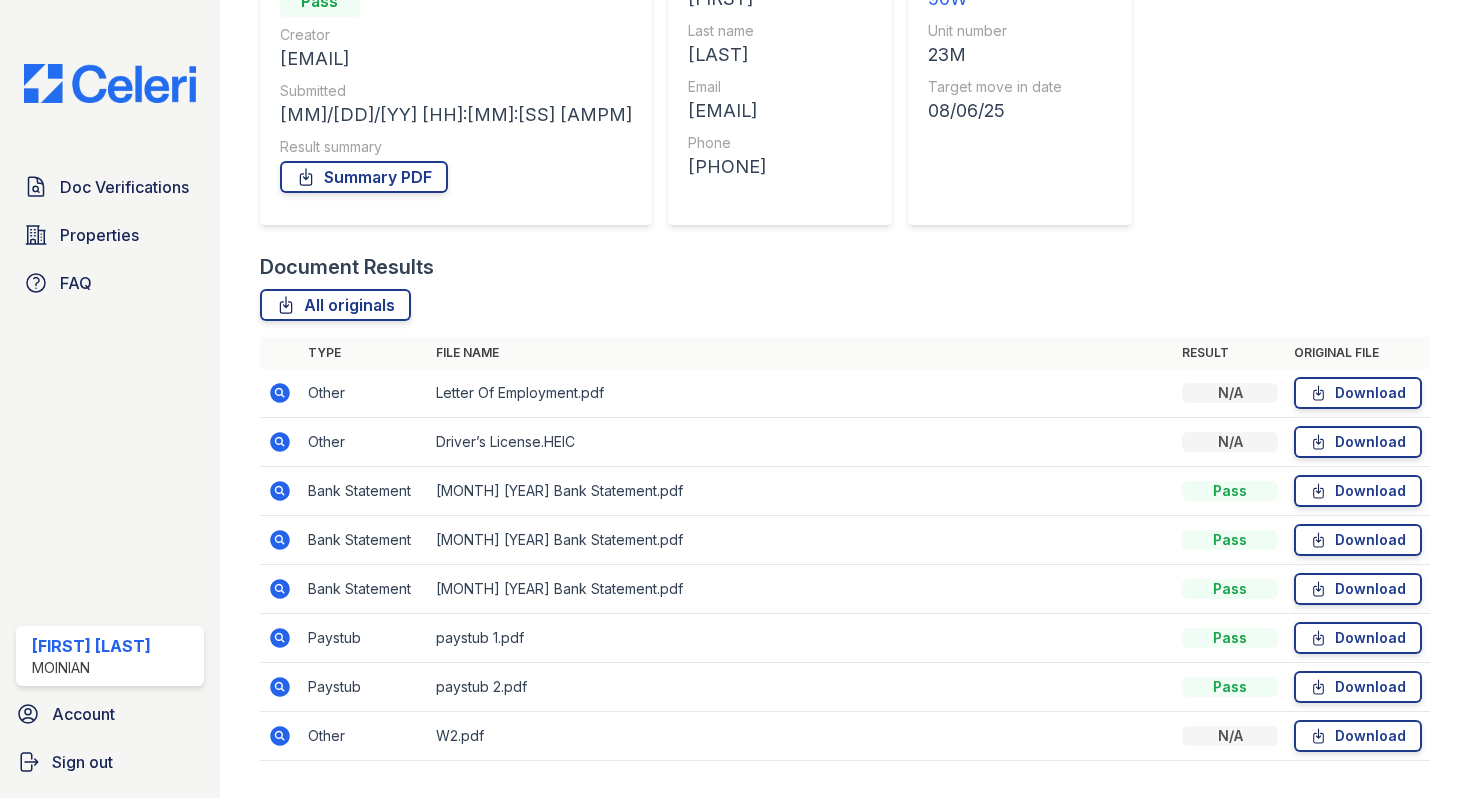 click 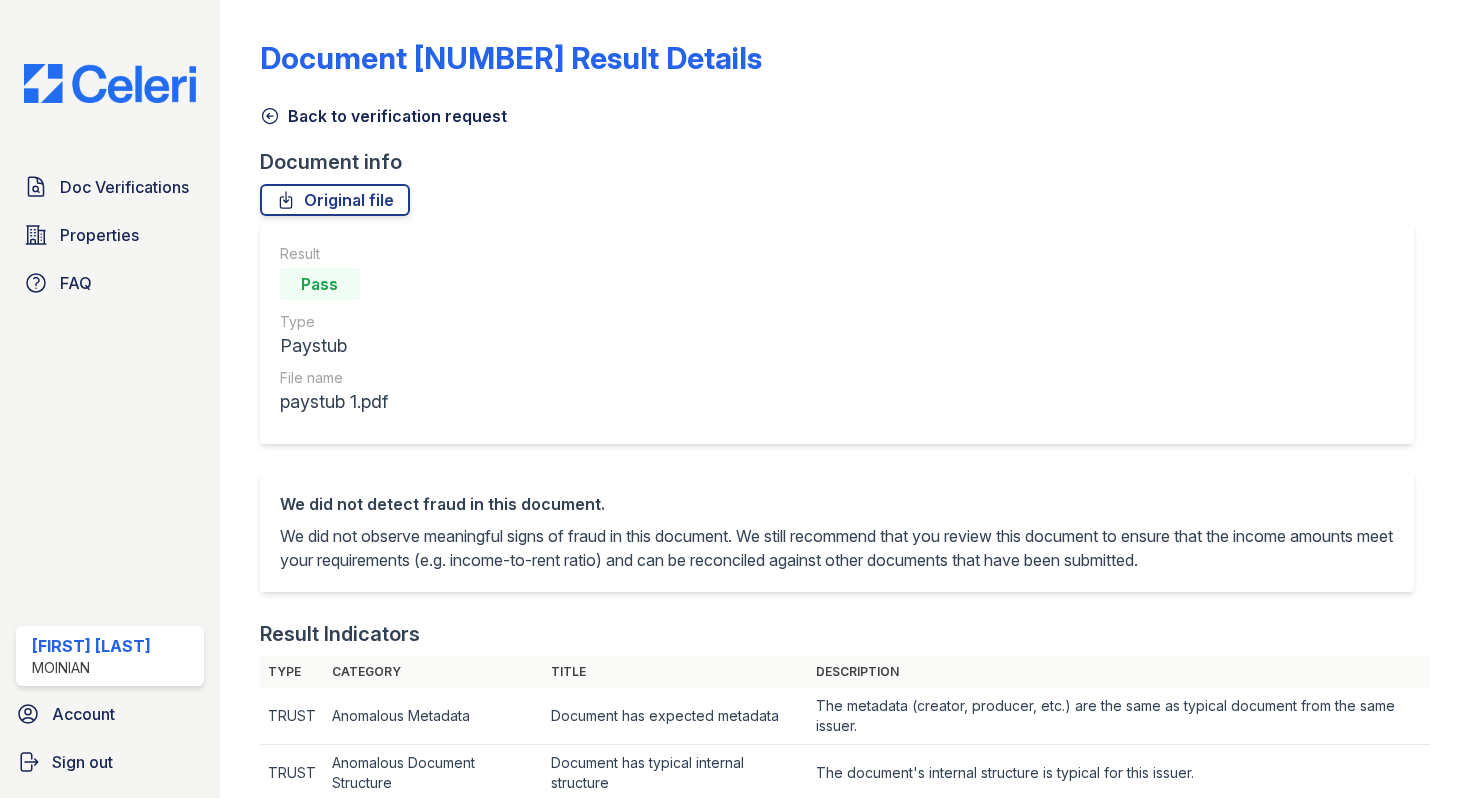 scroll, scrollTop: 0, scrollLeft: 0, axis: both 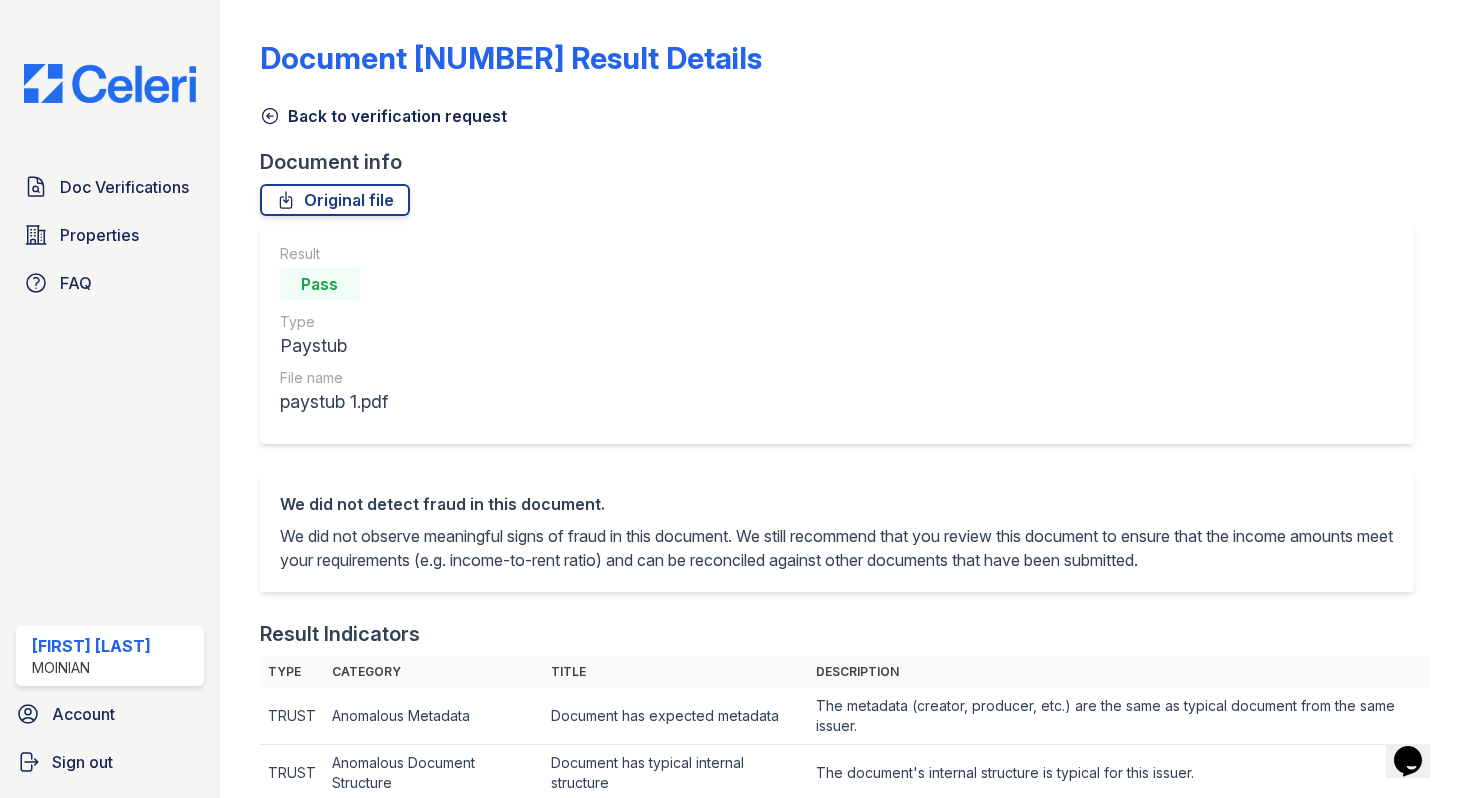 click on "Back to verification request" at bounding box center [383, 116] 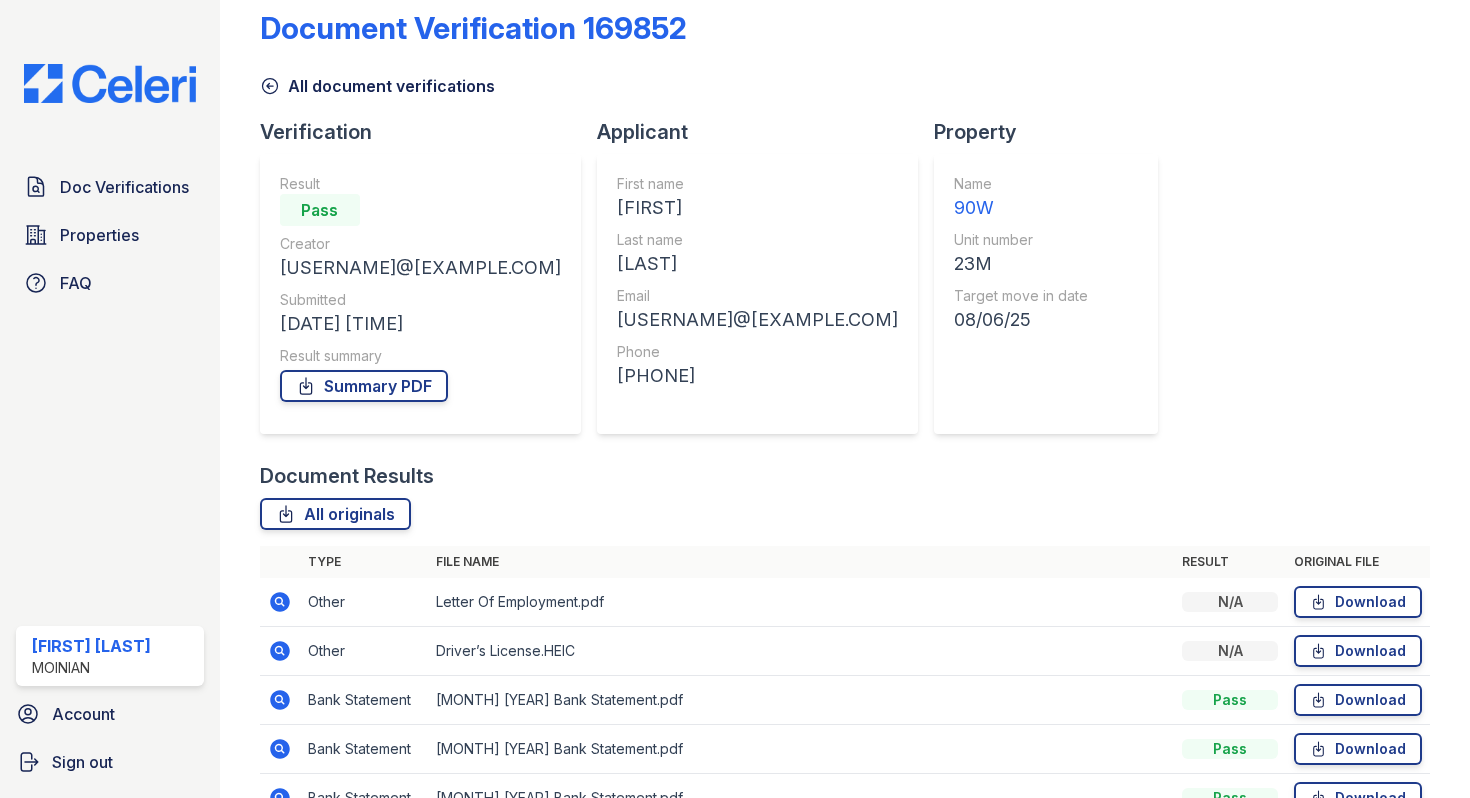 scroll, scrollTop: 0, scrollLeft: 0, axis: both 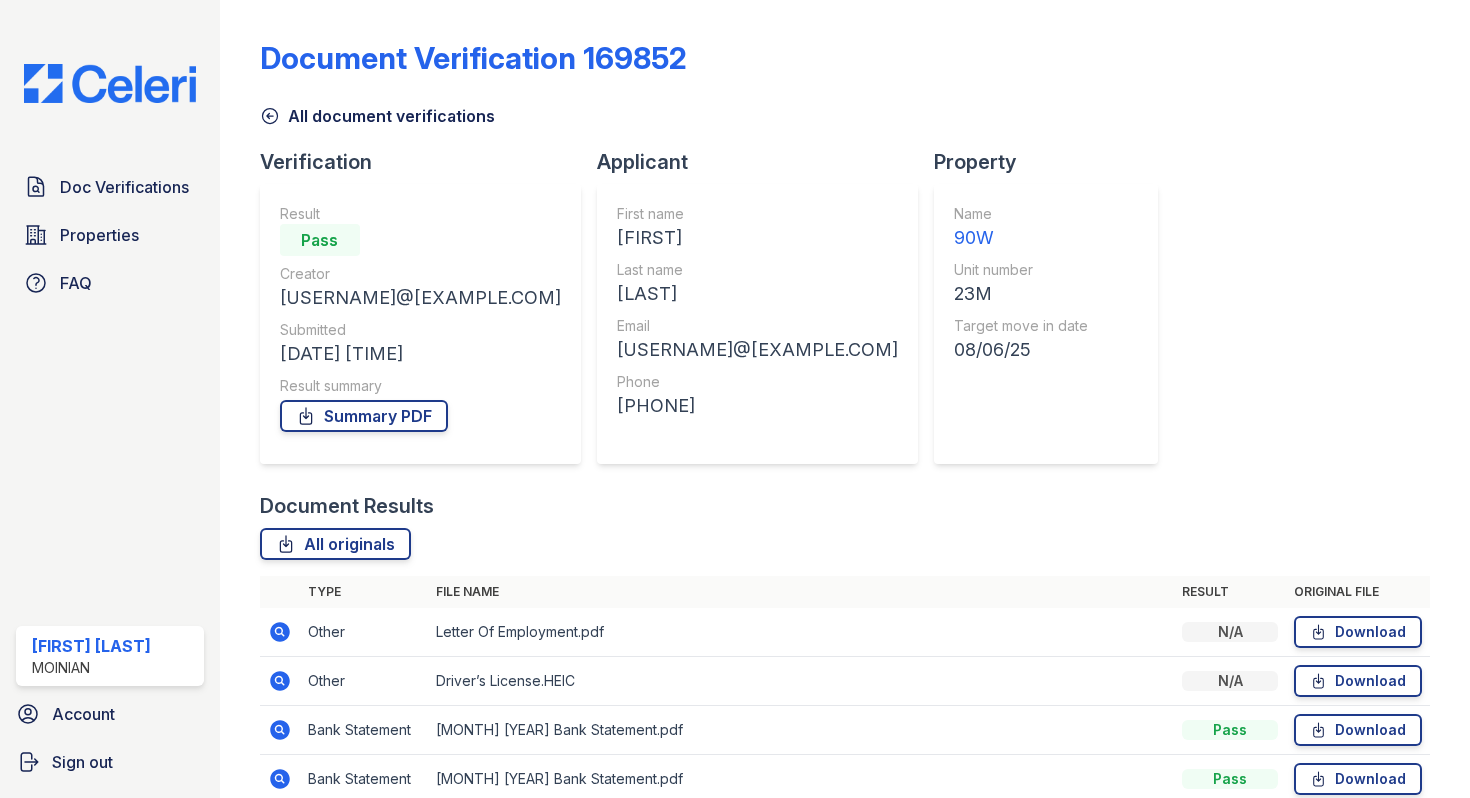 click 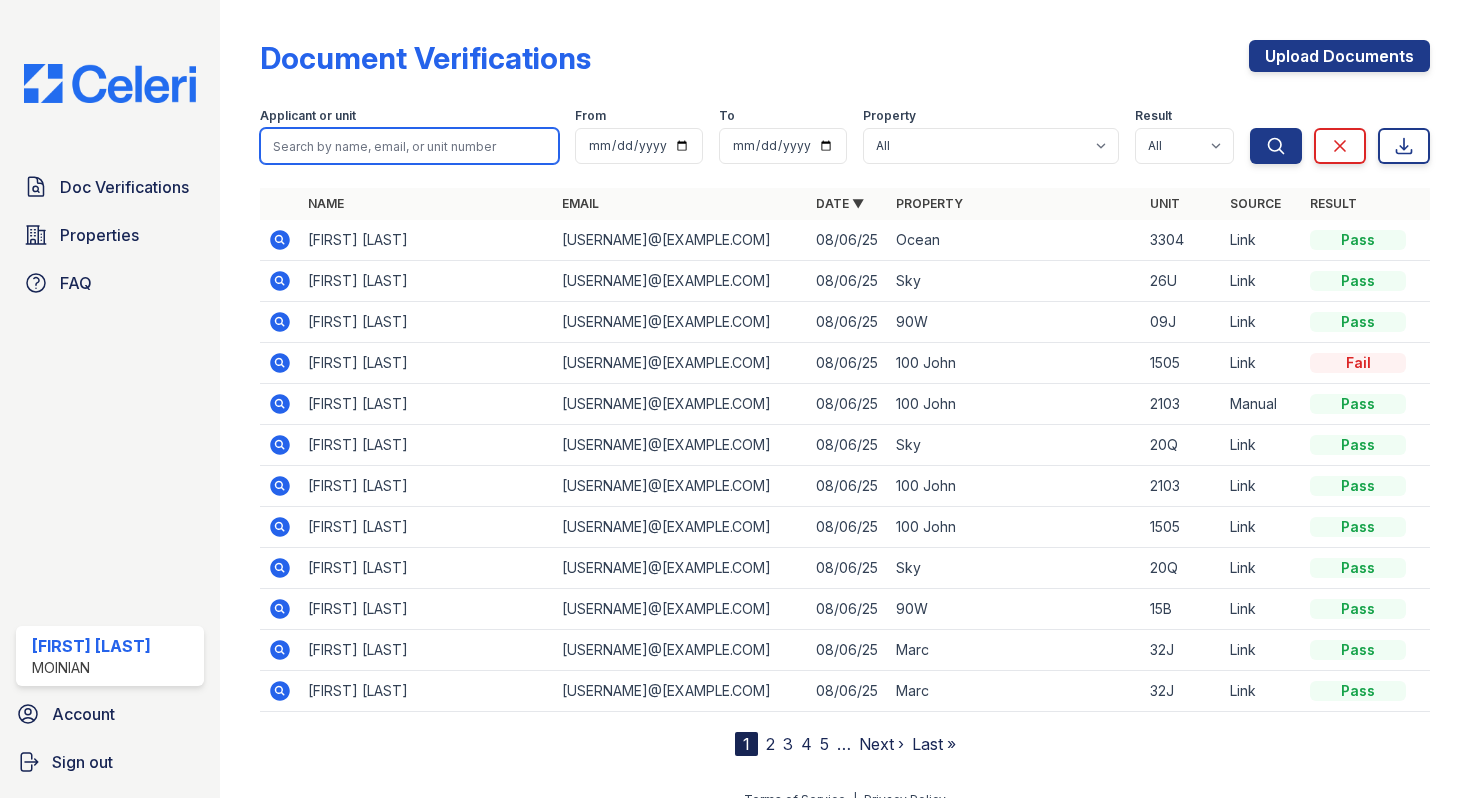 click at bounding box center (409, 146) 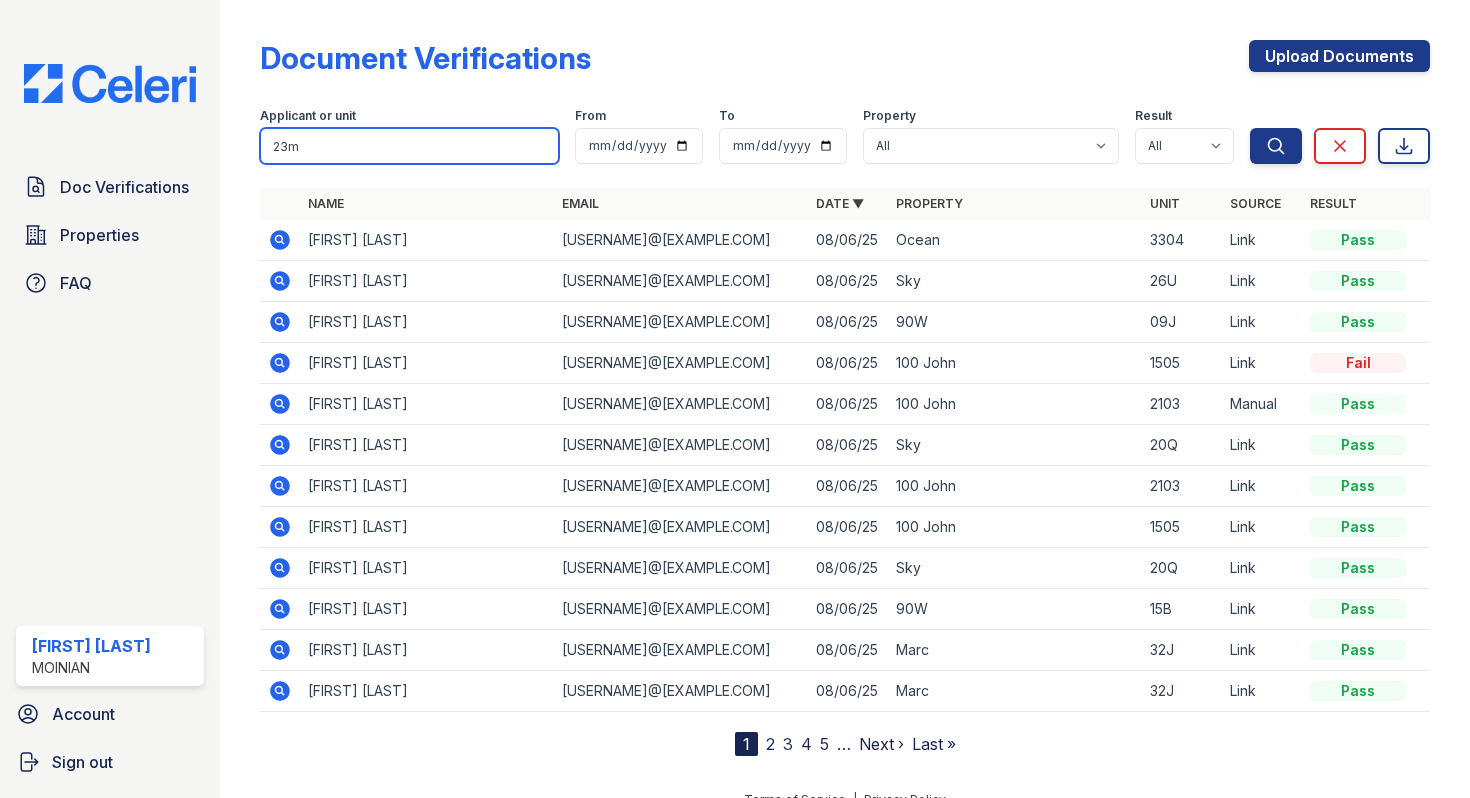 type on "23m" 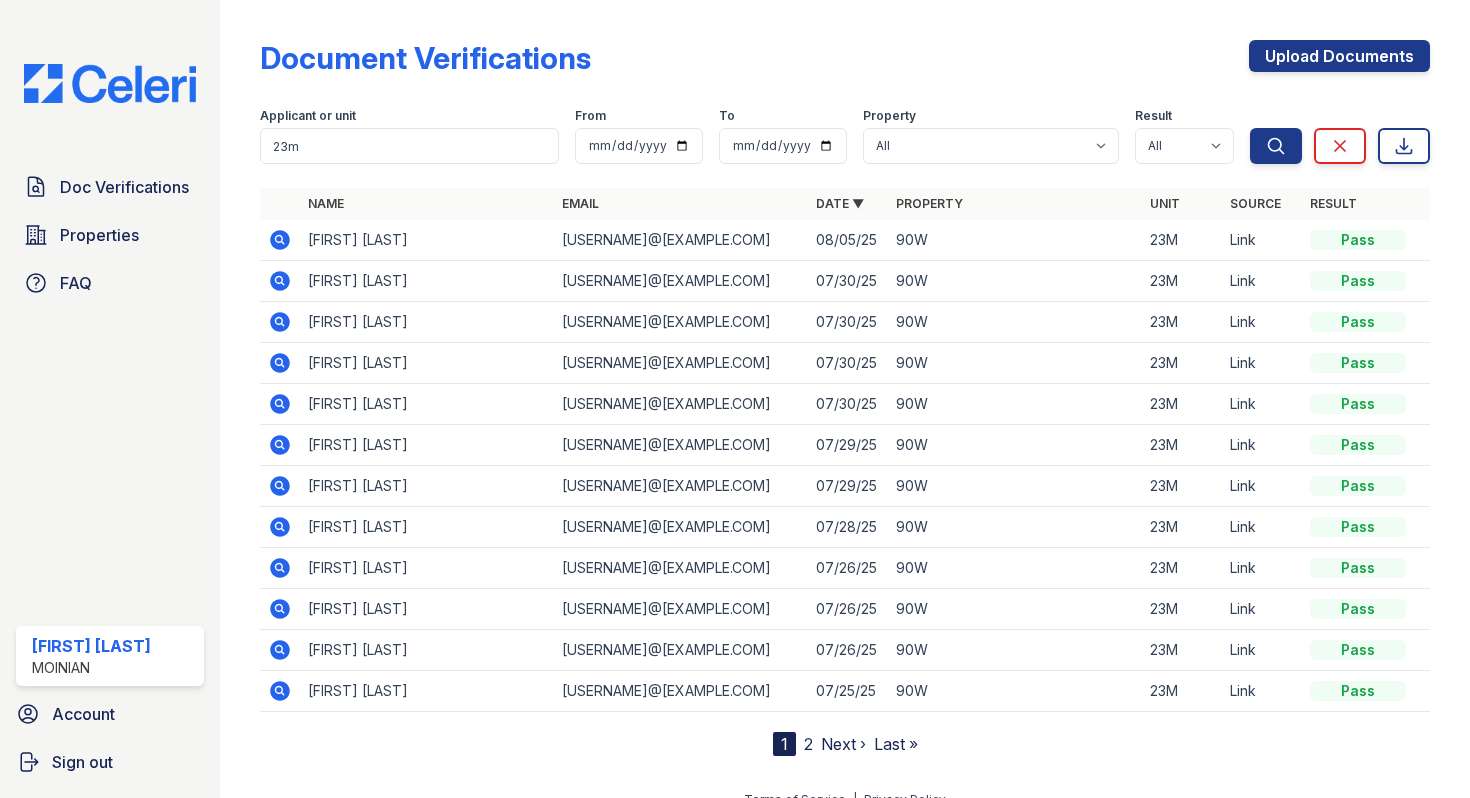 click 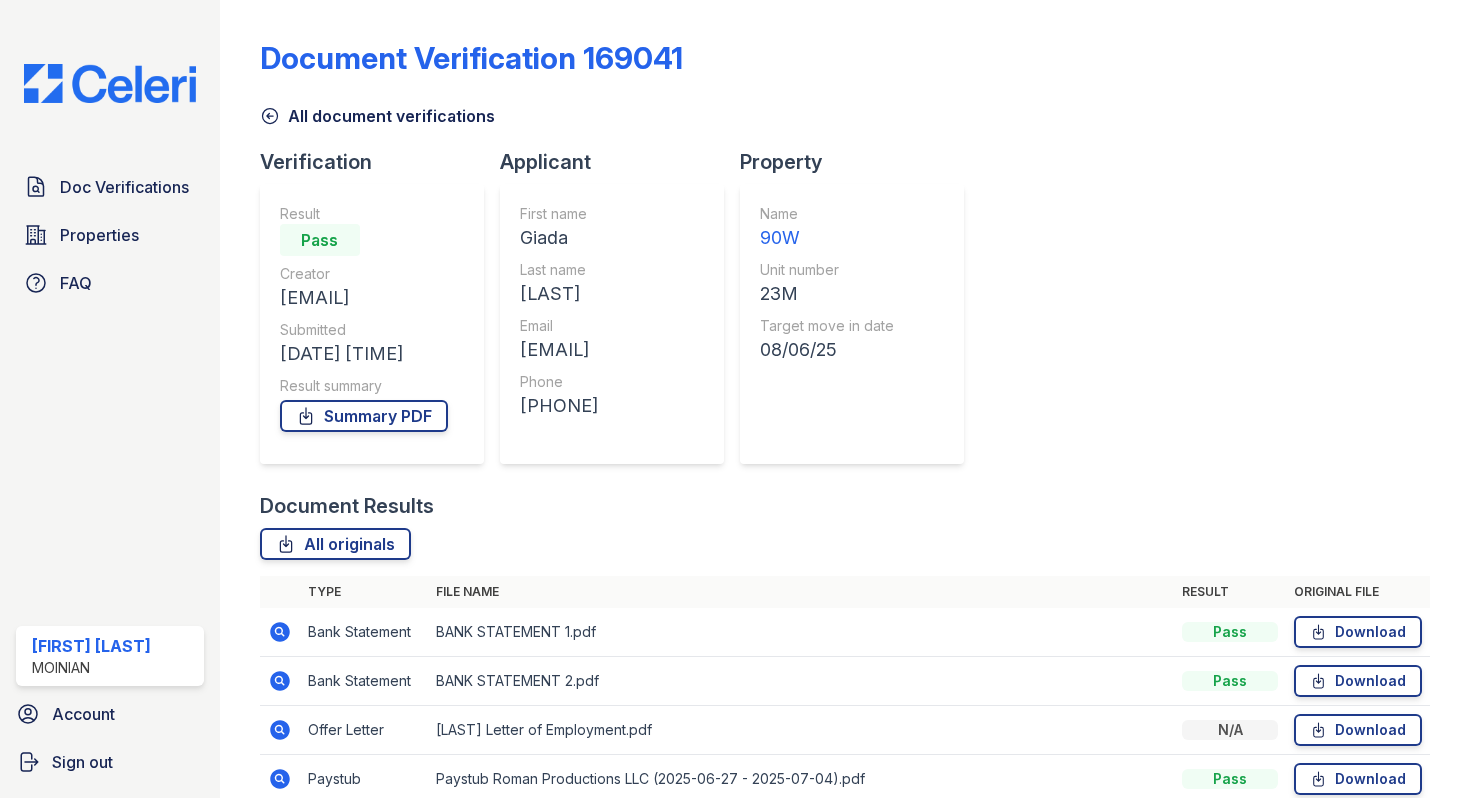 scroll, scrollTop: 0, scrollLeft: 0, axis: both 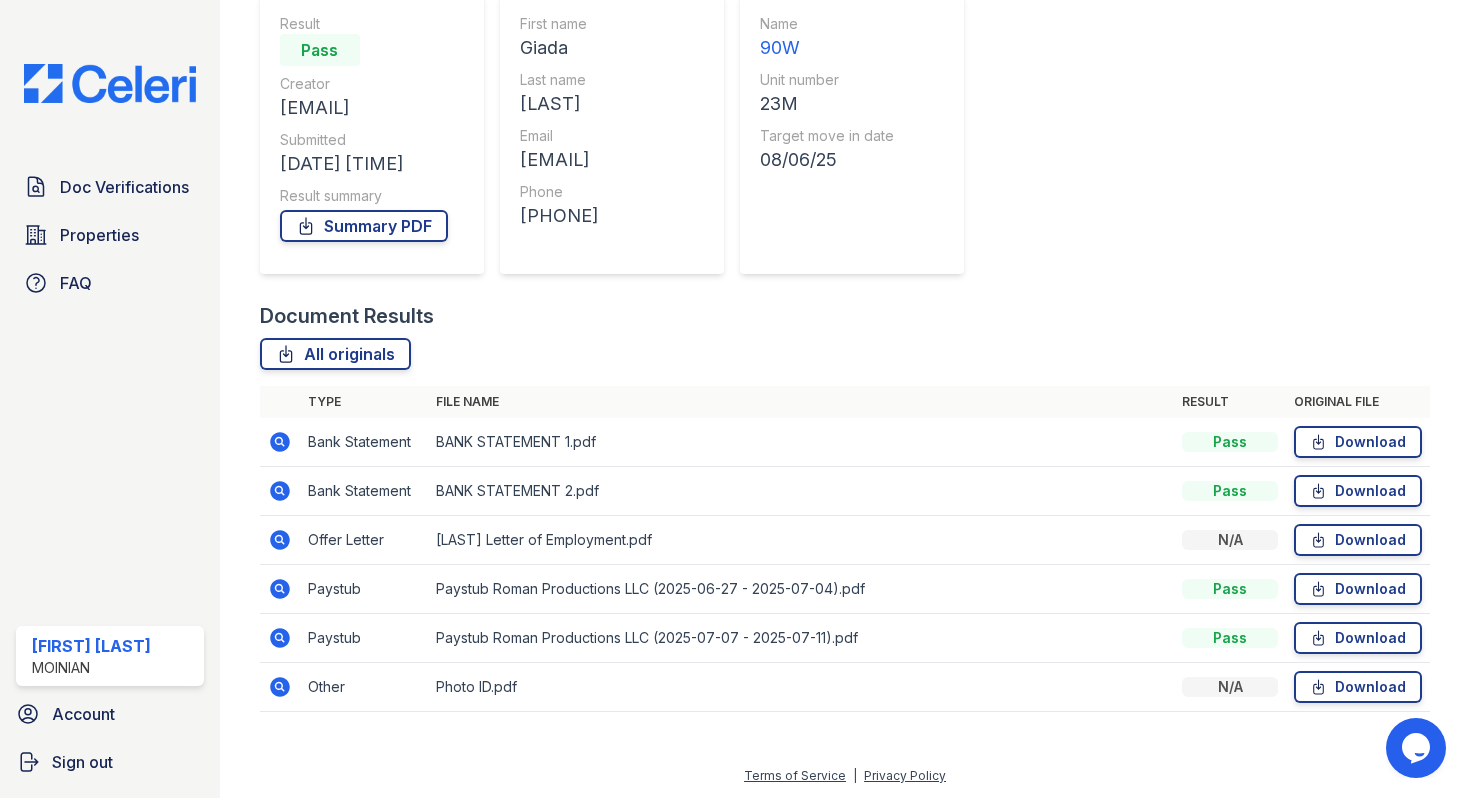 click 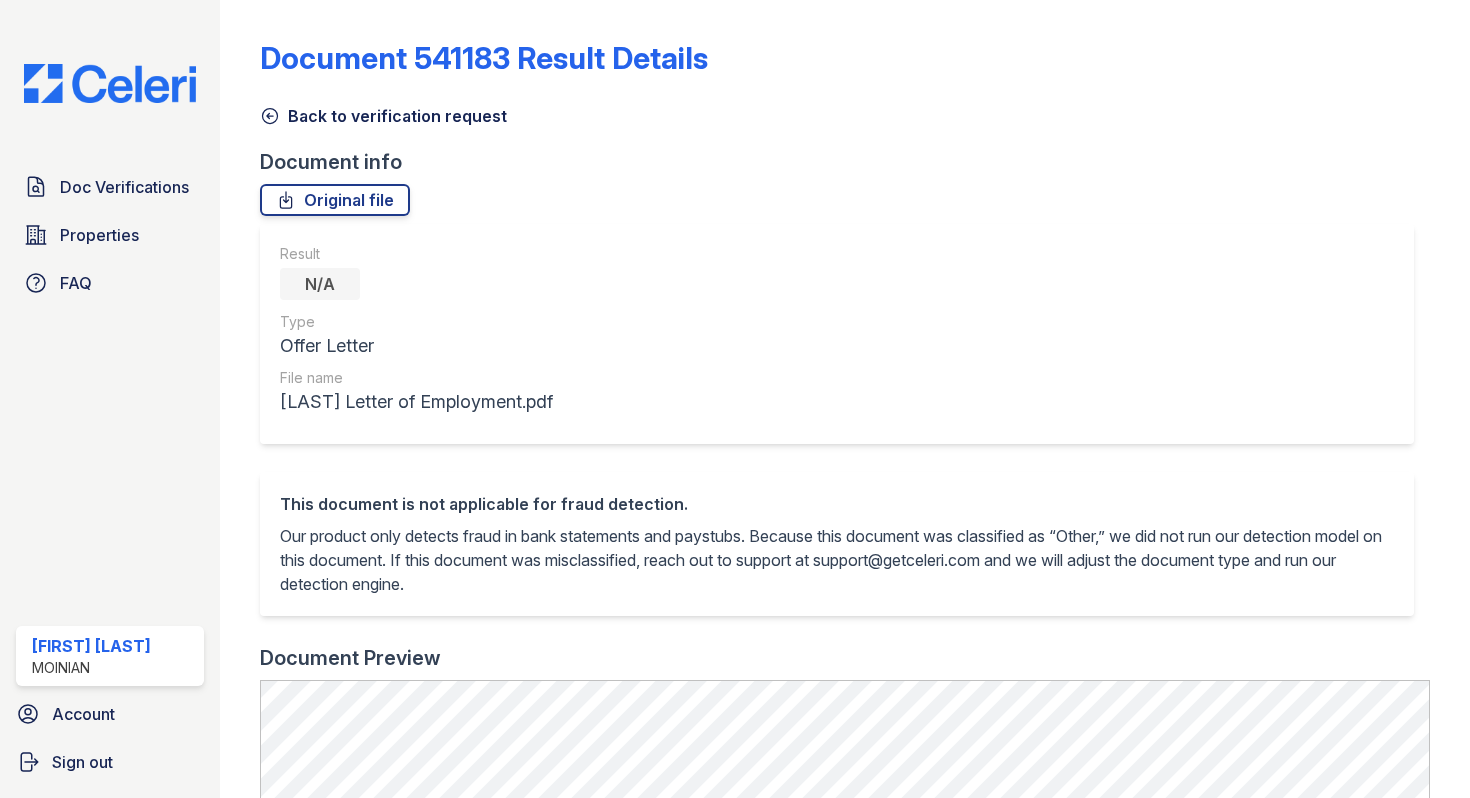 scroll, scrollTop: 0, scrollLeft: 0, axis: both 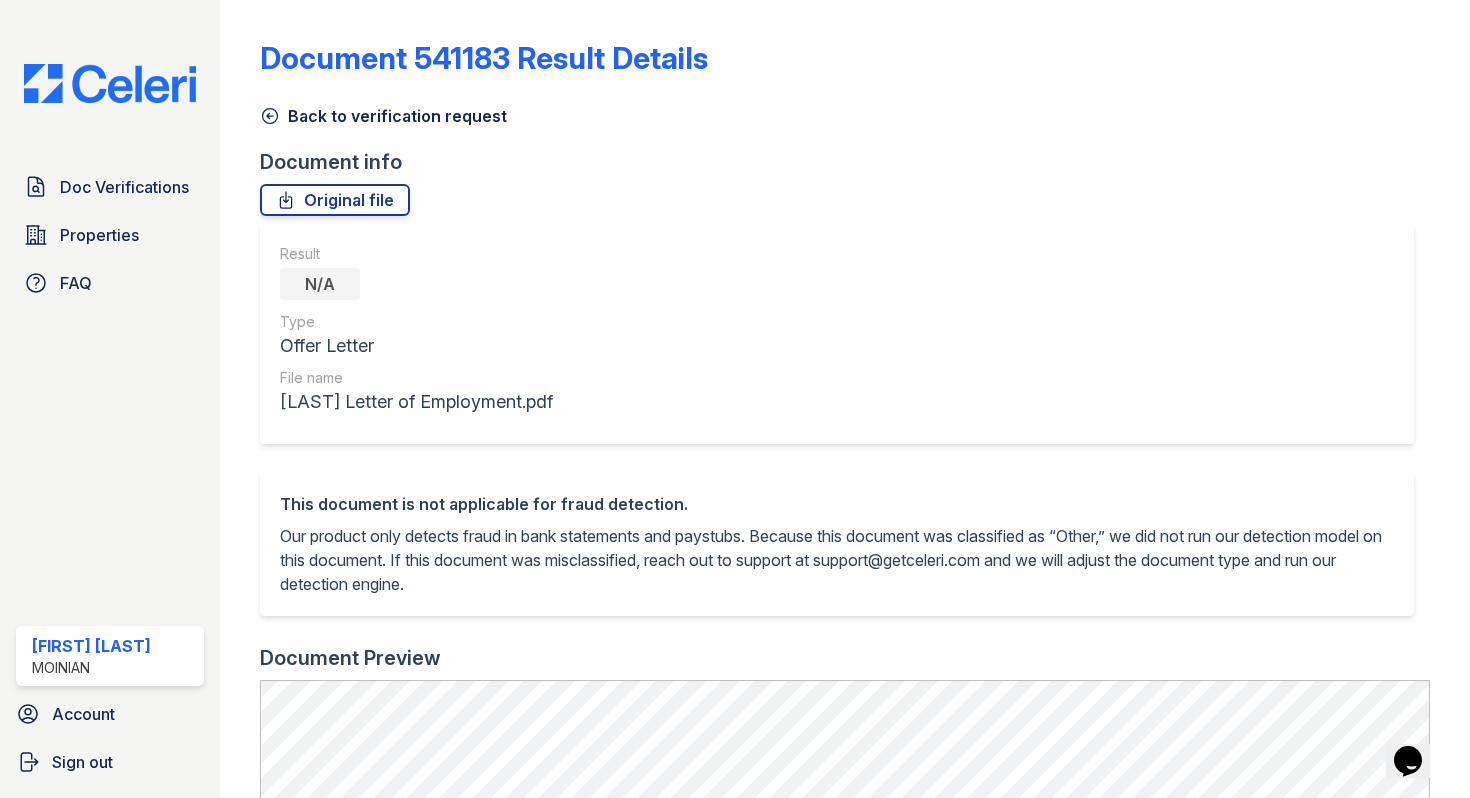 click 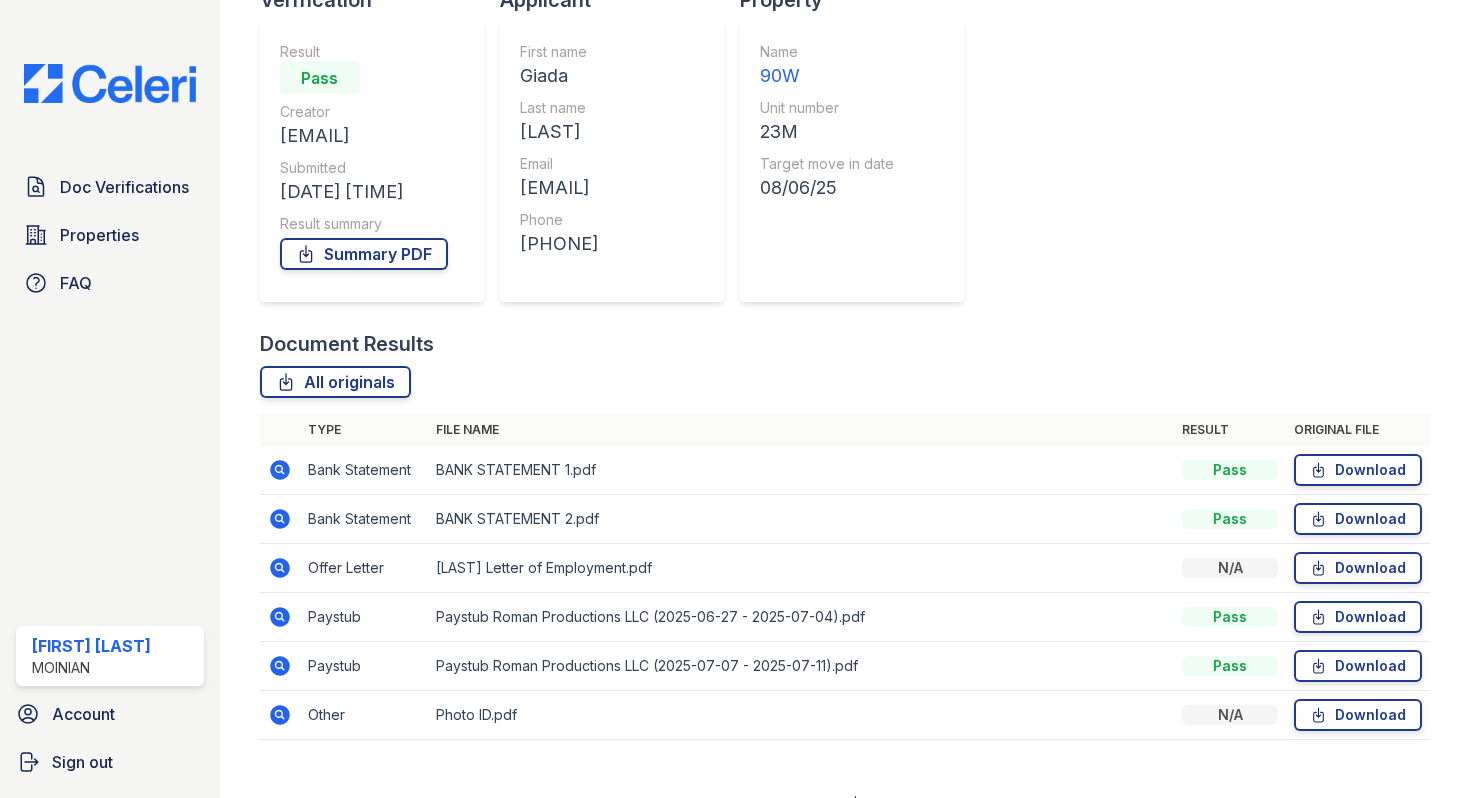 scroll, scrollTop: 192, scrollLeft: 0, axis: vertical 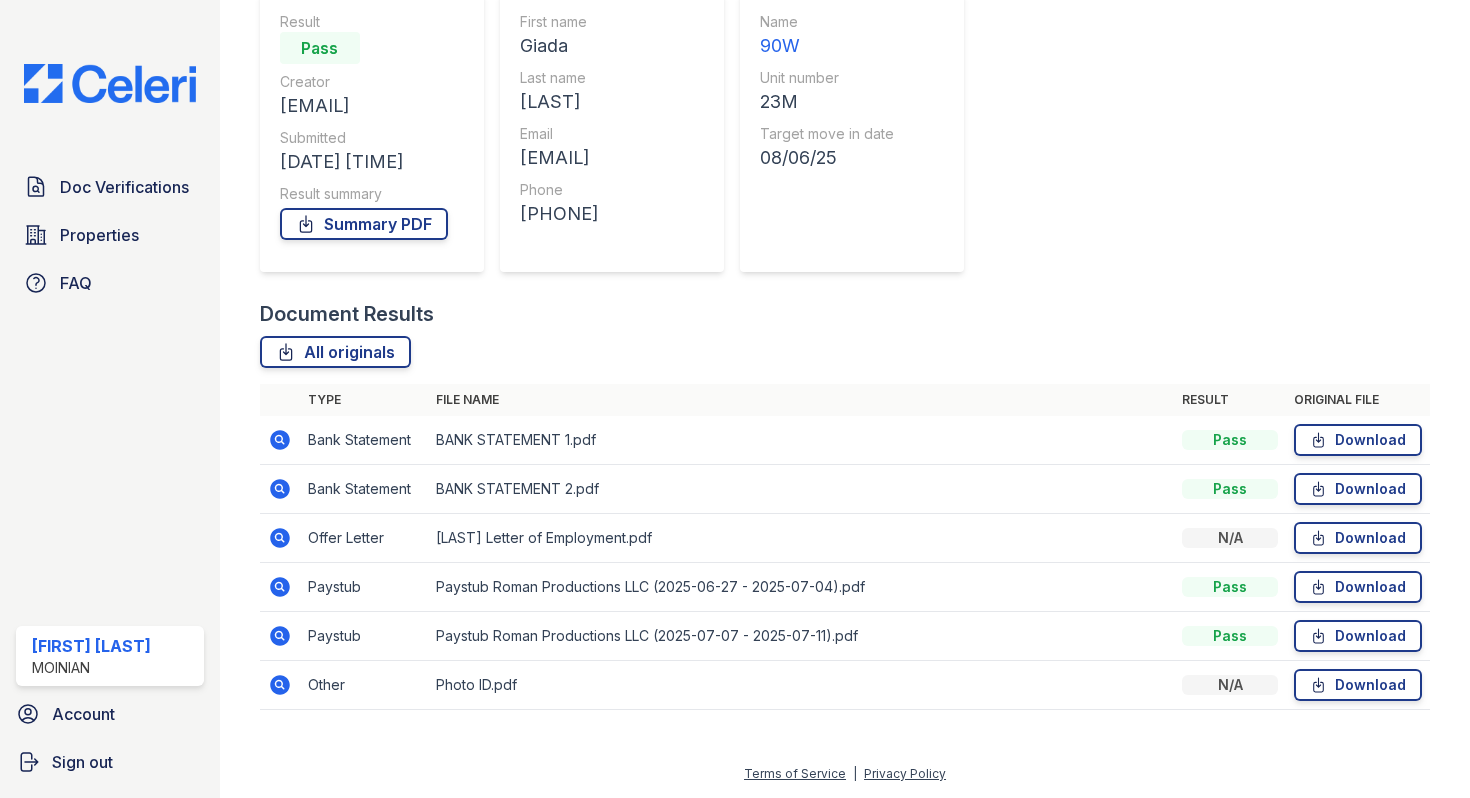 click 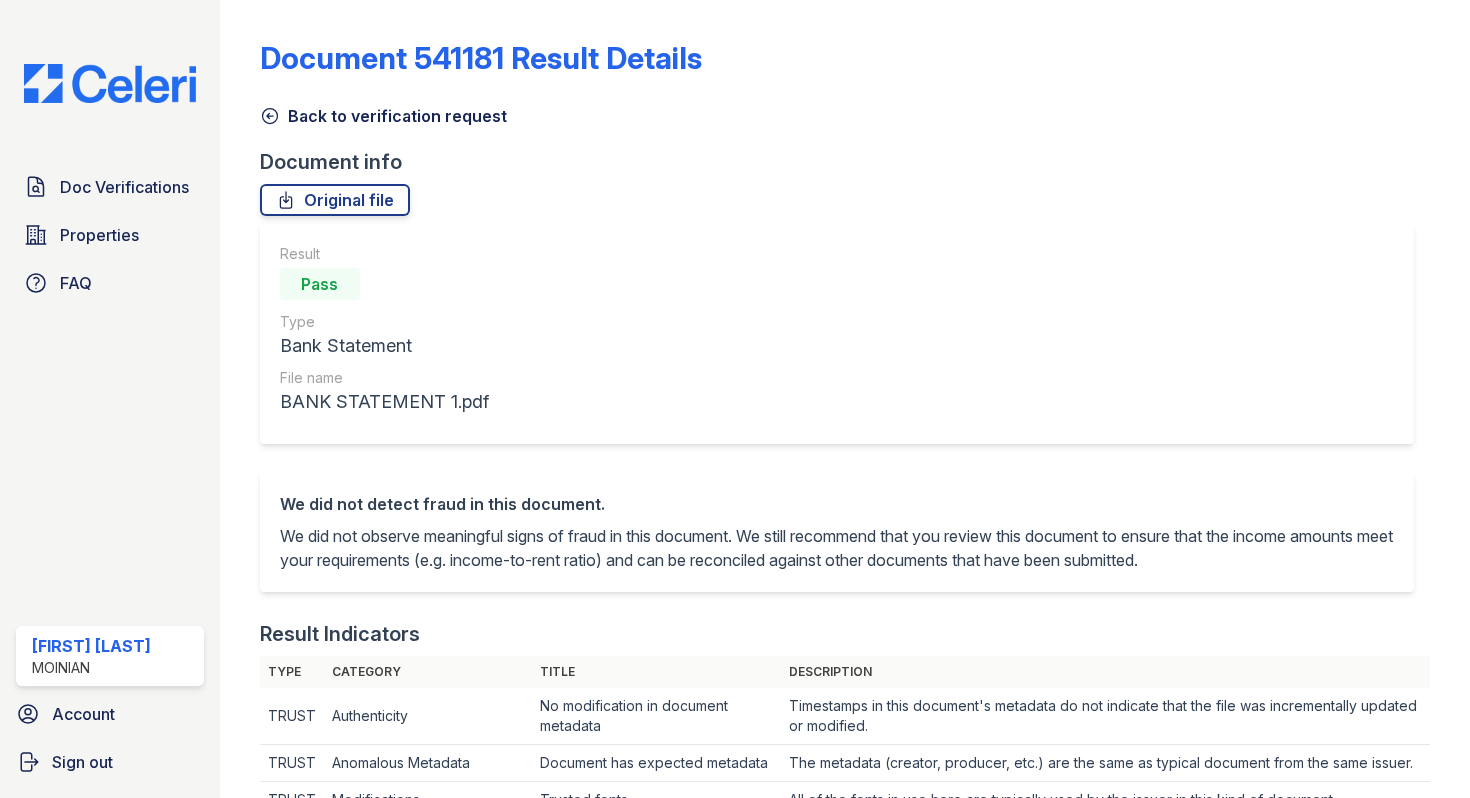 scroll, scrollTop: 0, scrollLeft: 0, axis: both 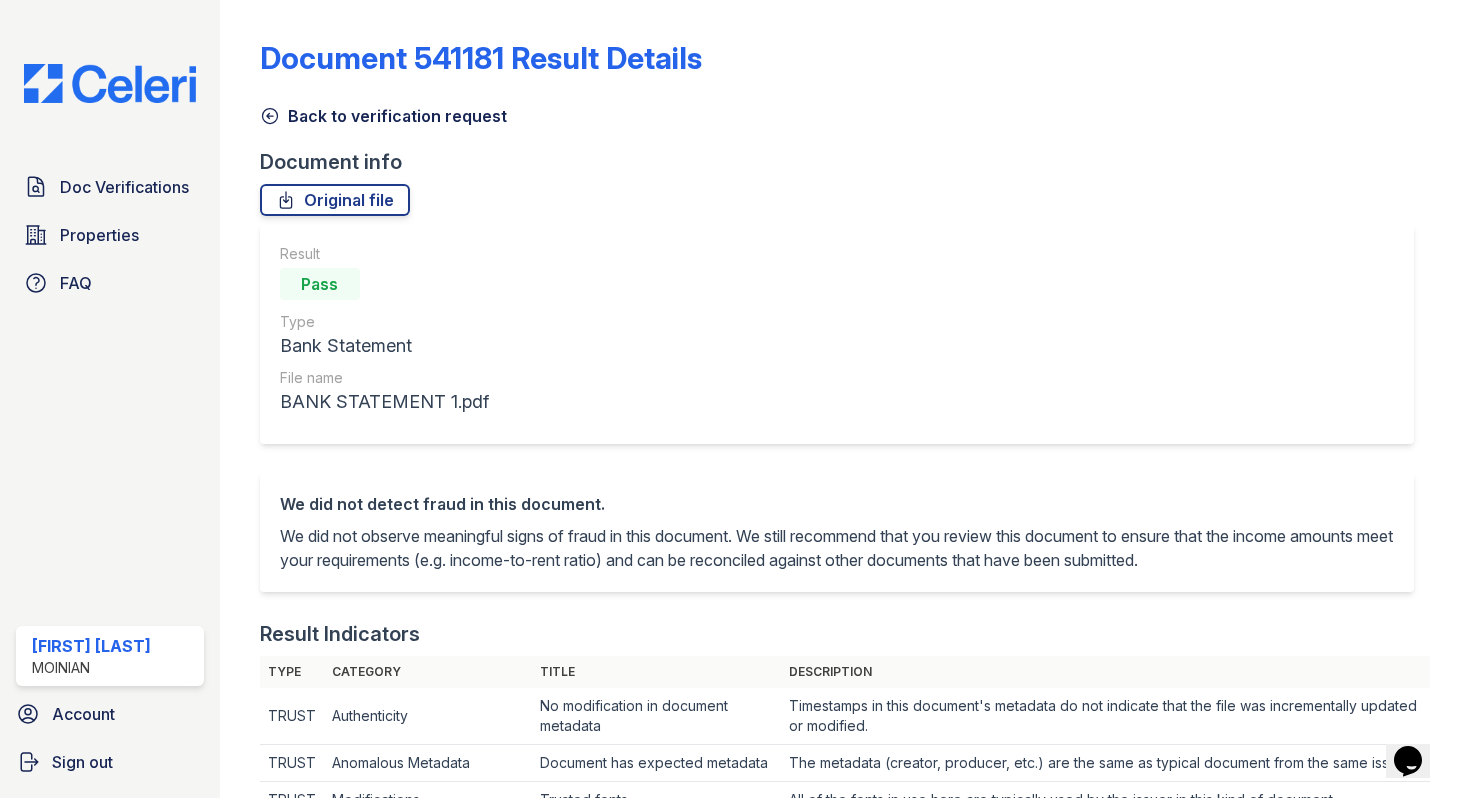 click 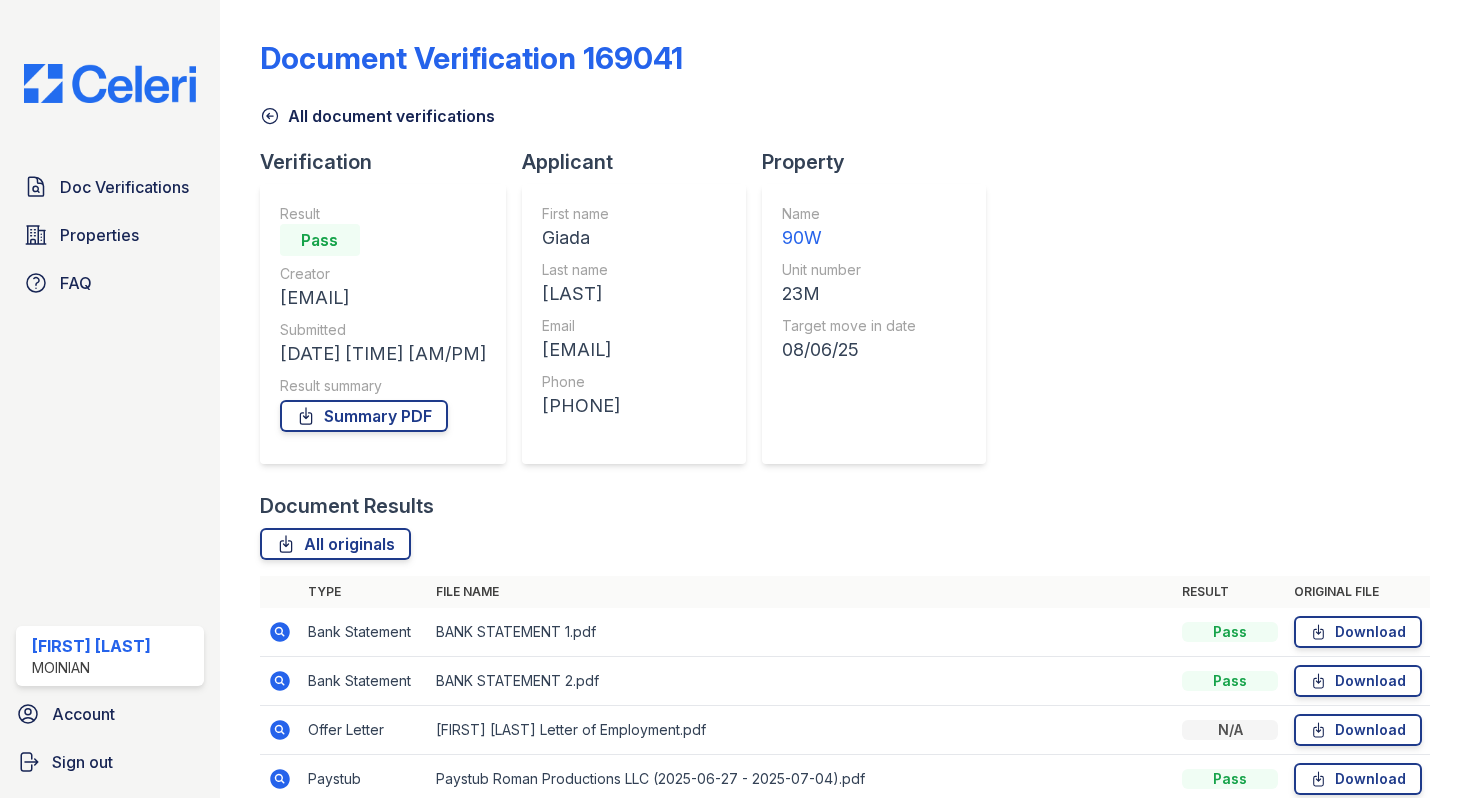 scroll, scrollTop: 192, scrollLeft: 0, axis: vertical 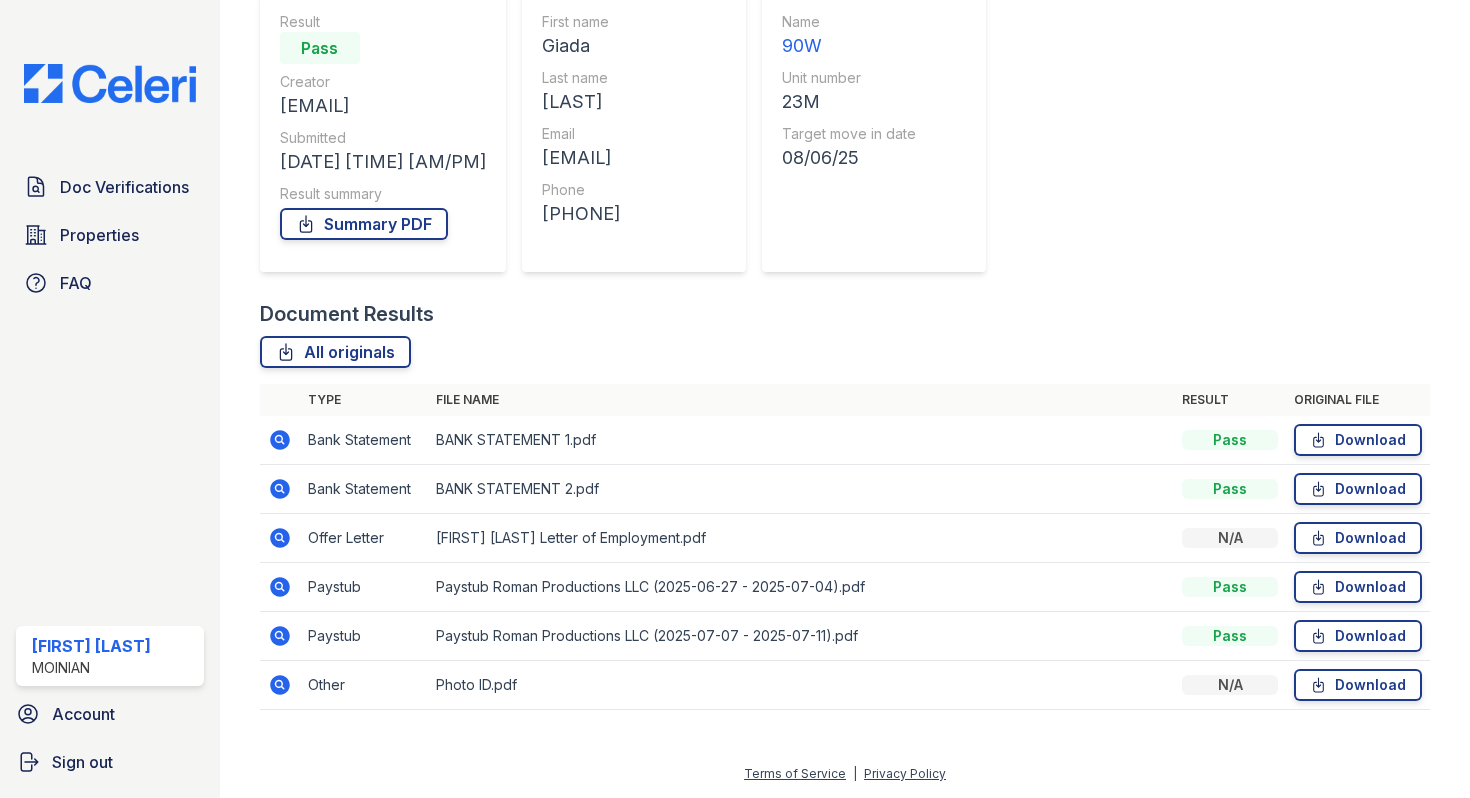 click 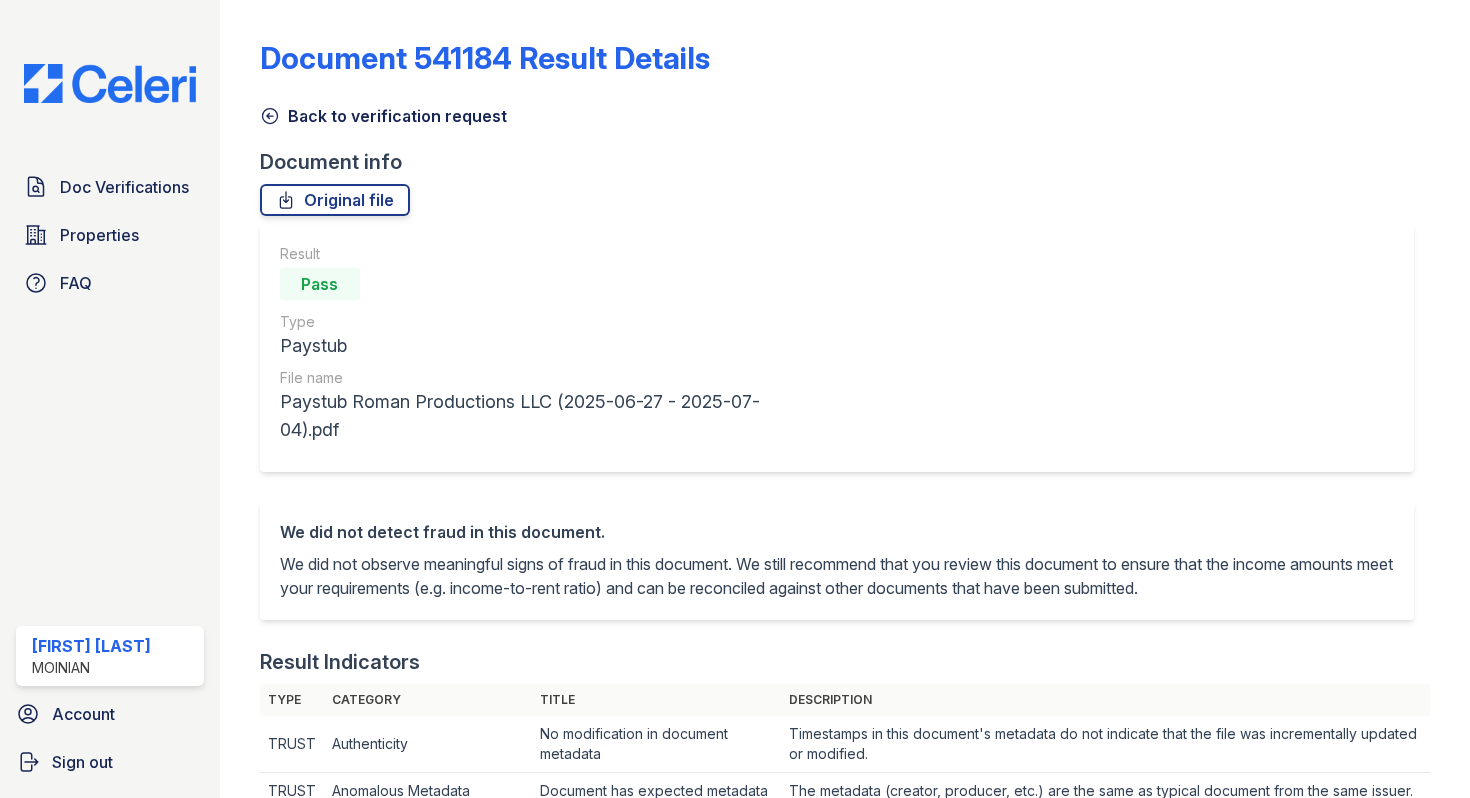 scroll, scrollTop: 0, scrollLeft: 0, axis: both 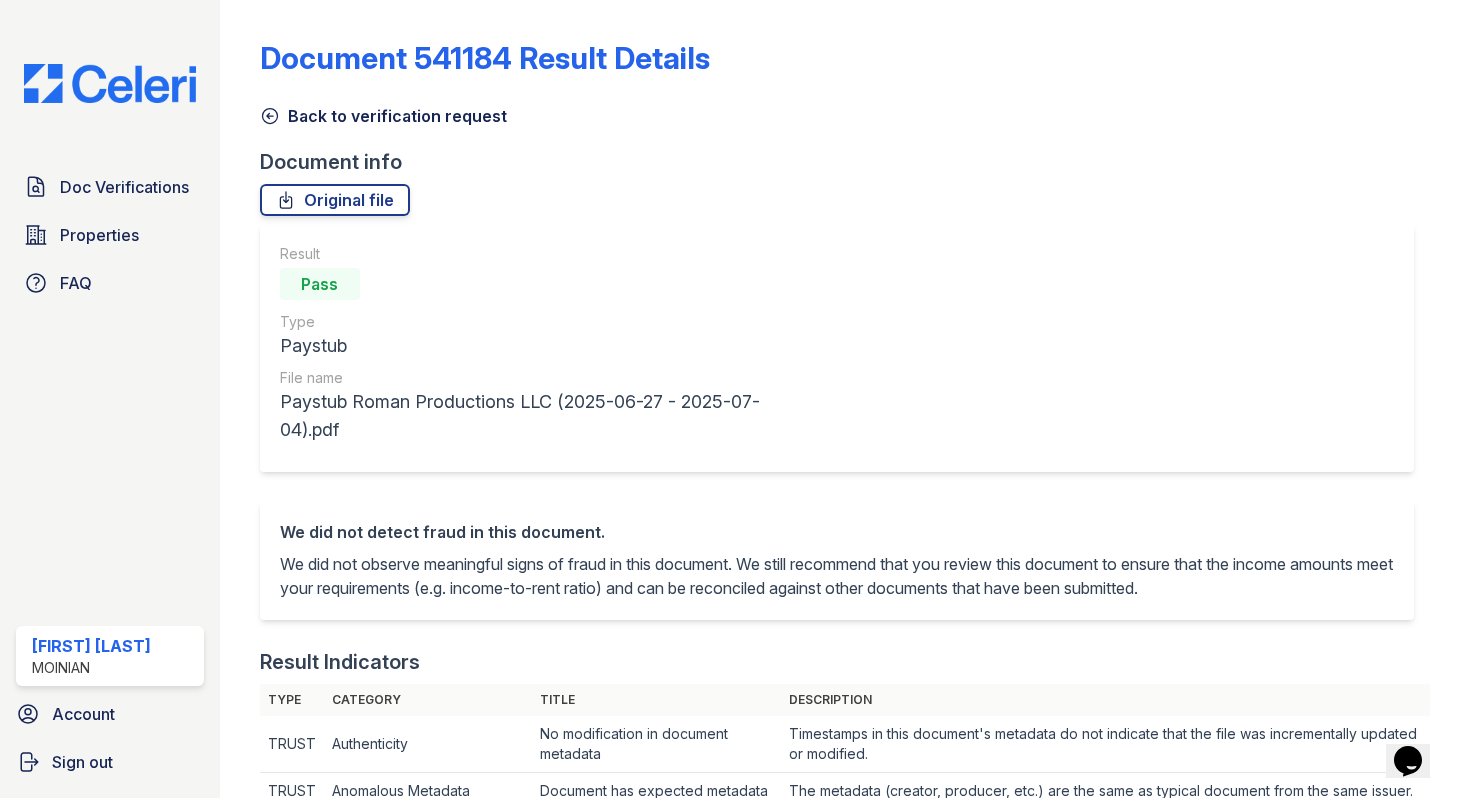 click 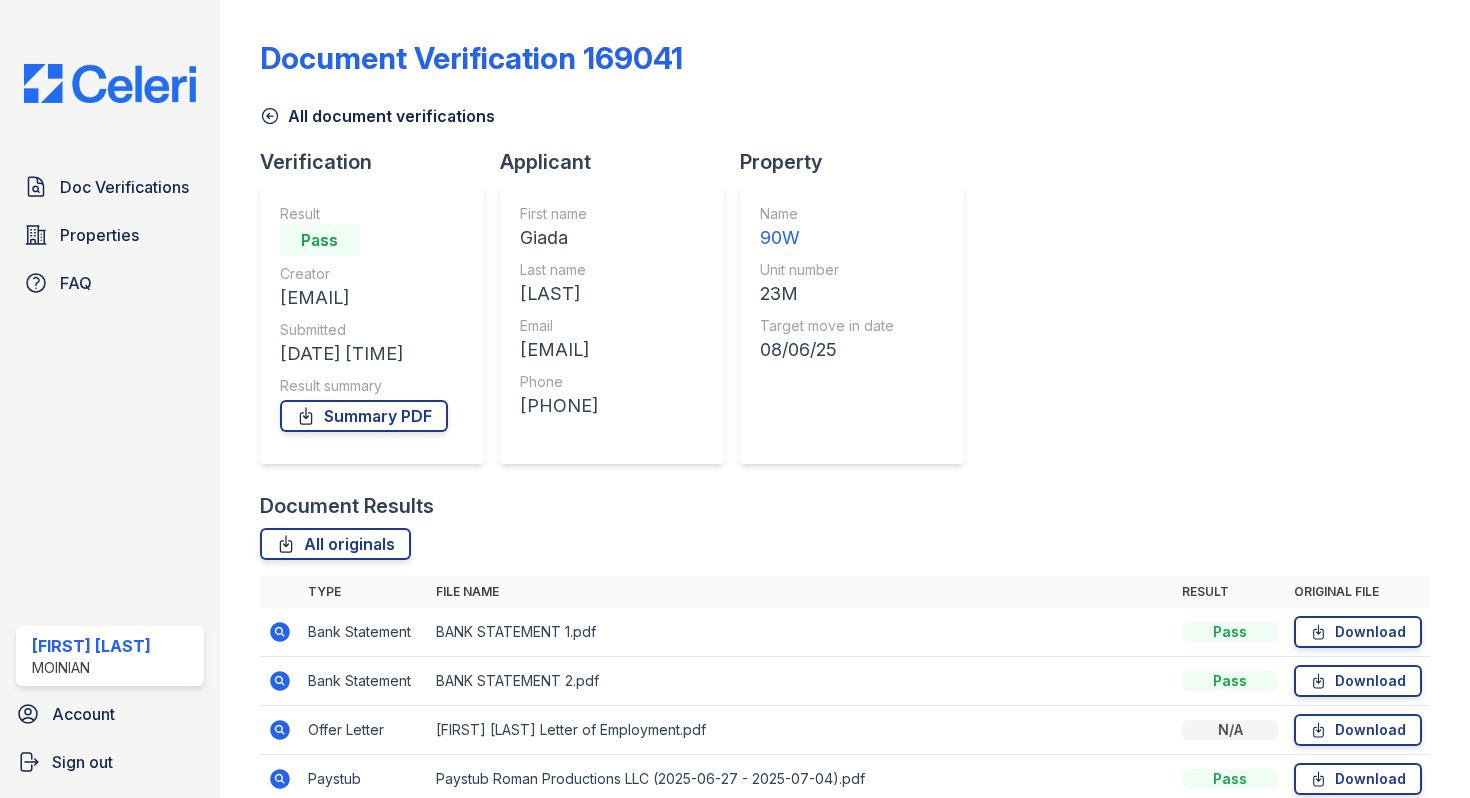 click 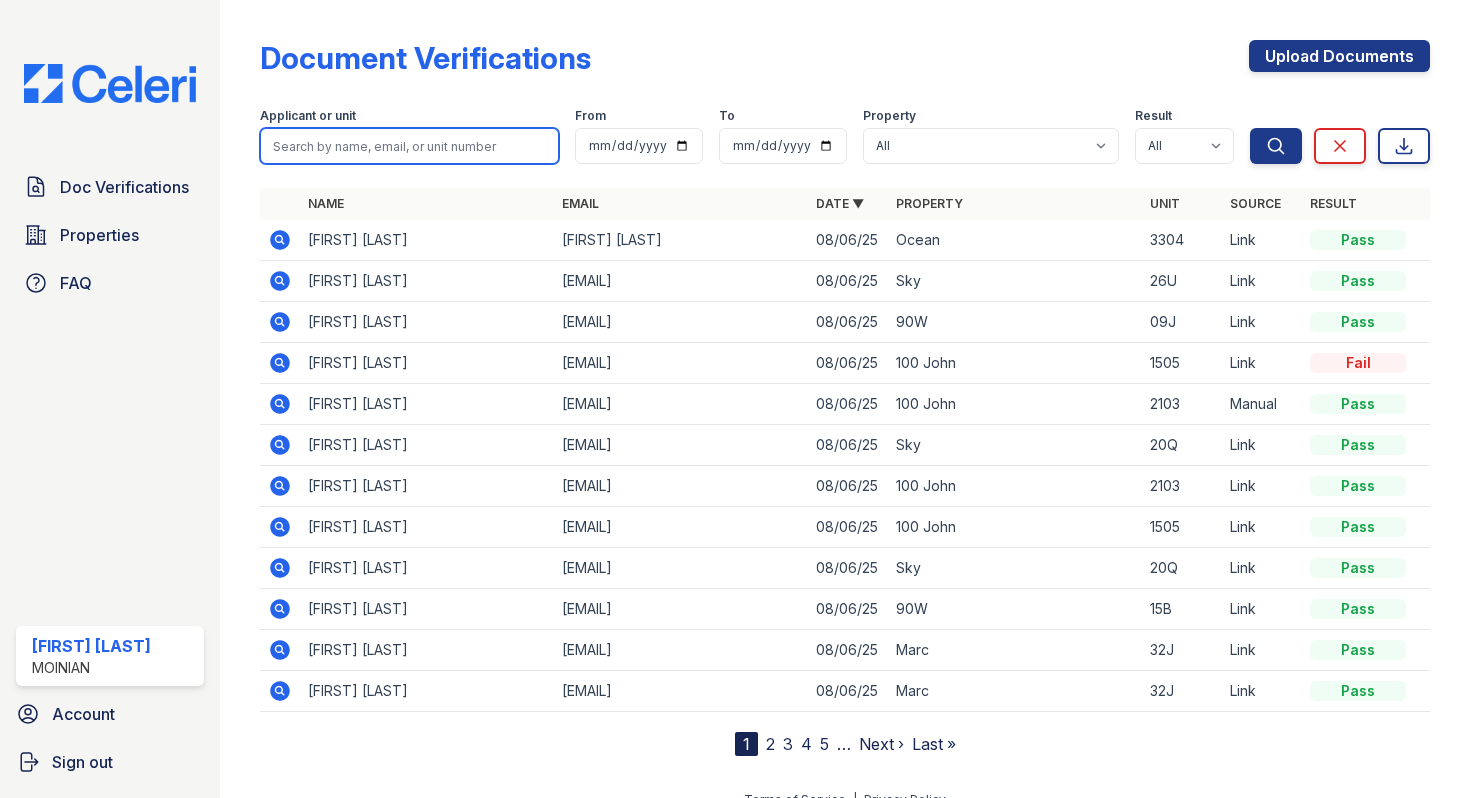 click at bounding box center (409, 146) 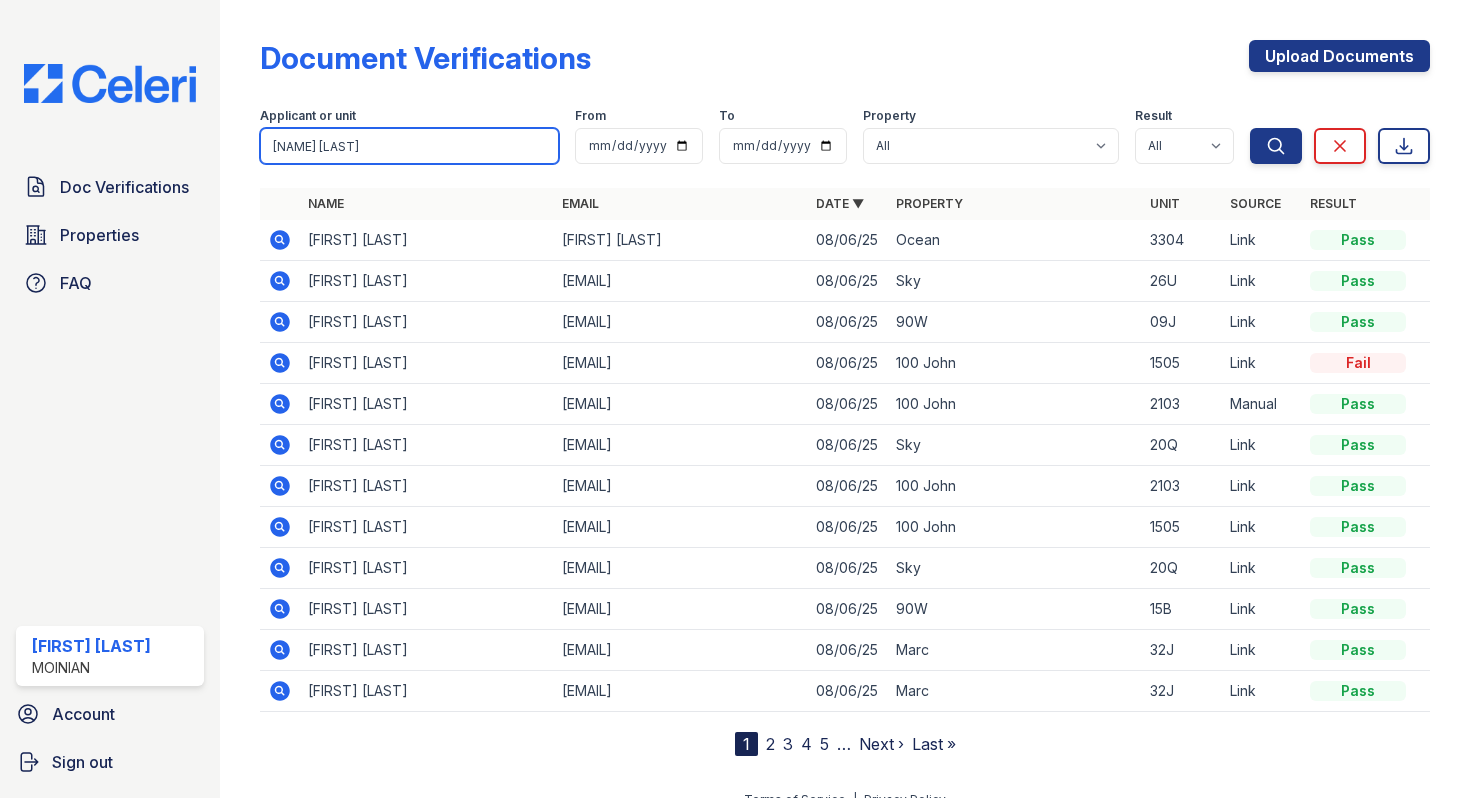 type on "[NAME] [LAST]" 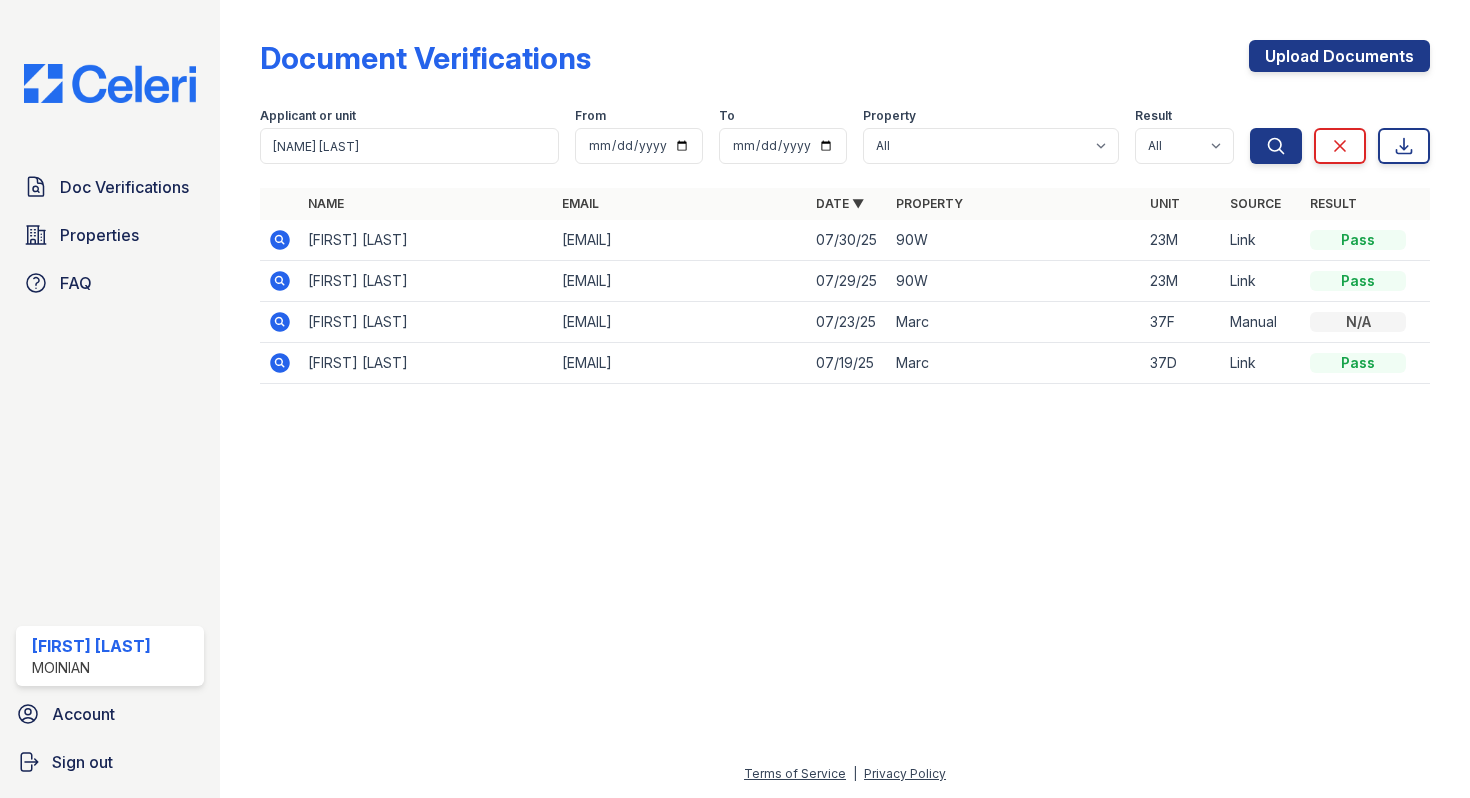 click 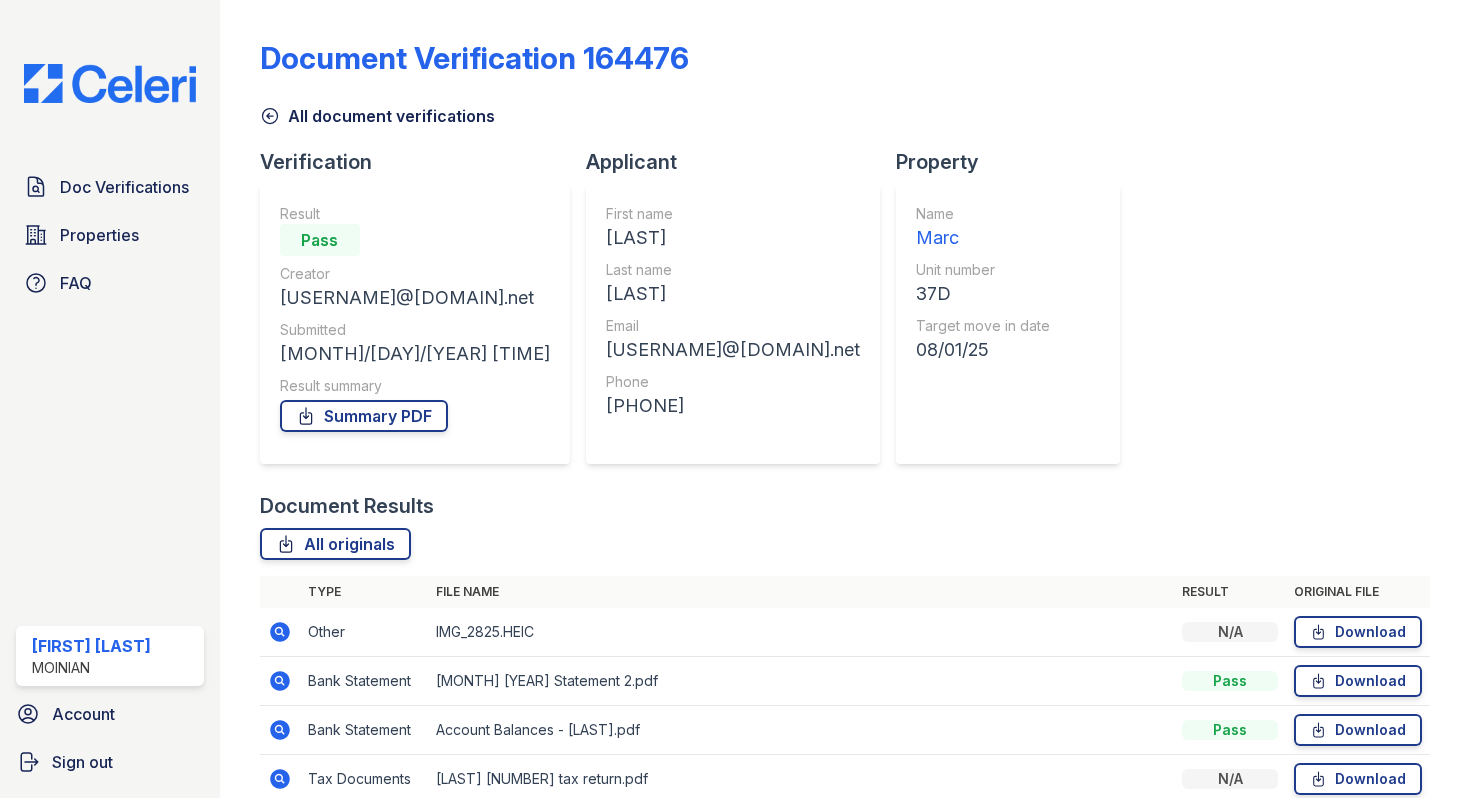scroll, scrollTop: 0, scrollLeft: 0, axis: both 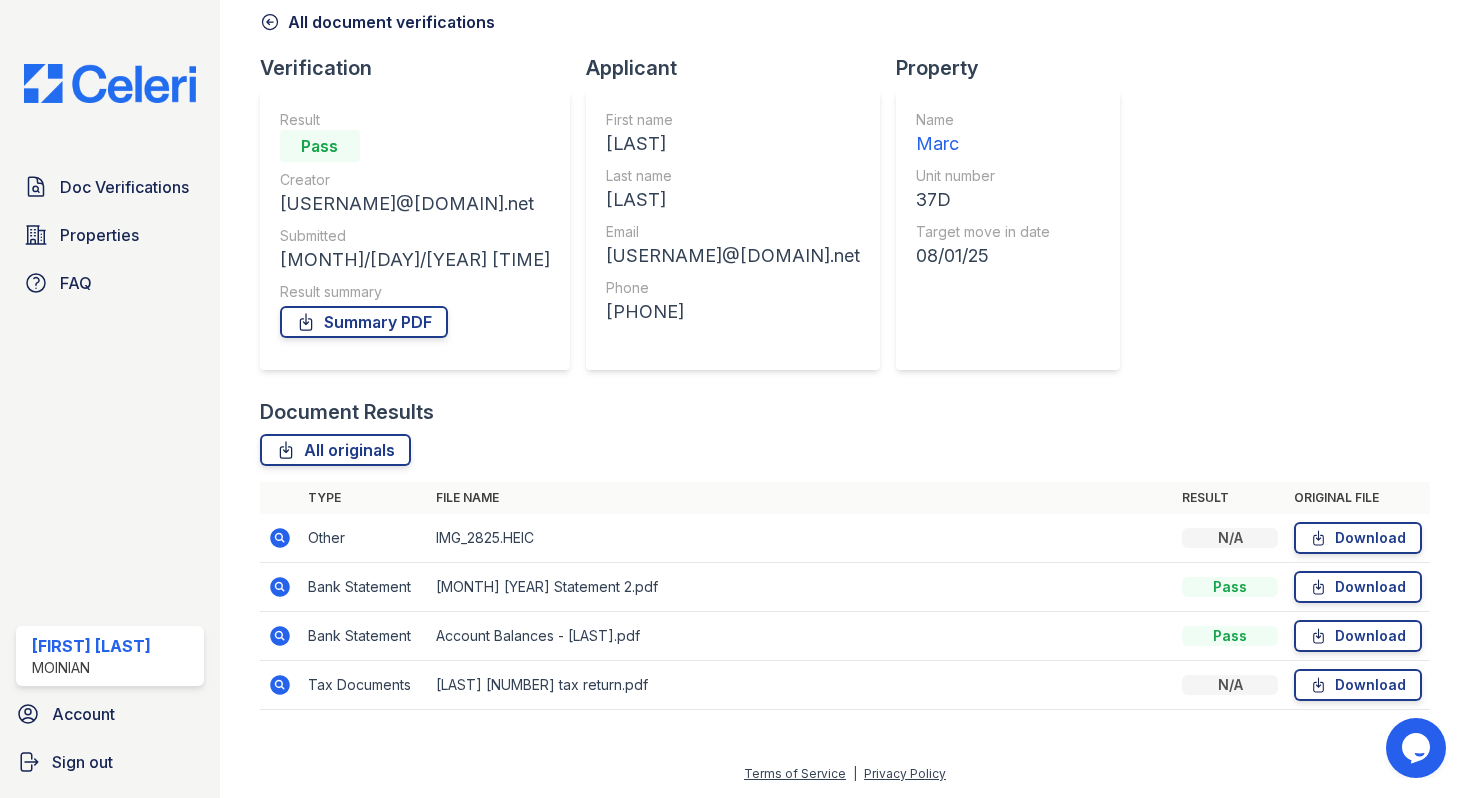 click 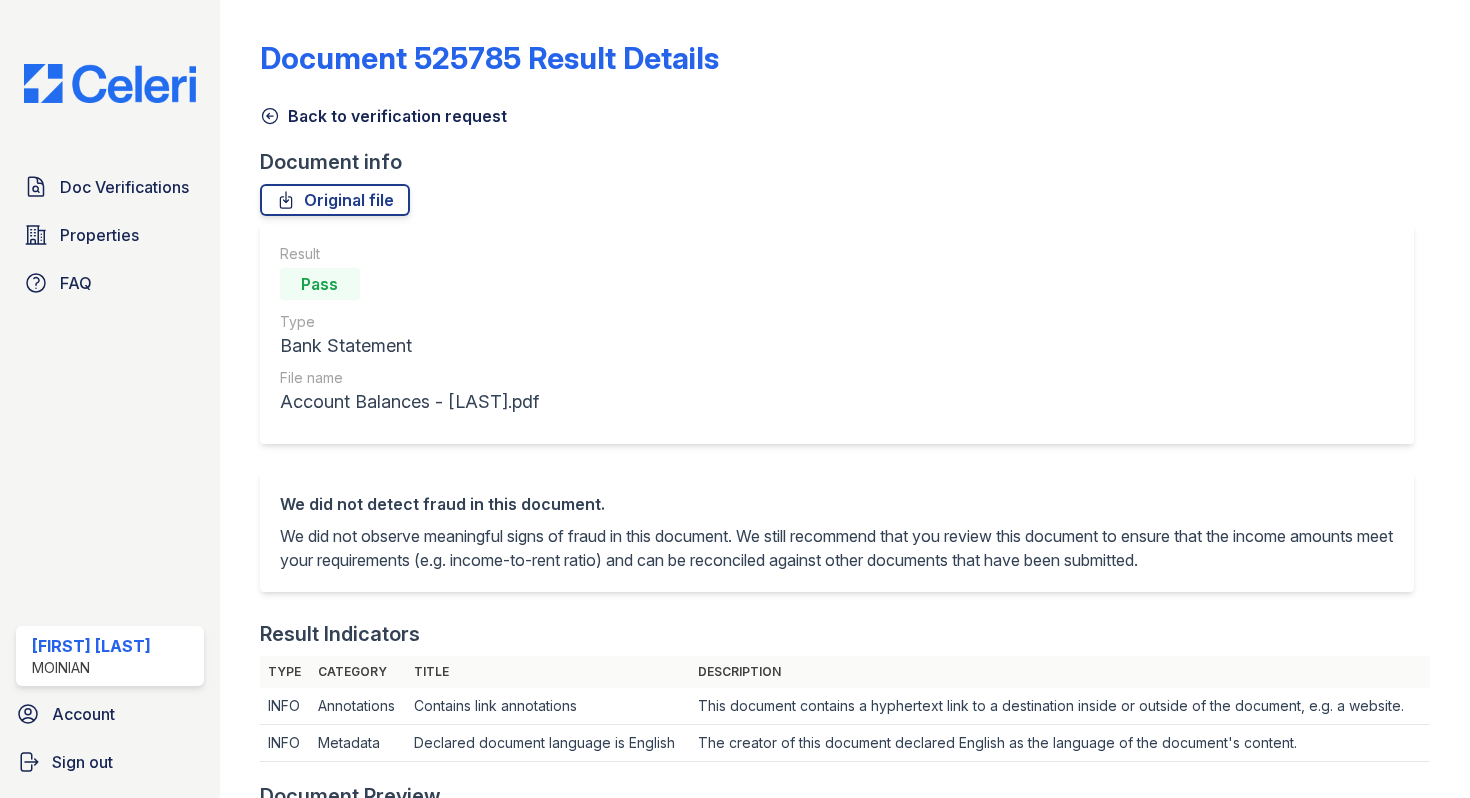 scroll, scrollTop: 0, scrollLeft: 0, axis: both 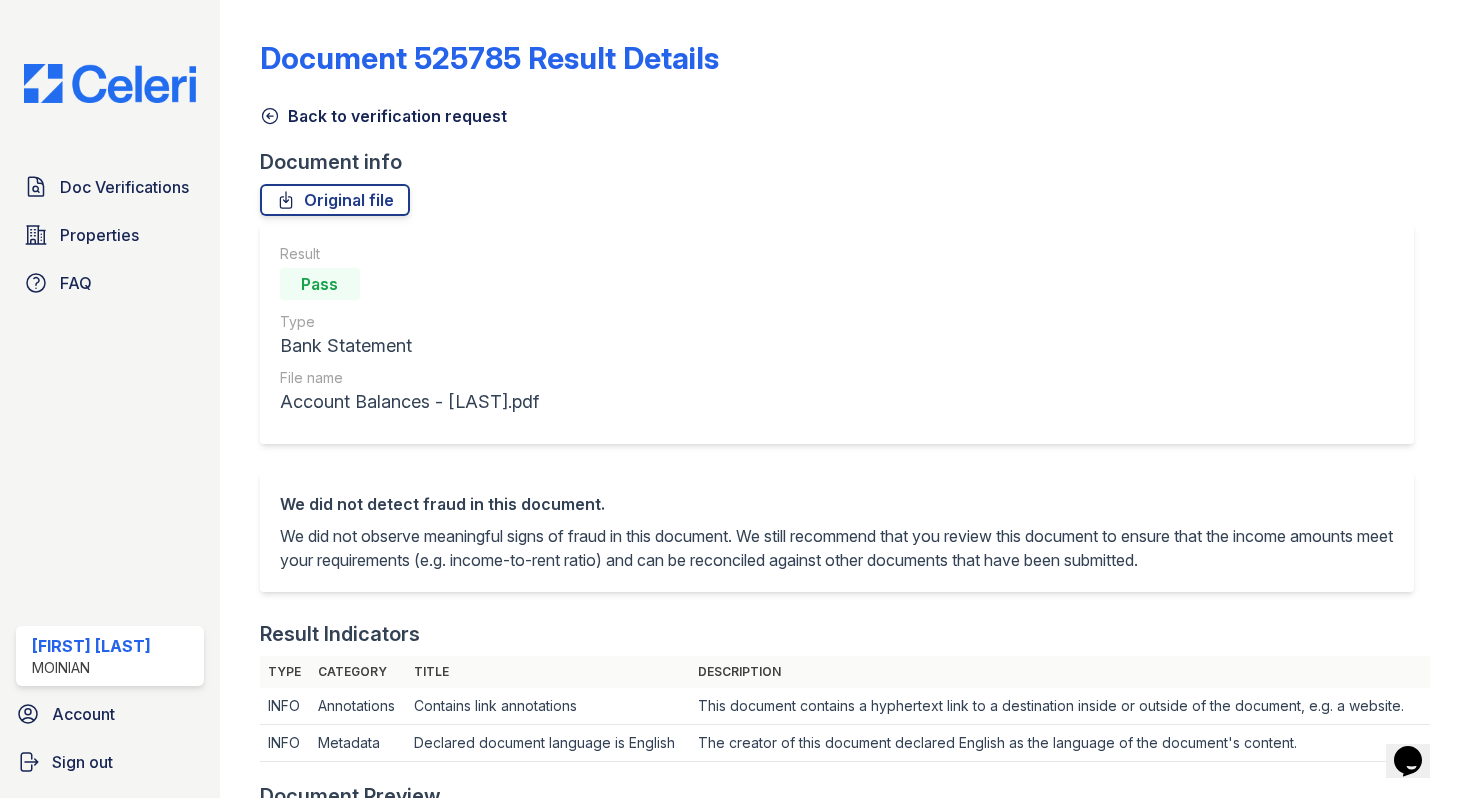 click at bounding box center [256, 812] 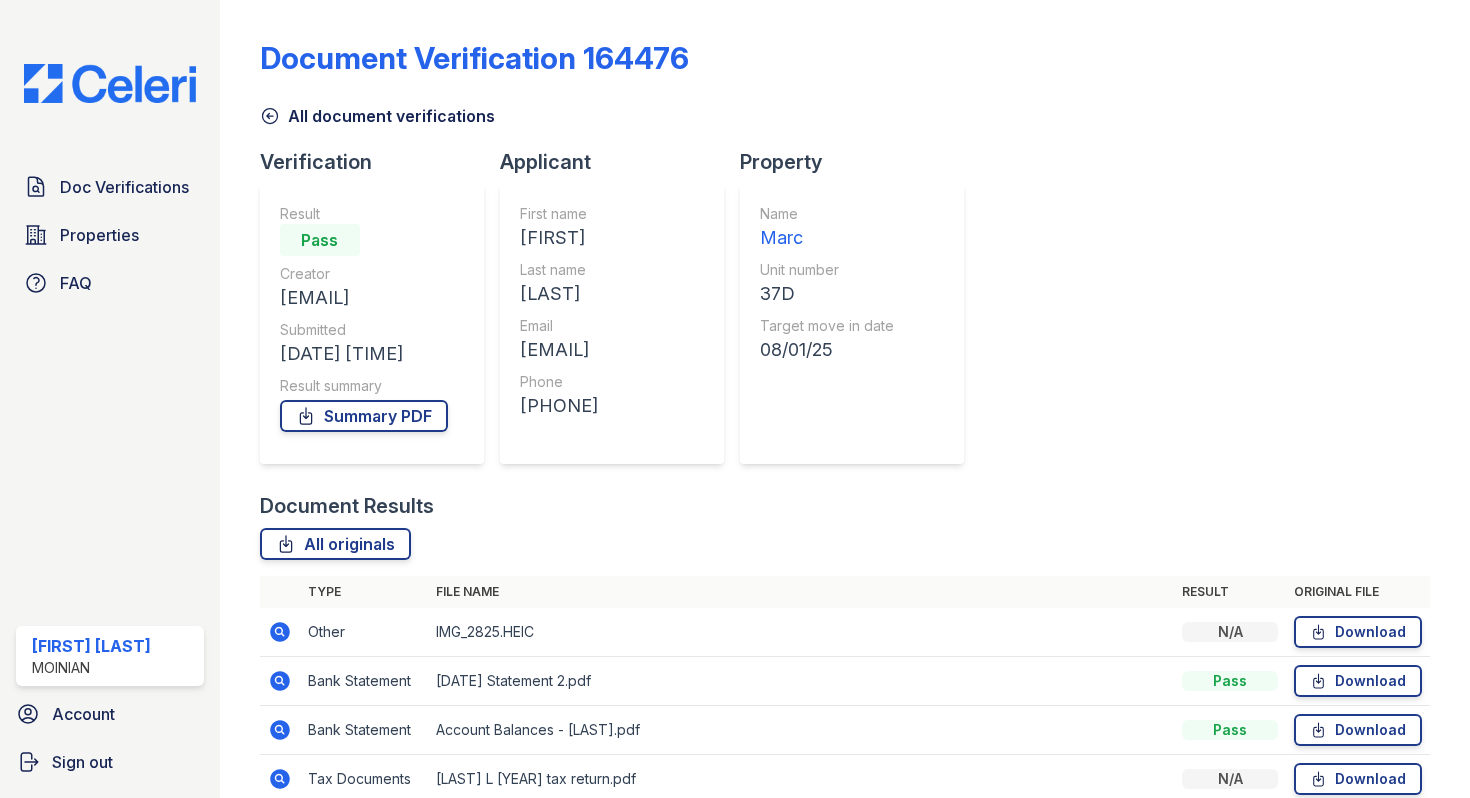click 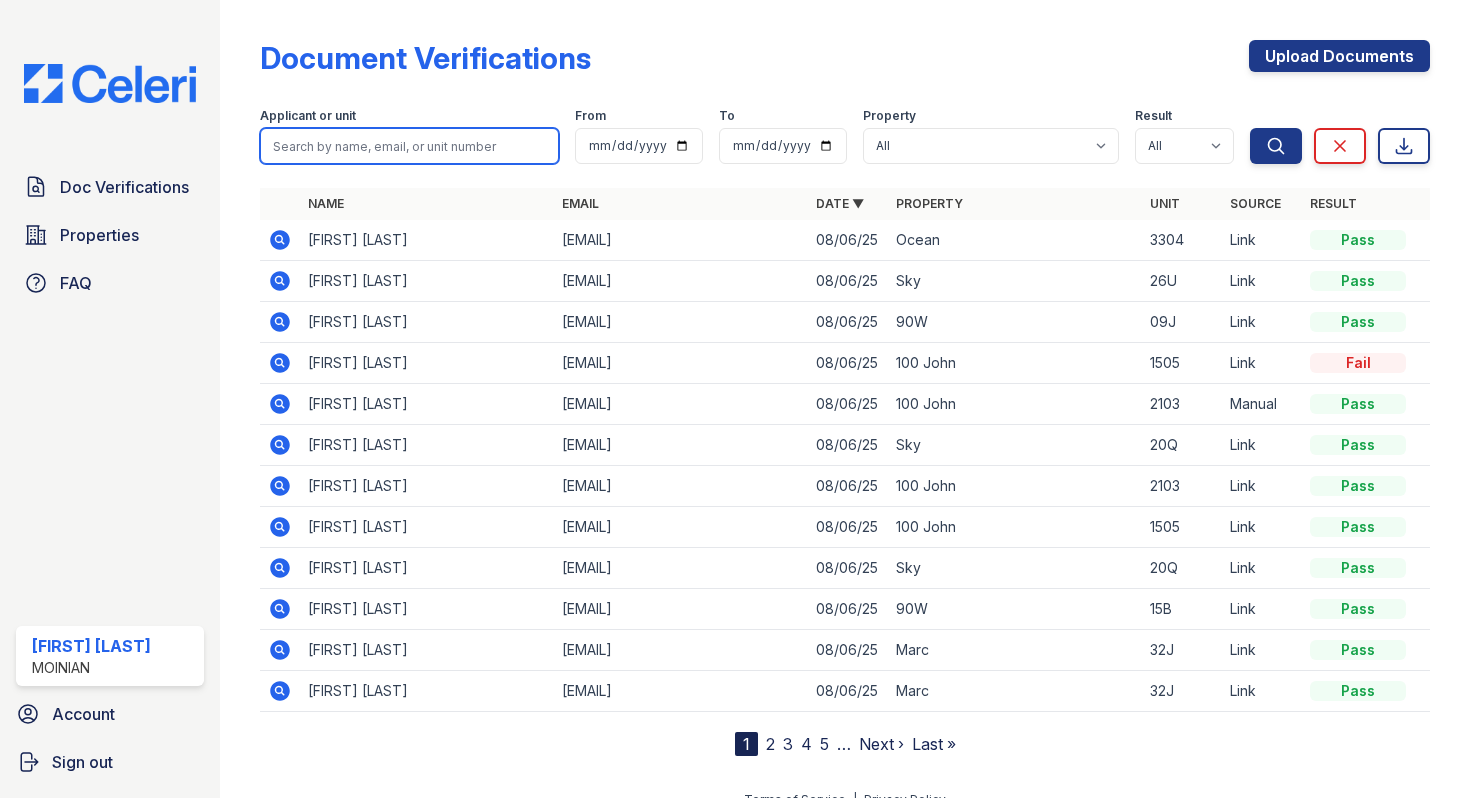 click at bounding box center [409, 146] 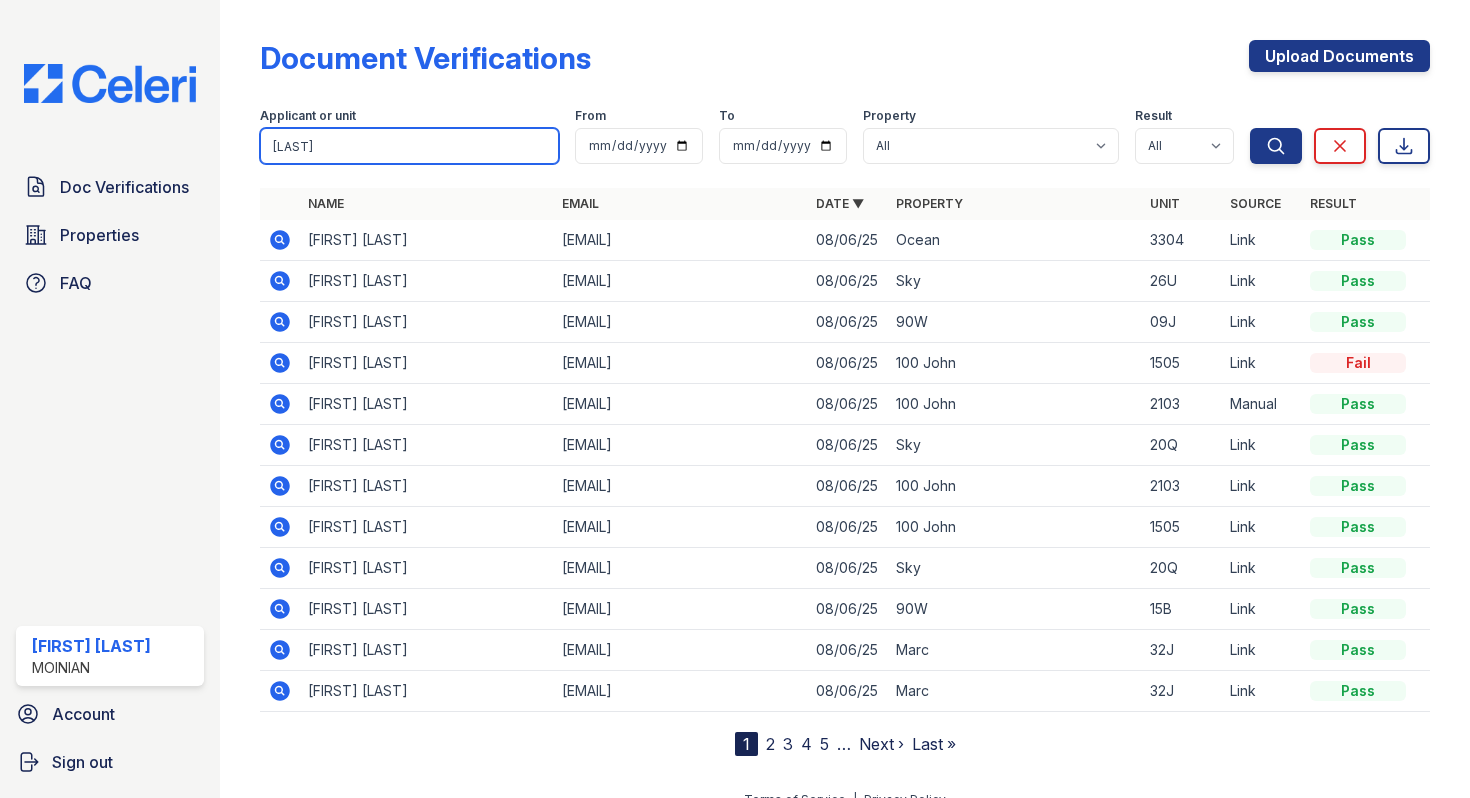 type on "lawrence" 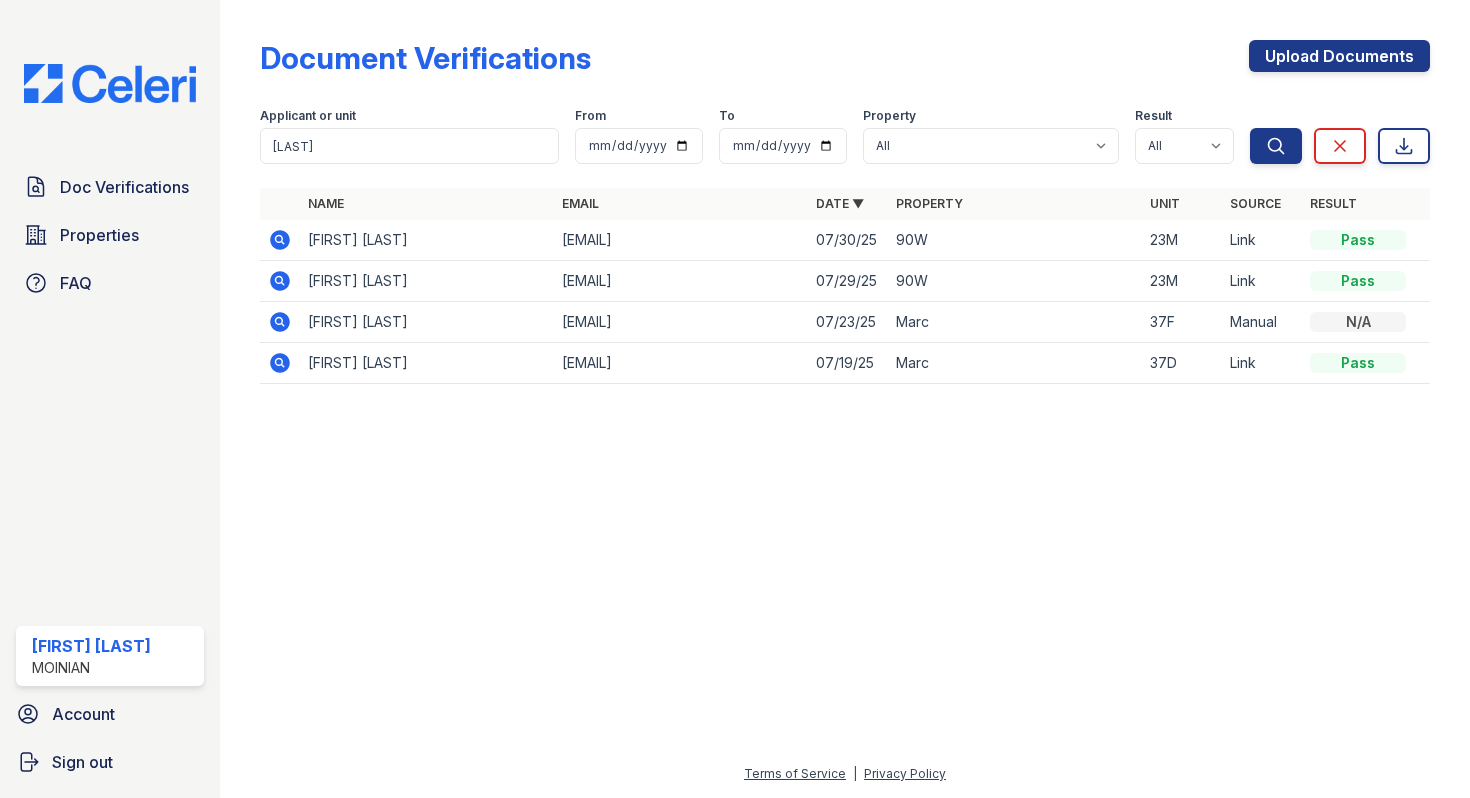click 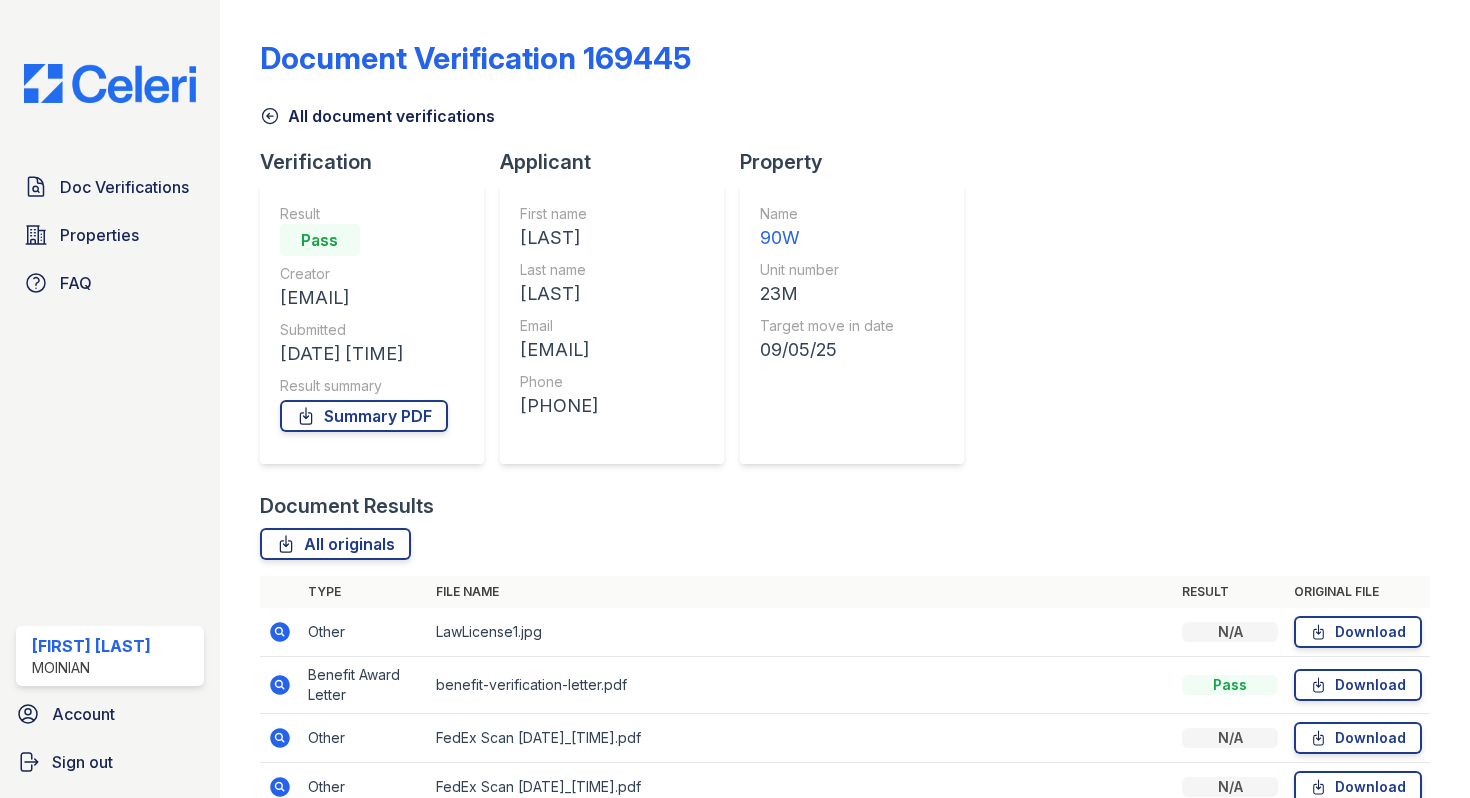 scroll, scrollTop: 0, scrollLeft: 0, axis: both 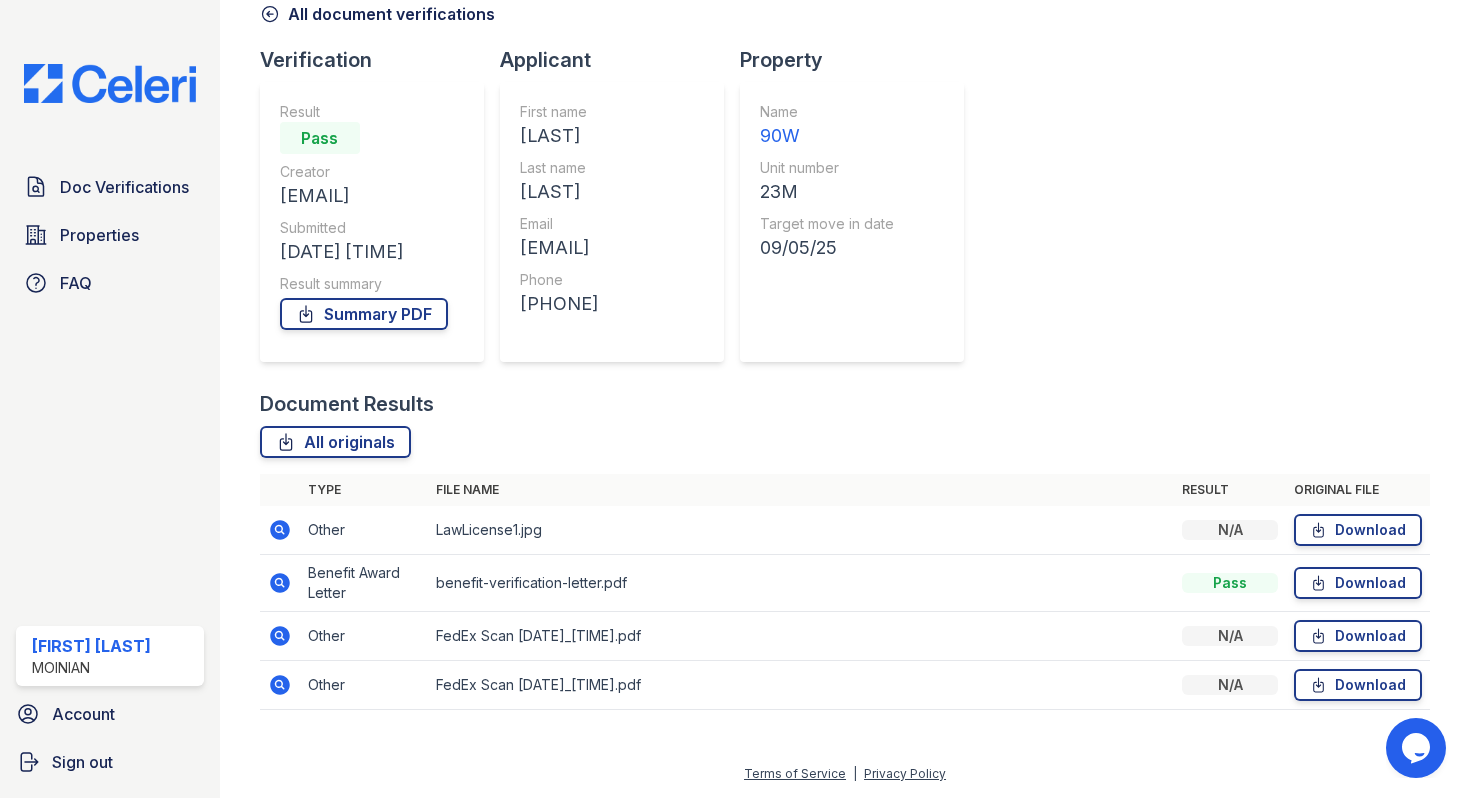click 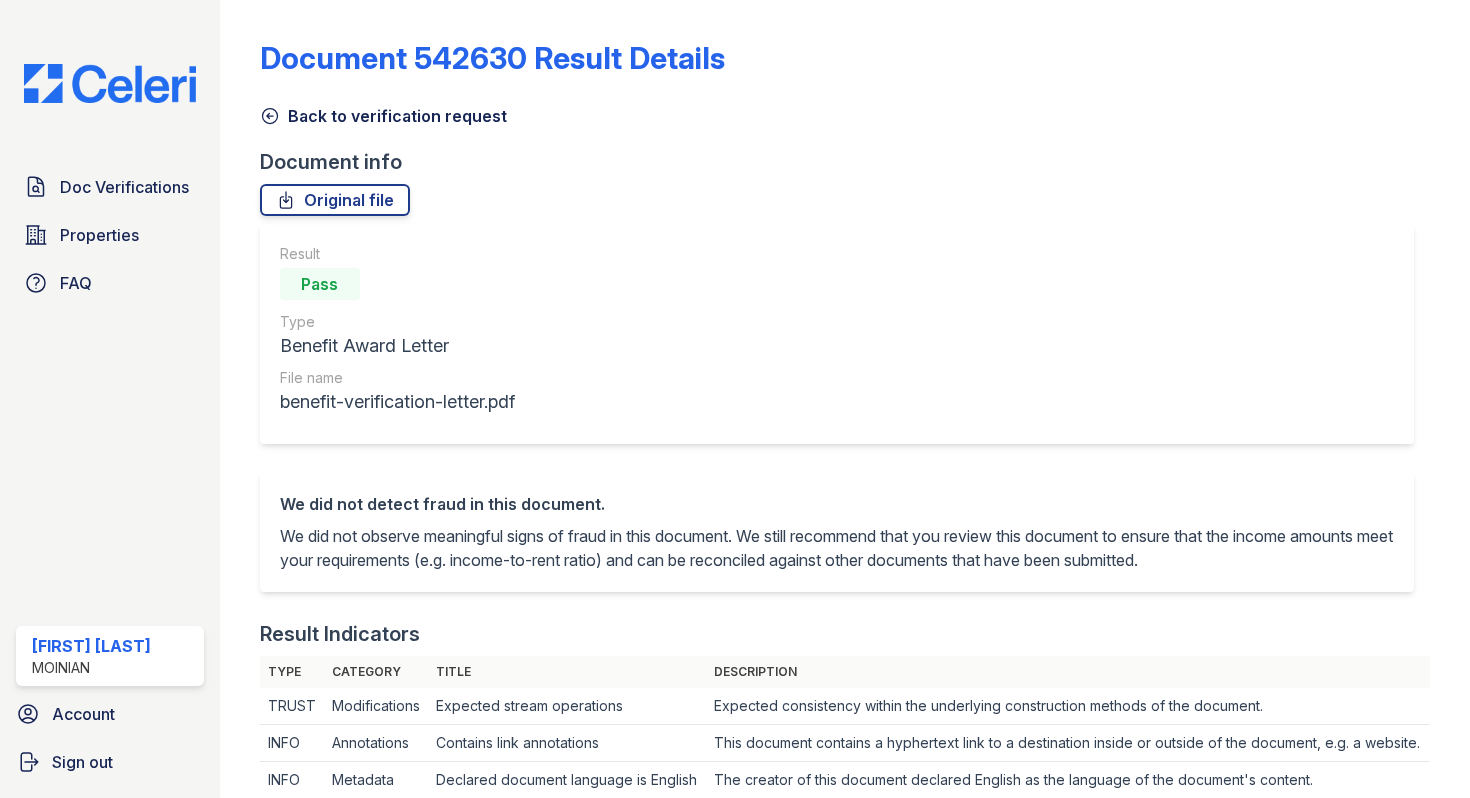 scroll, scrollTop: 0, scrollLeft: 0, axis: both 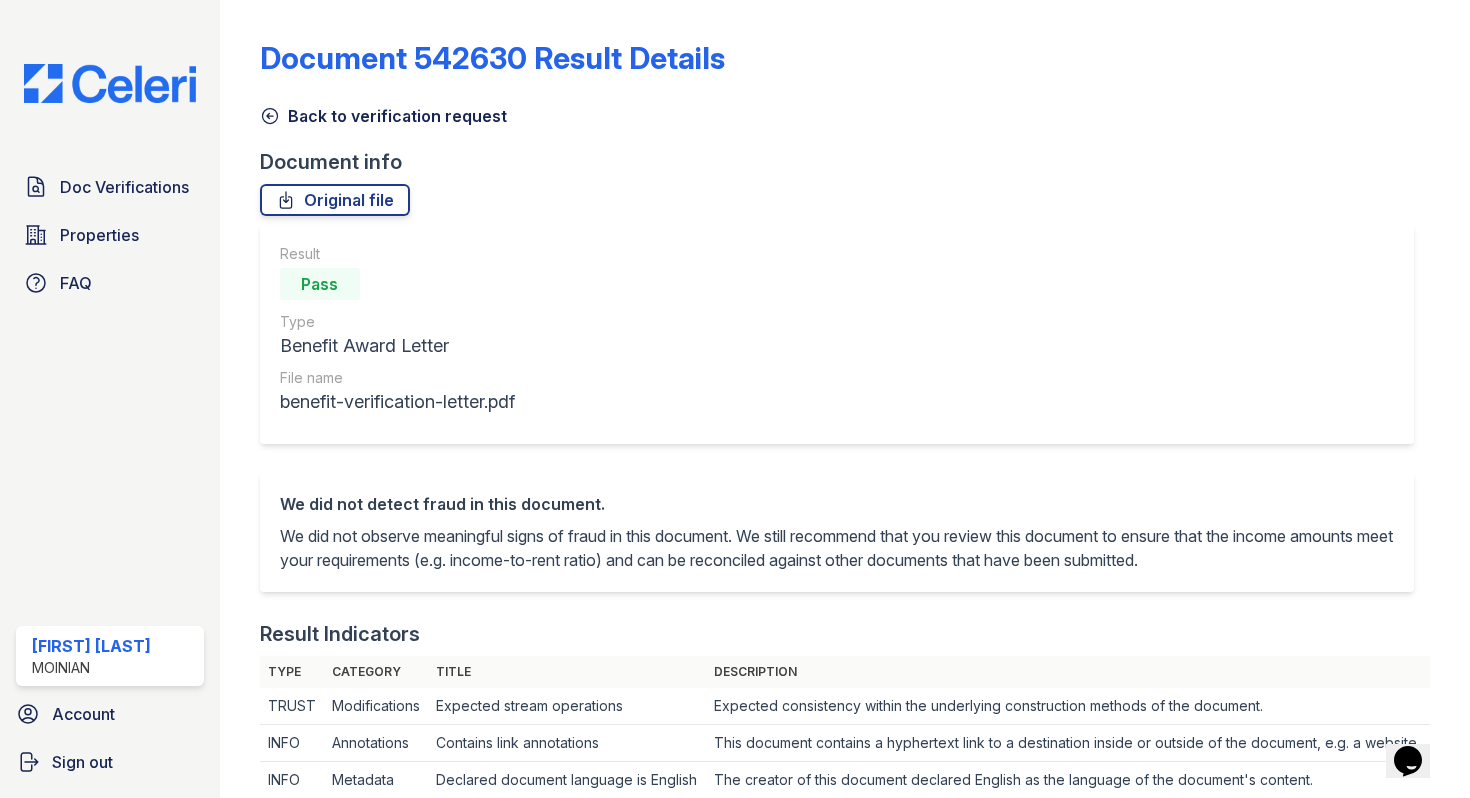 click 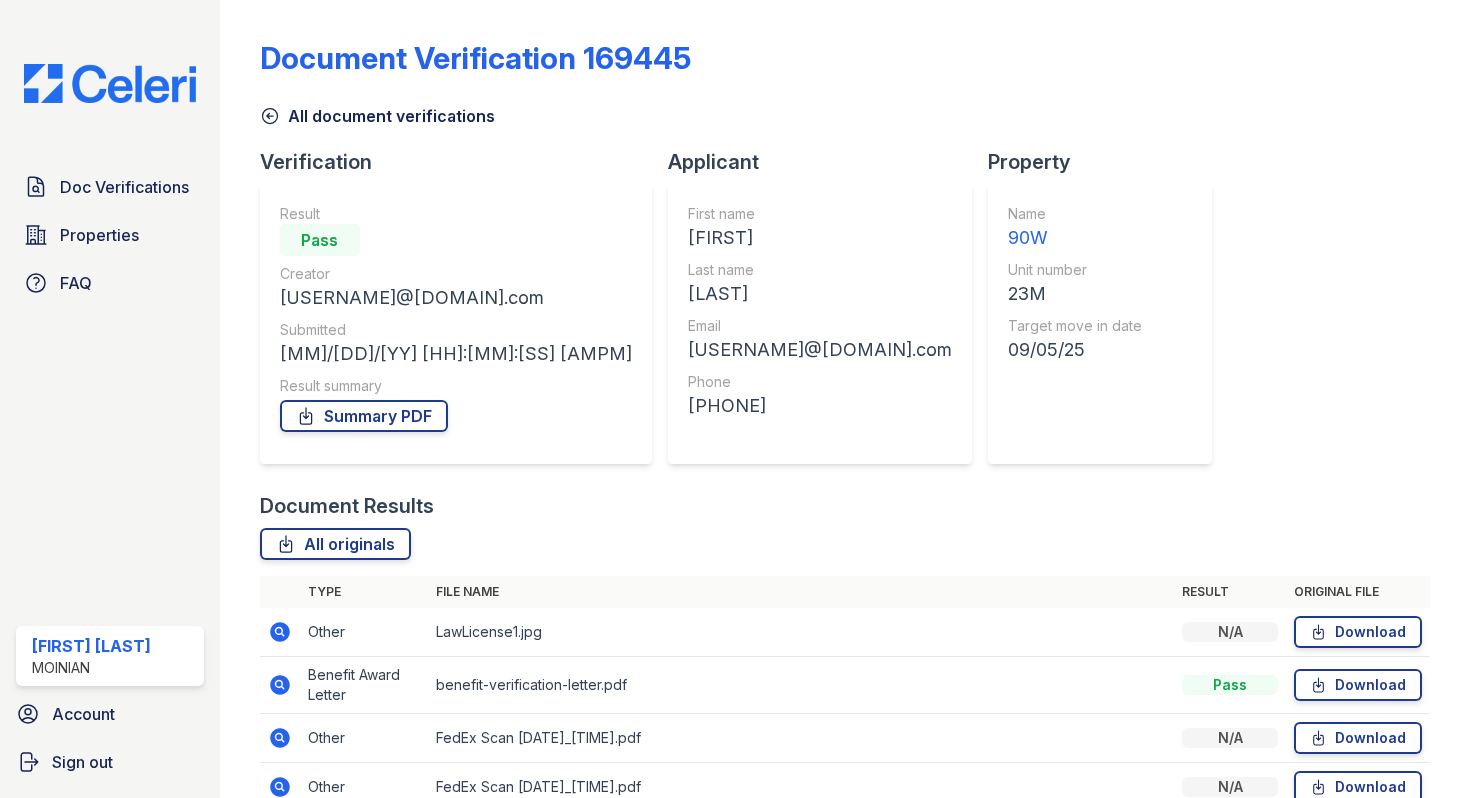 scroll, scrollTop: 102, scrollLeft: 0, axis: vertical 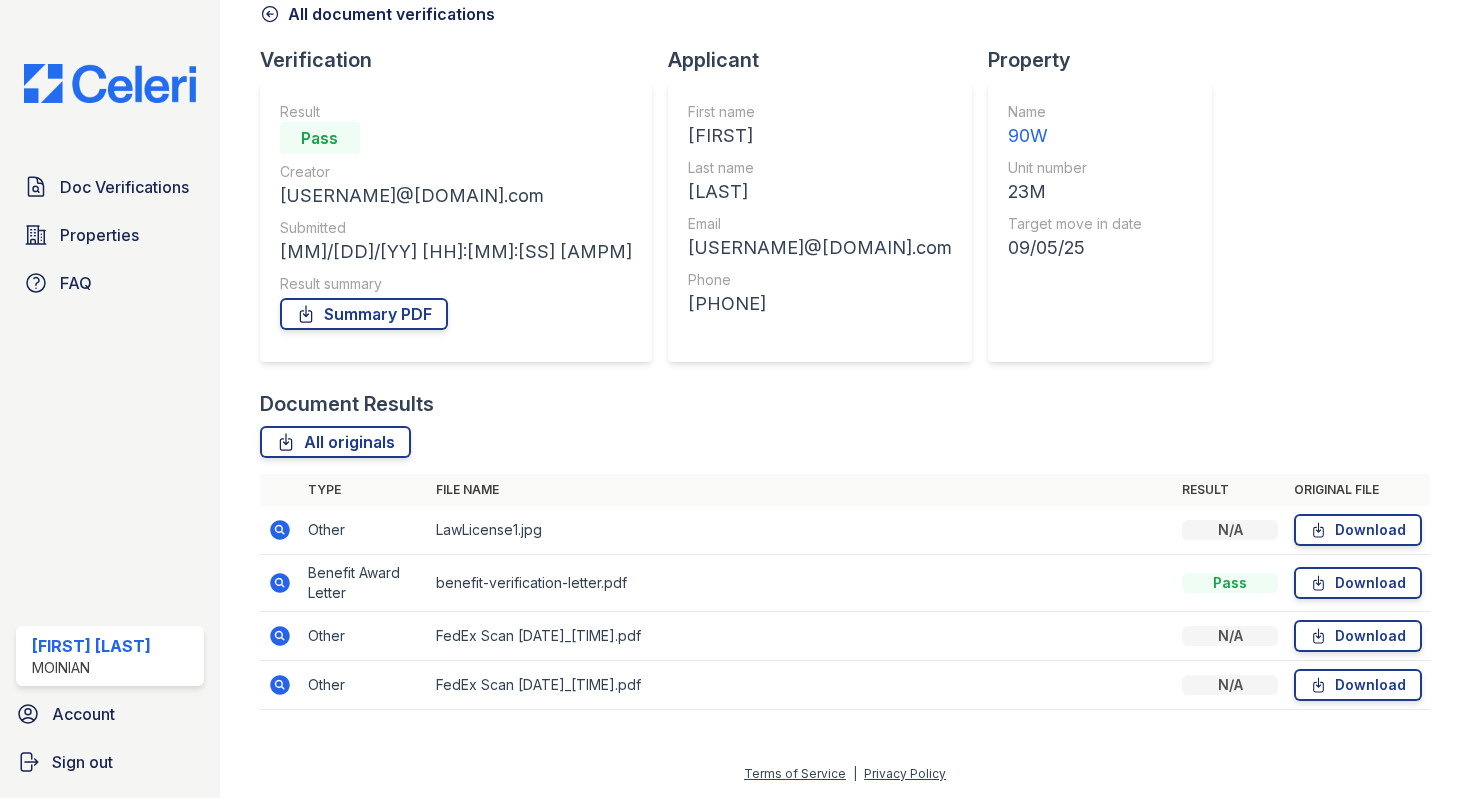 click 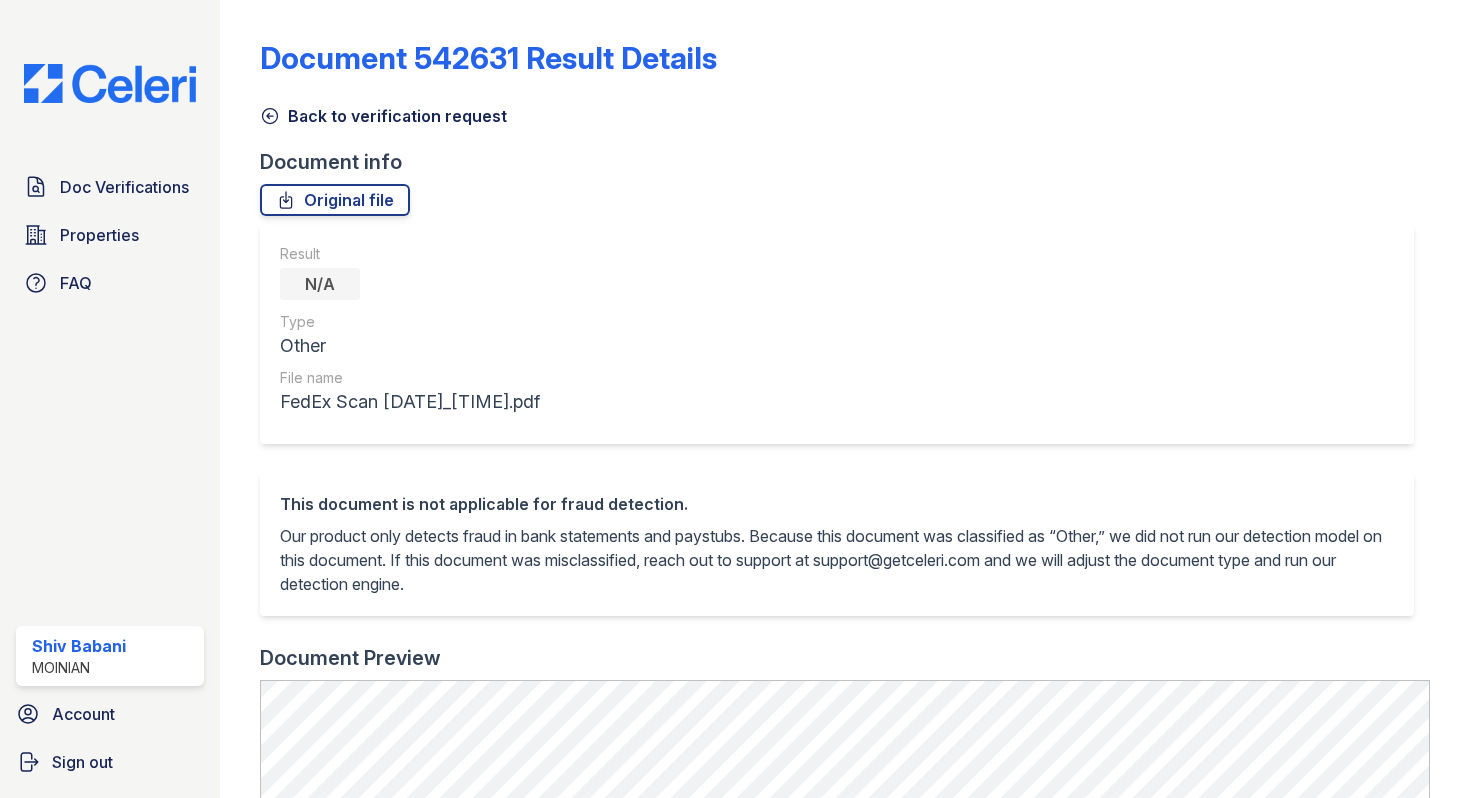 scroll, scrollTop: 0, scrollLeft: 0, axis: both 